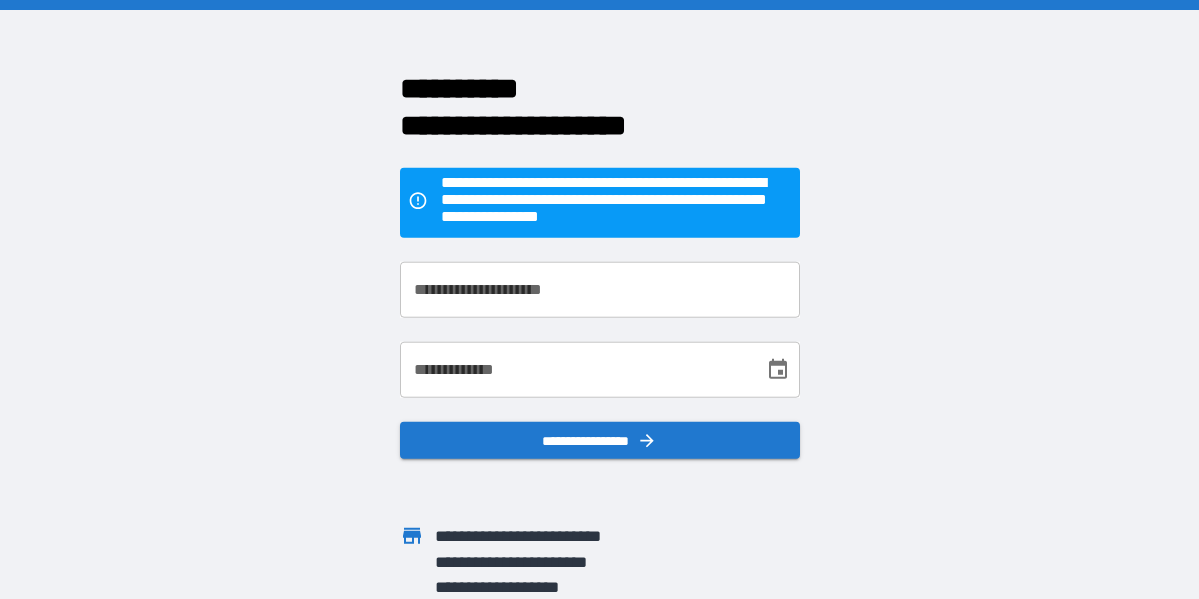 scroll, scrollTop: 0, scrollLeft: 0, axis: both 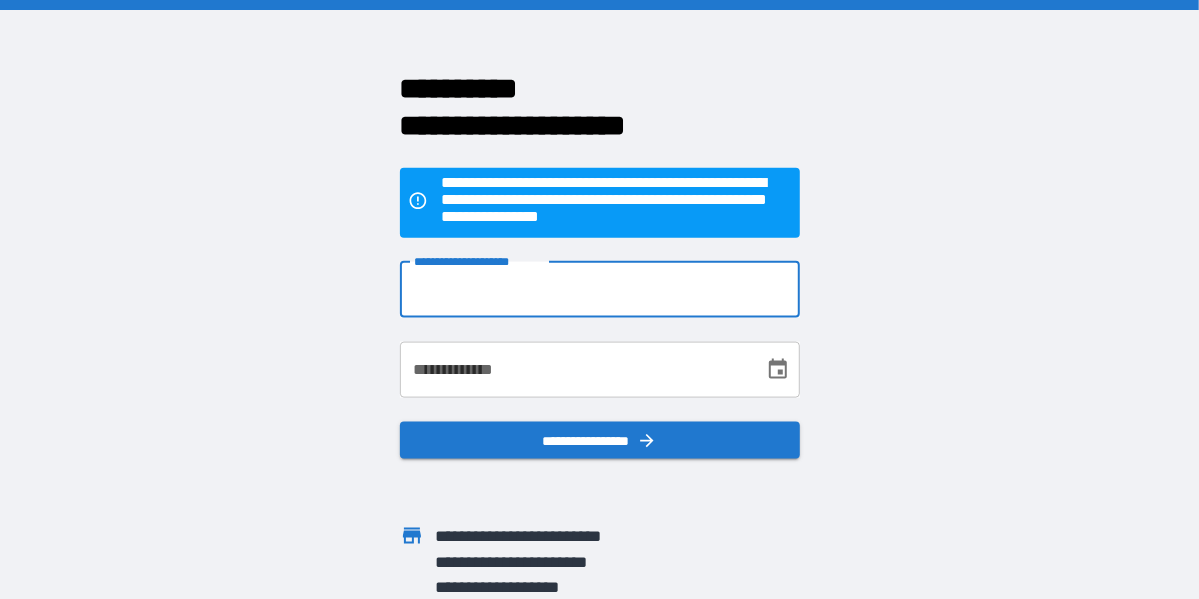 click on "**********" at bounding box center (600, 289) 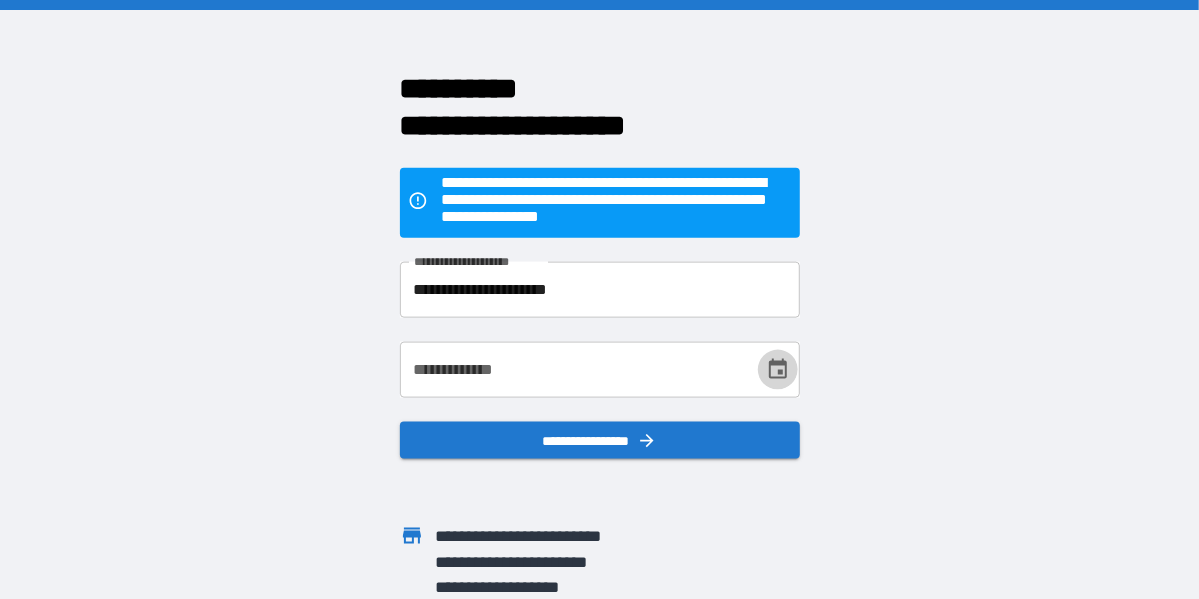 click 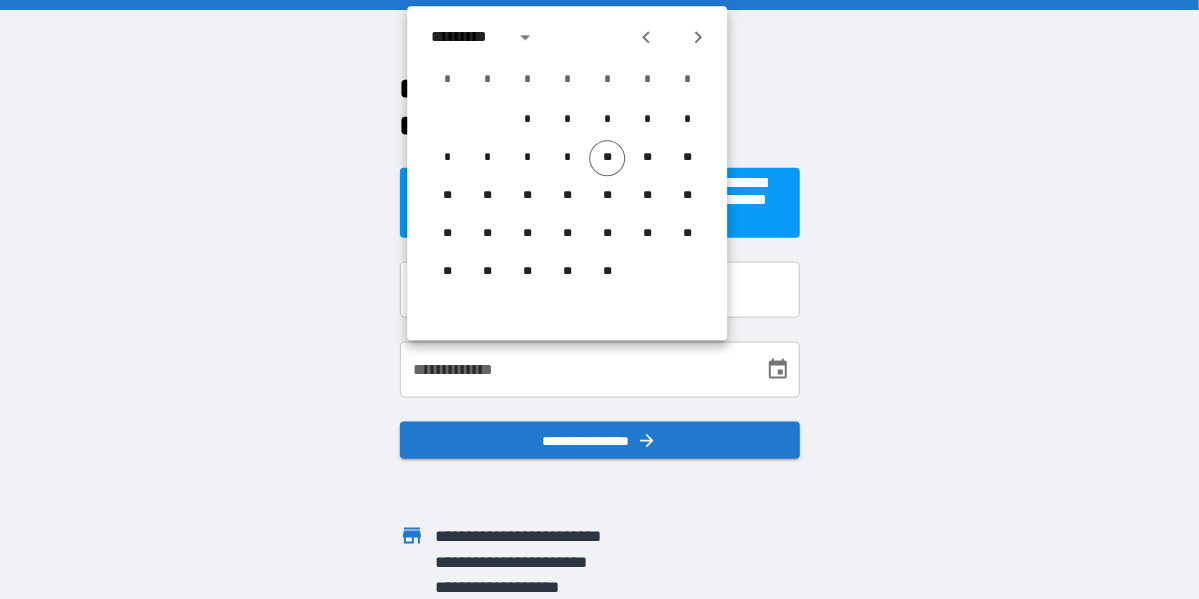 click 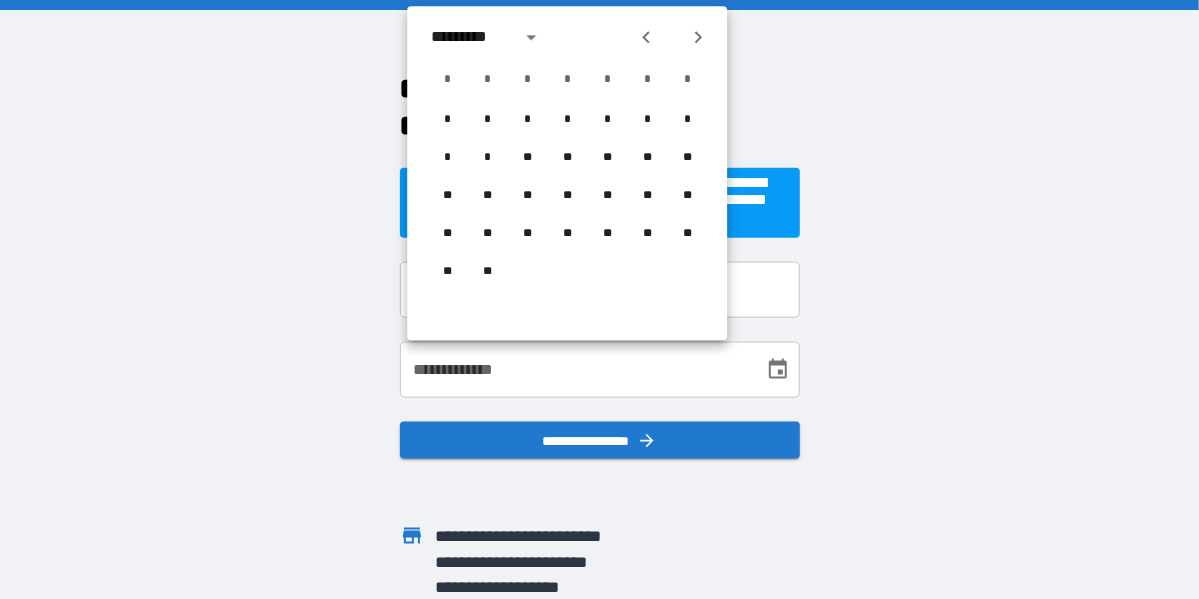click 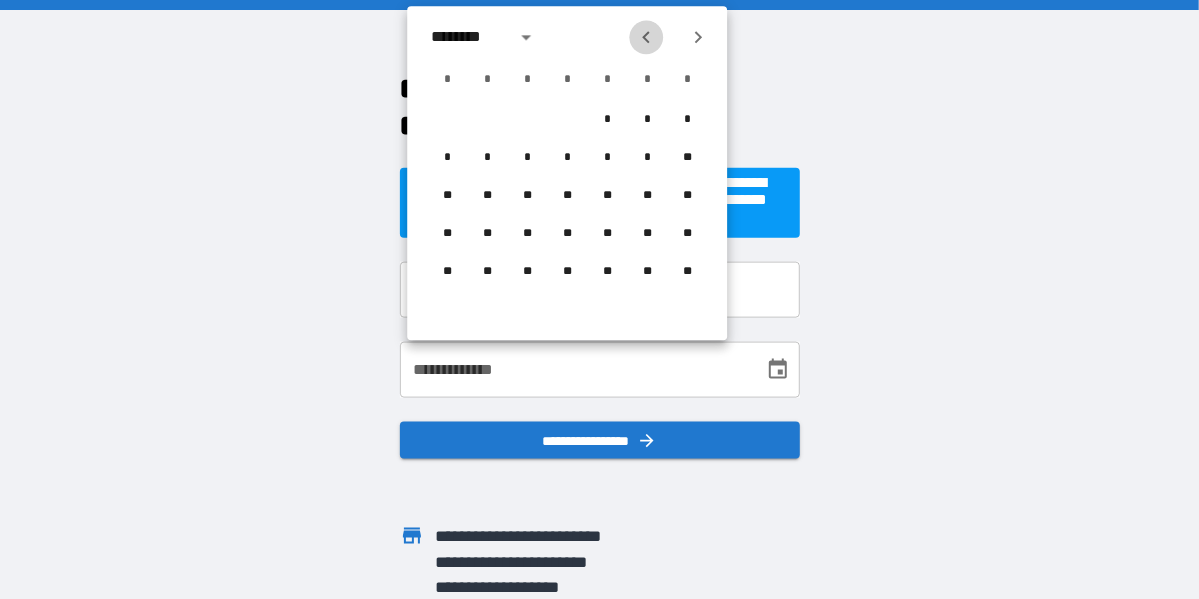 click 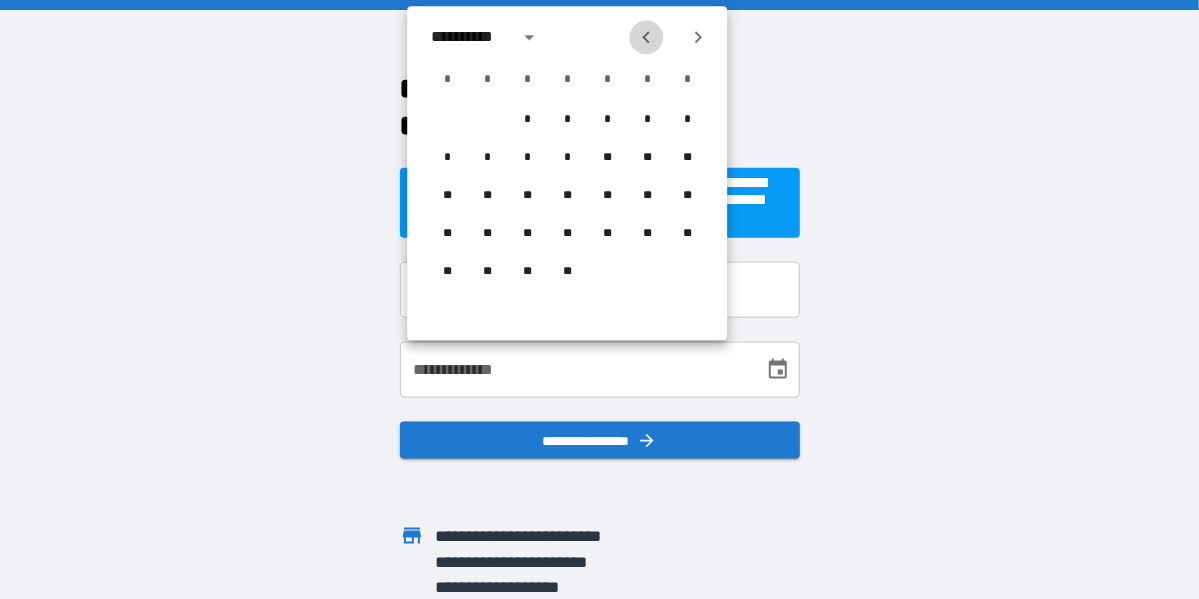 click 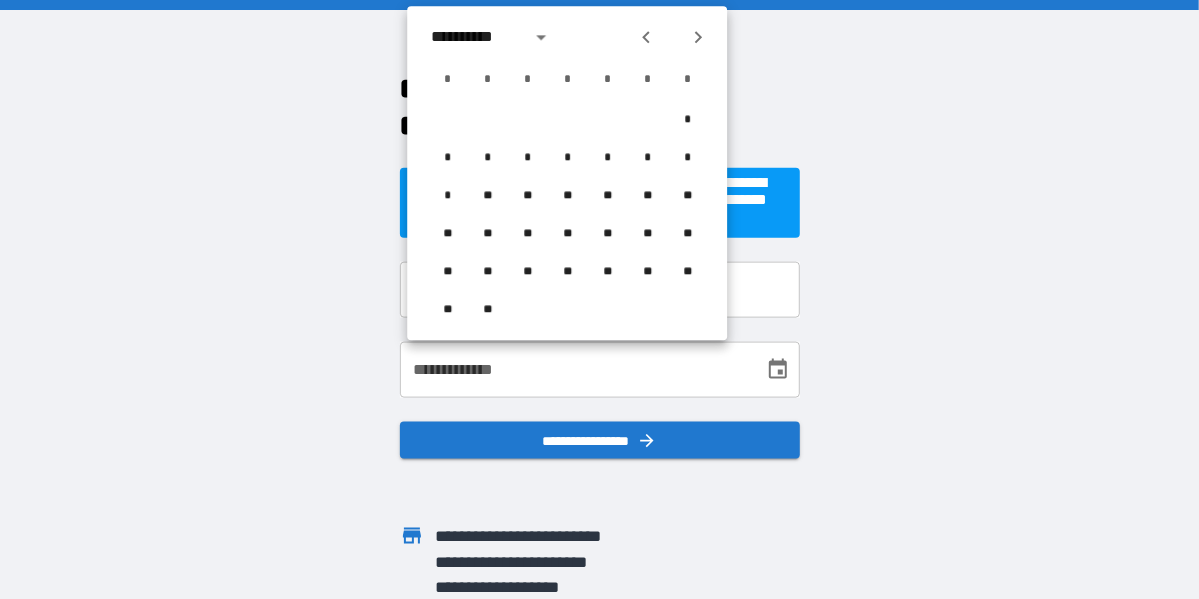 click 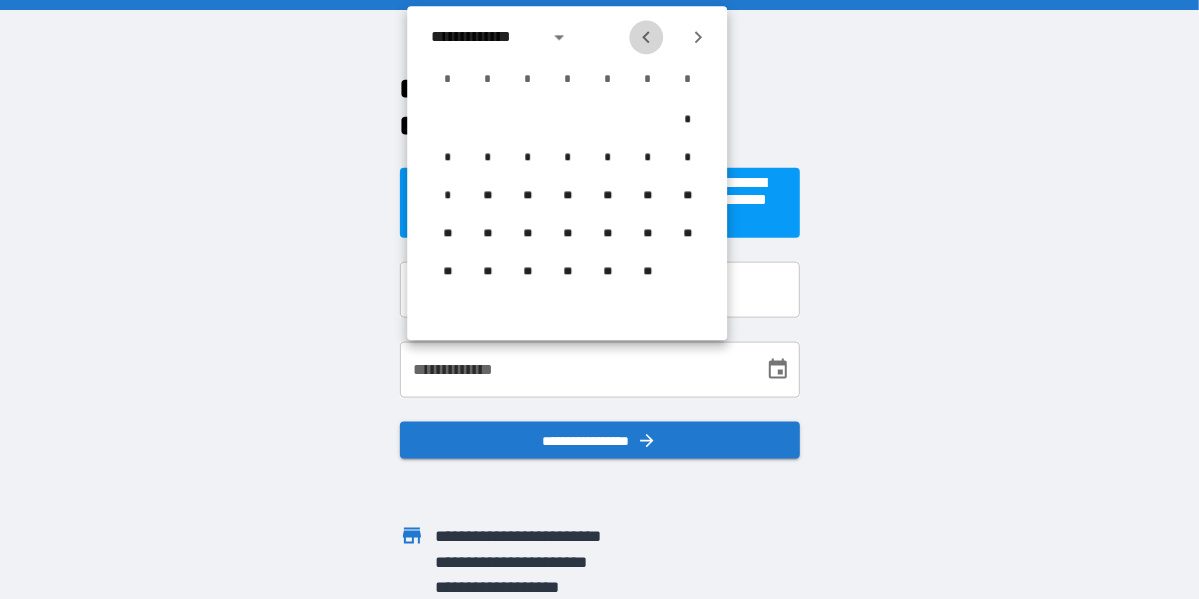 click 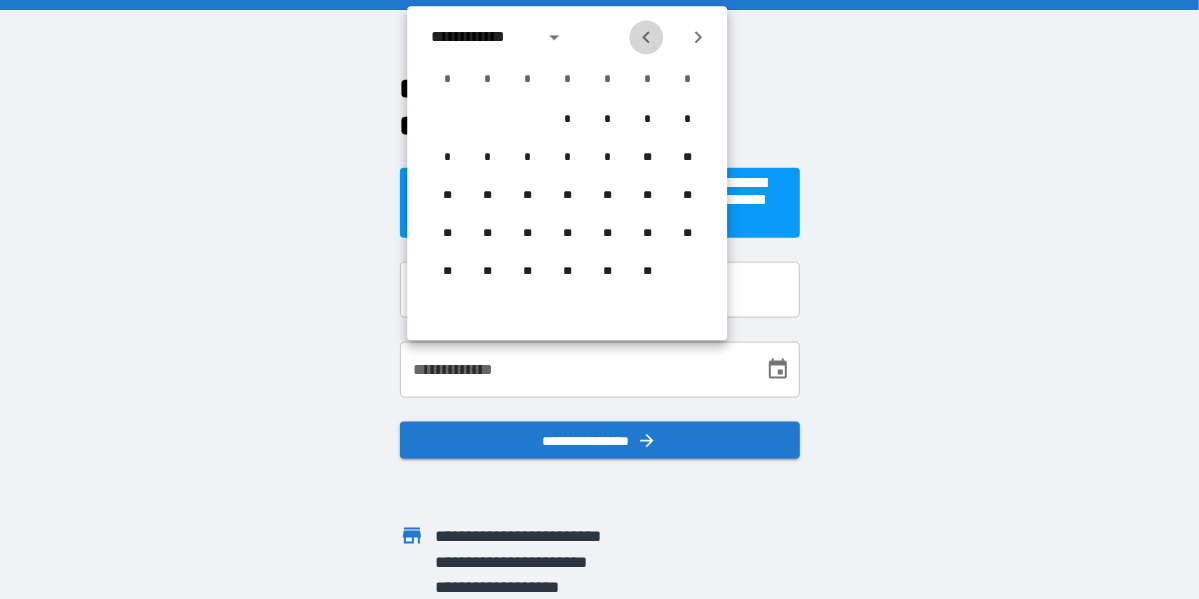 click 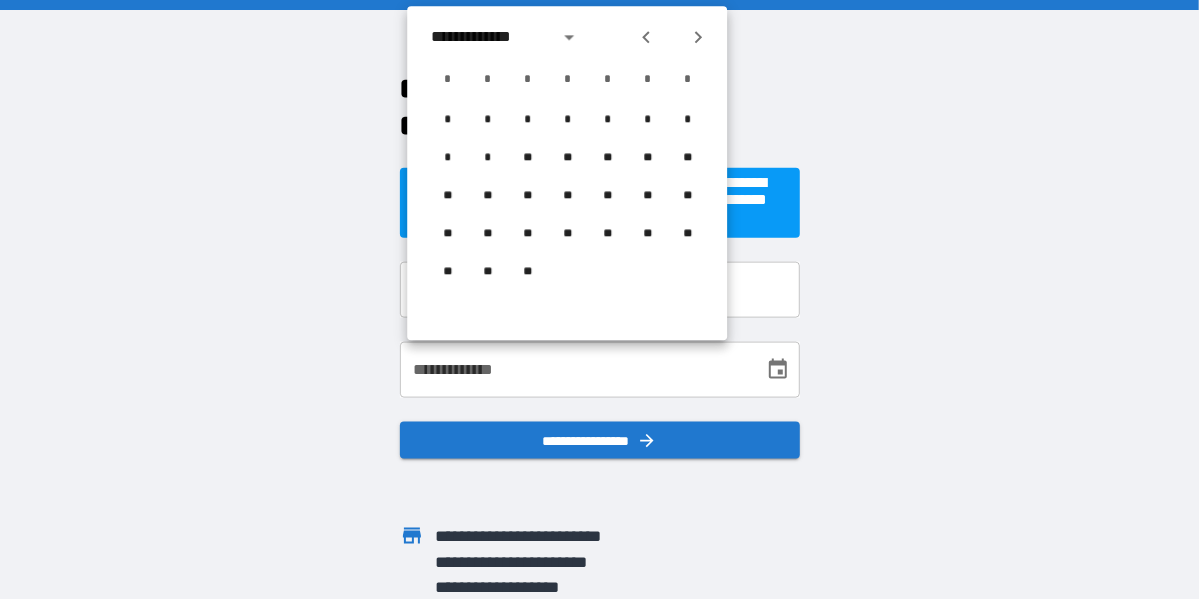 click 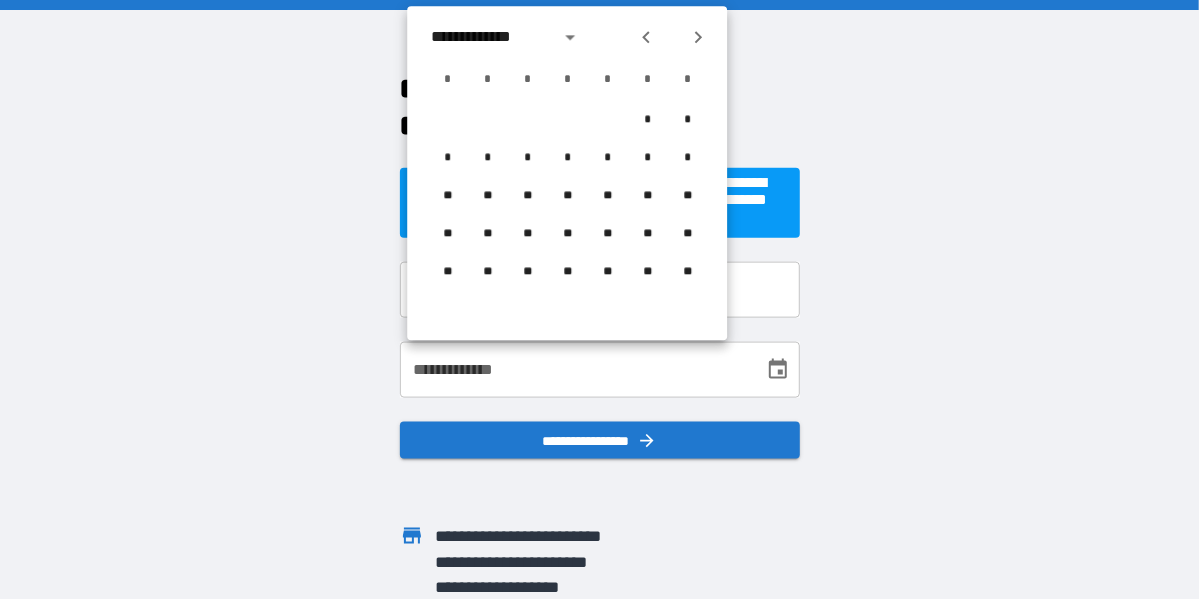 click 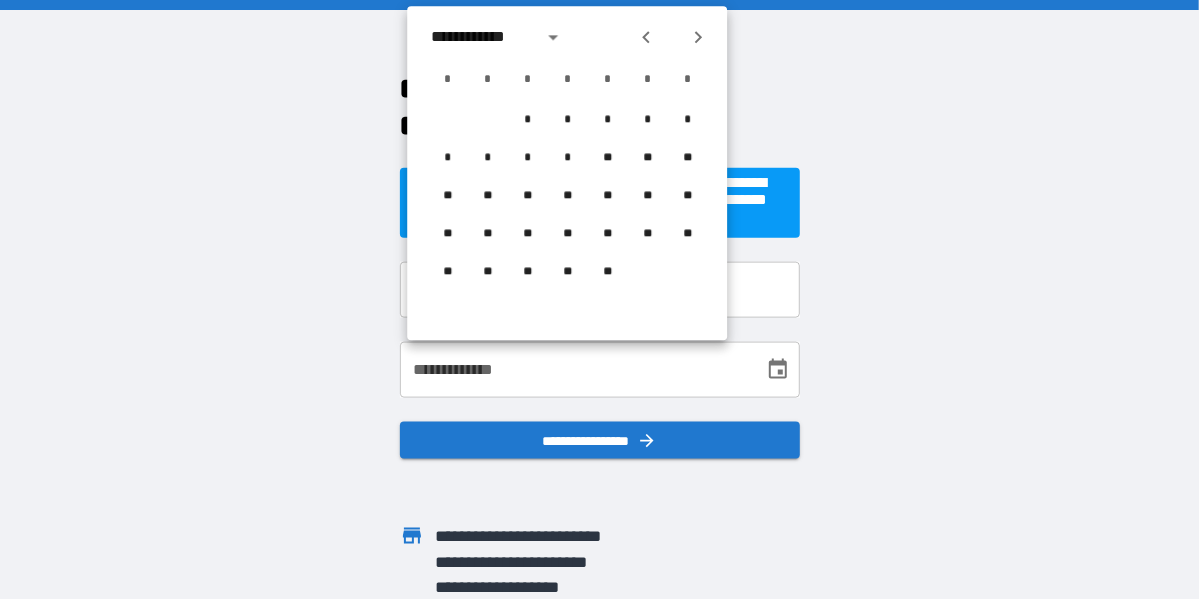 click 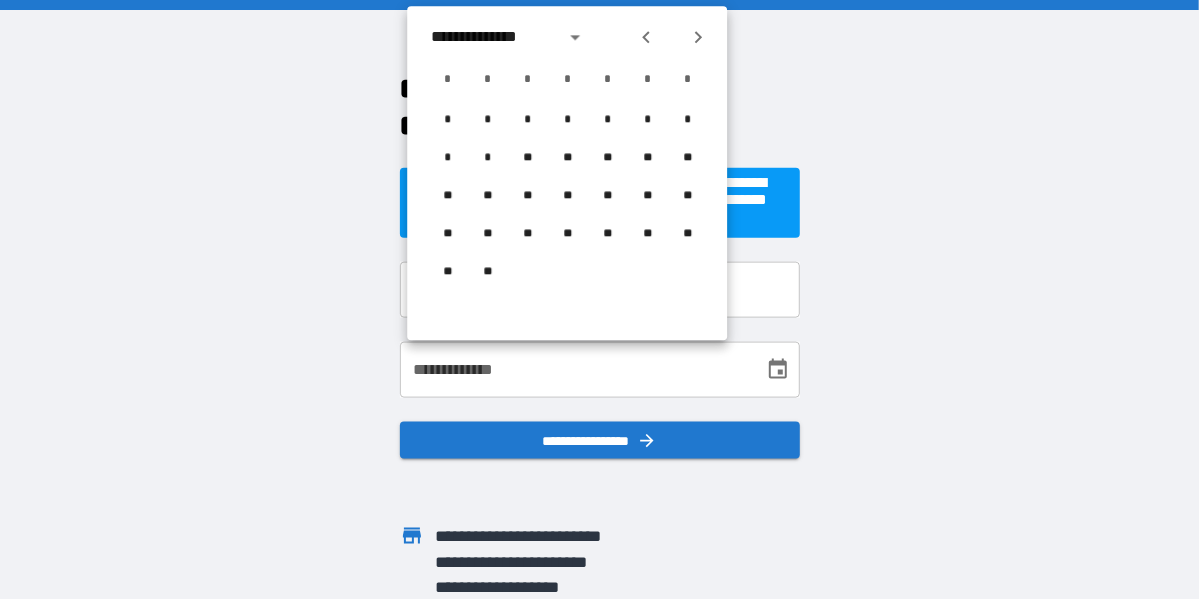 click 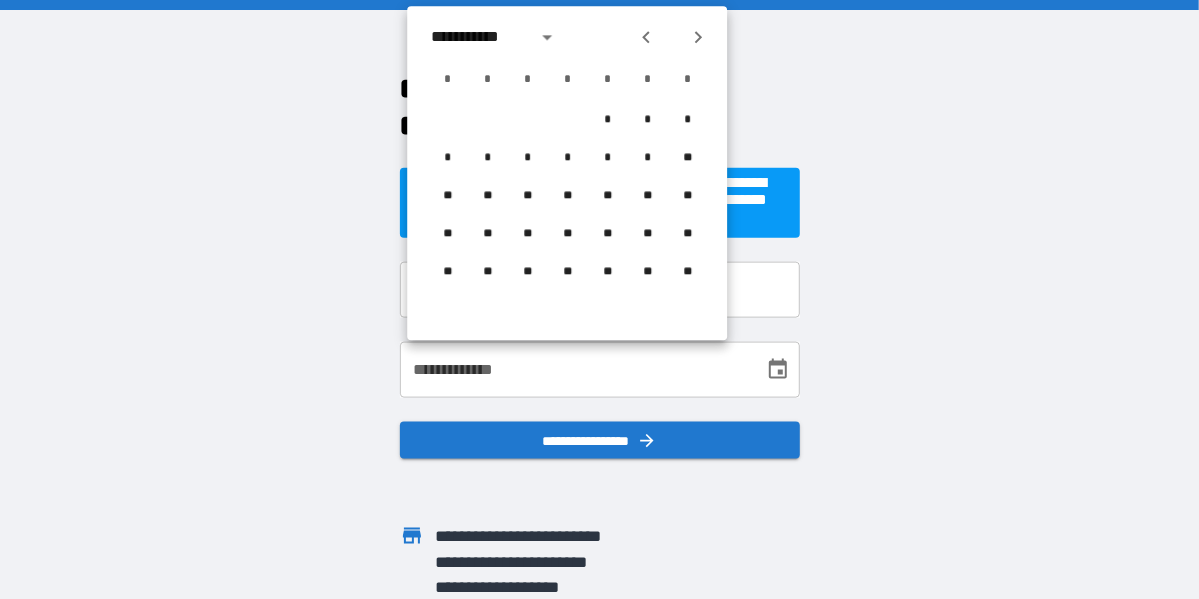 click 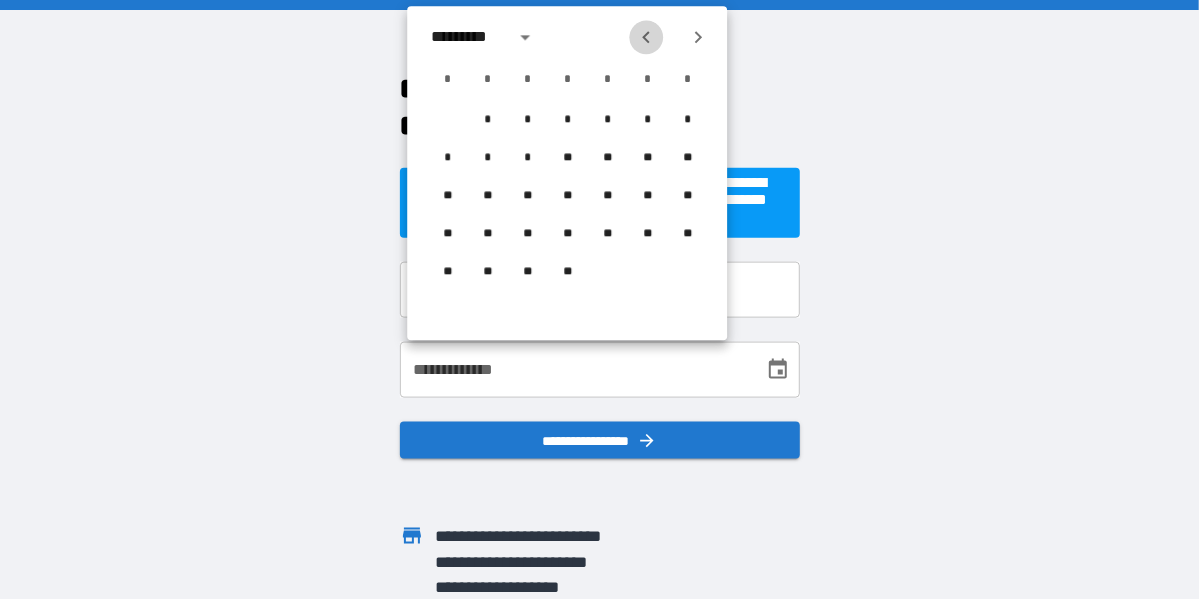 click 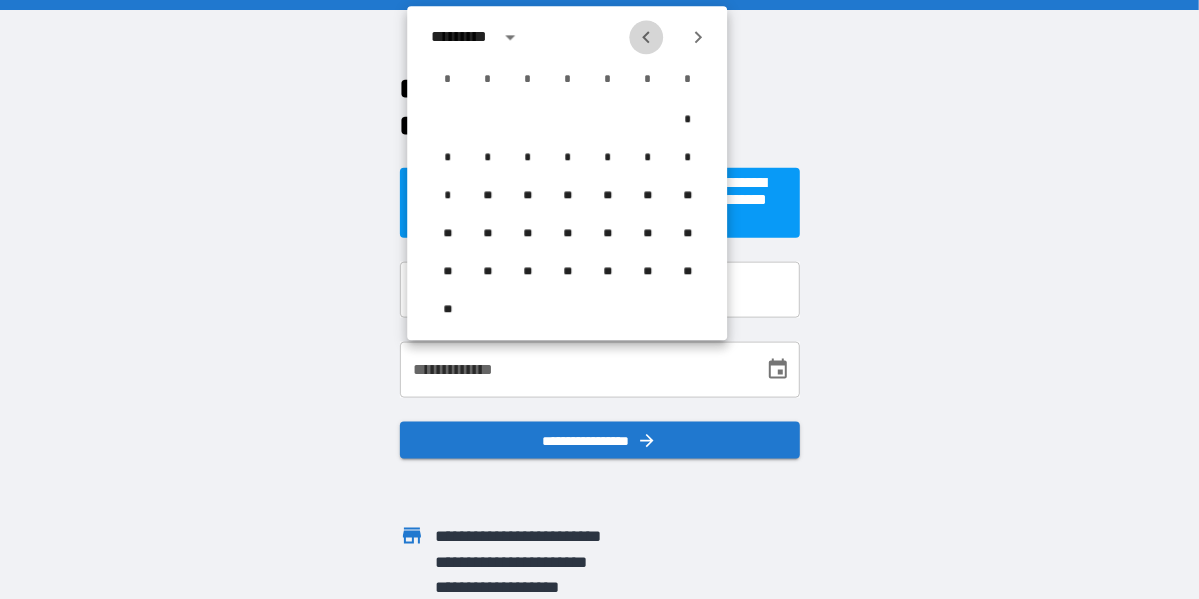 click 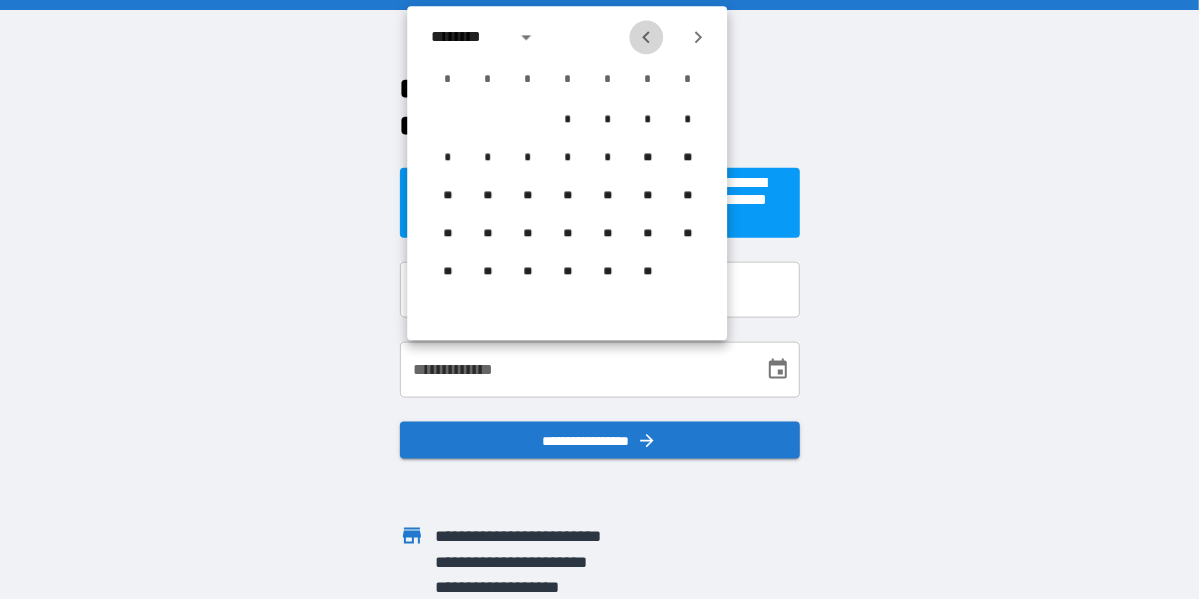 click 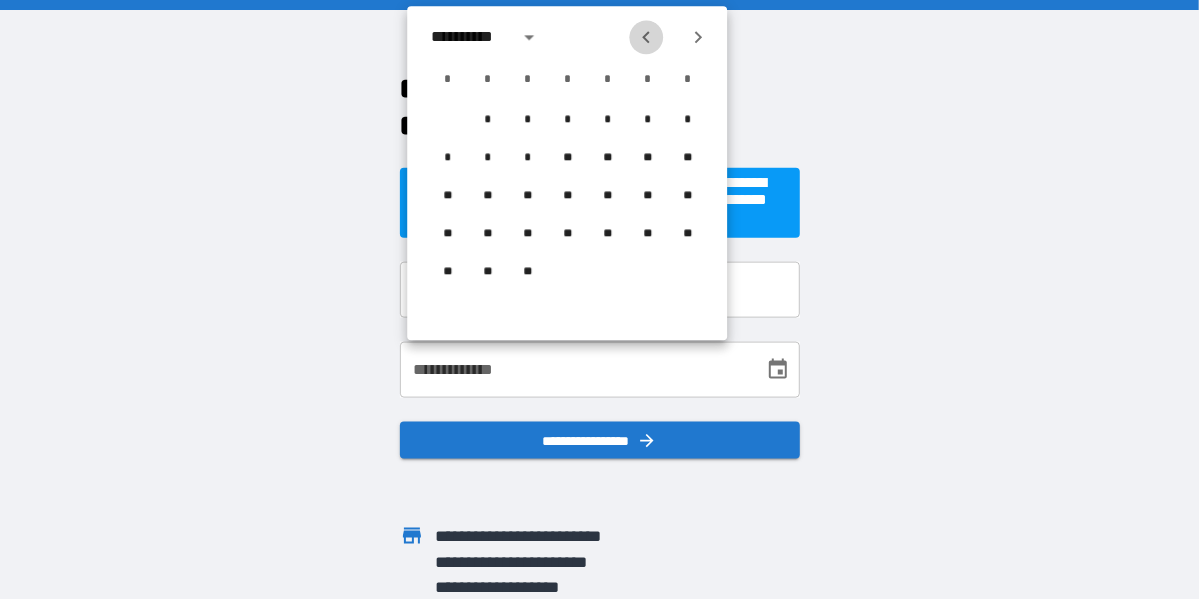 click 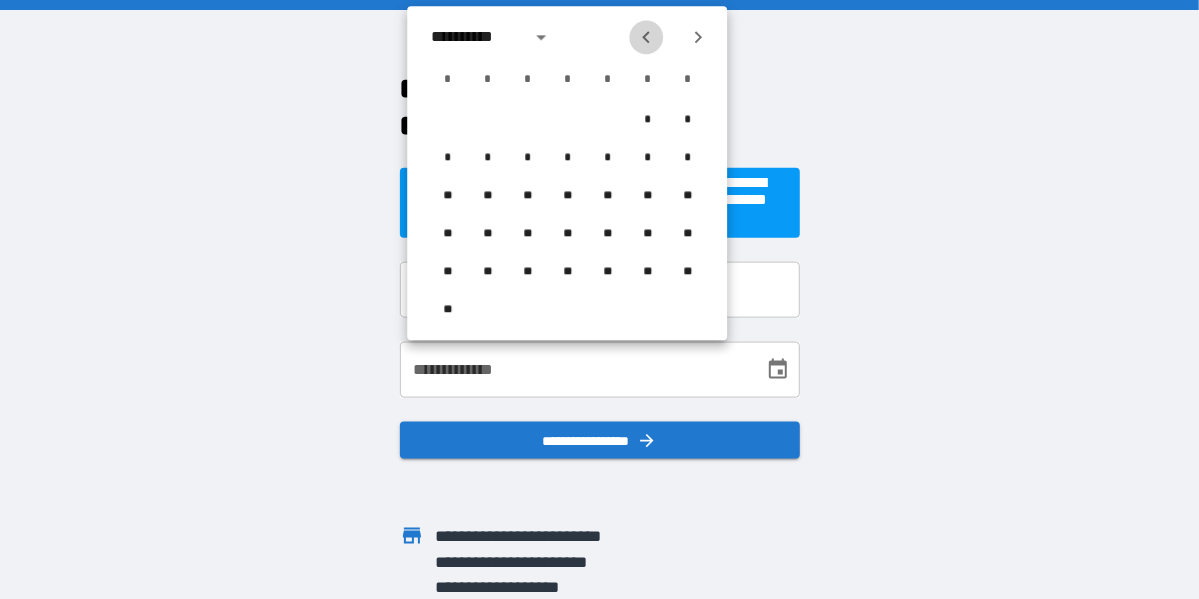 click 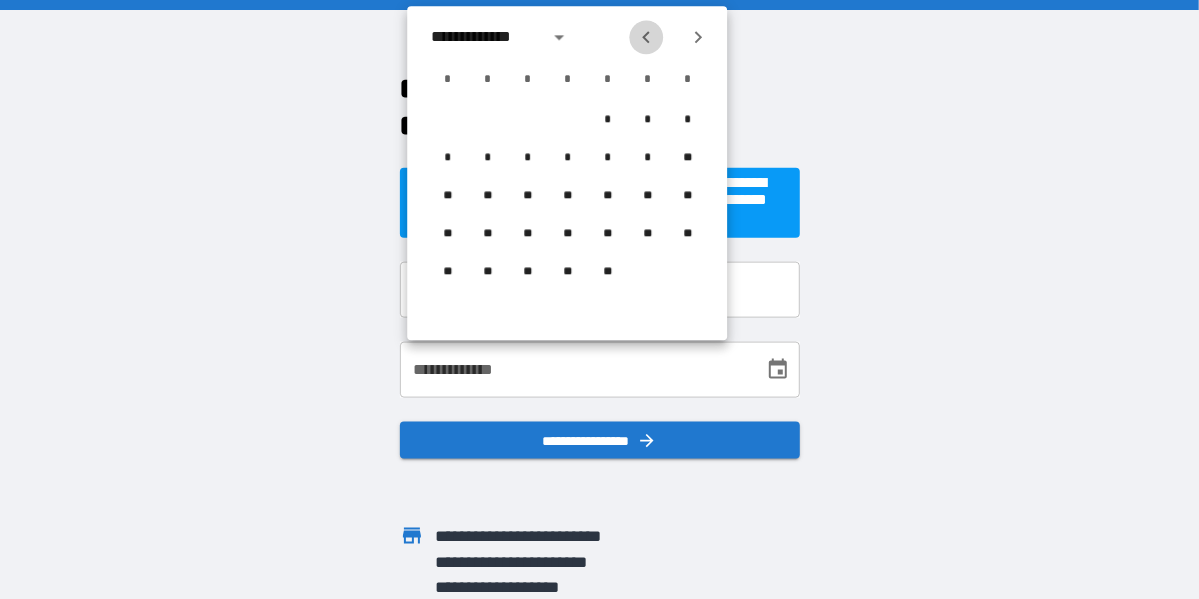 click 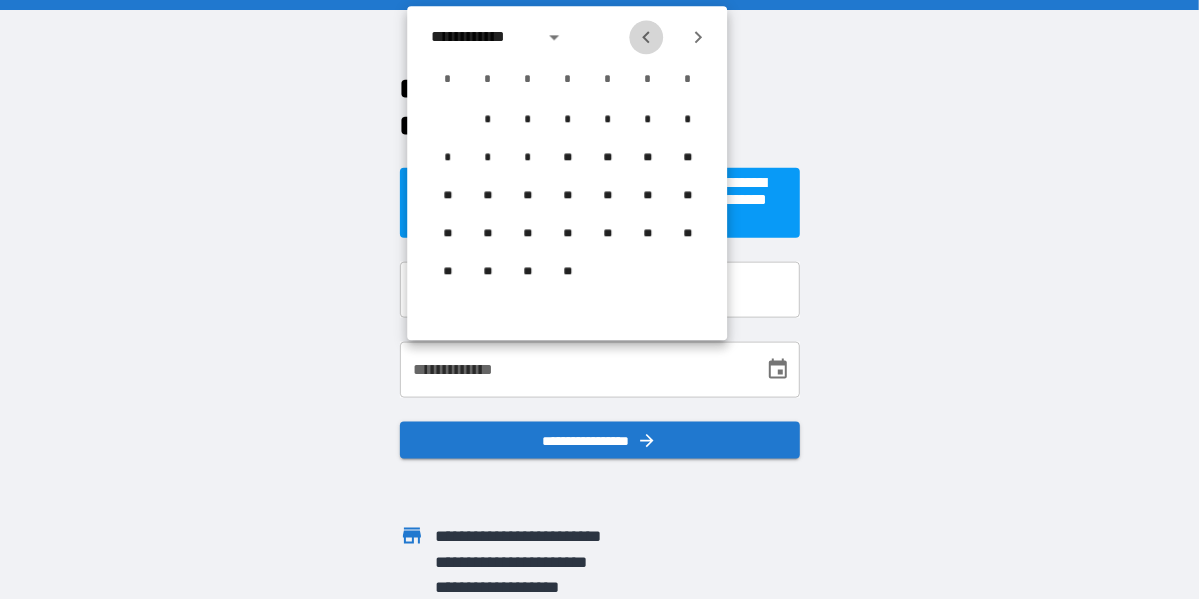 click 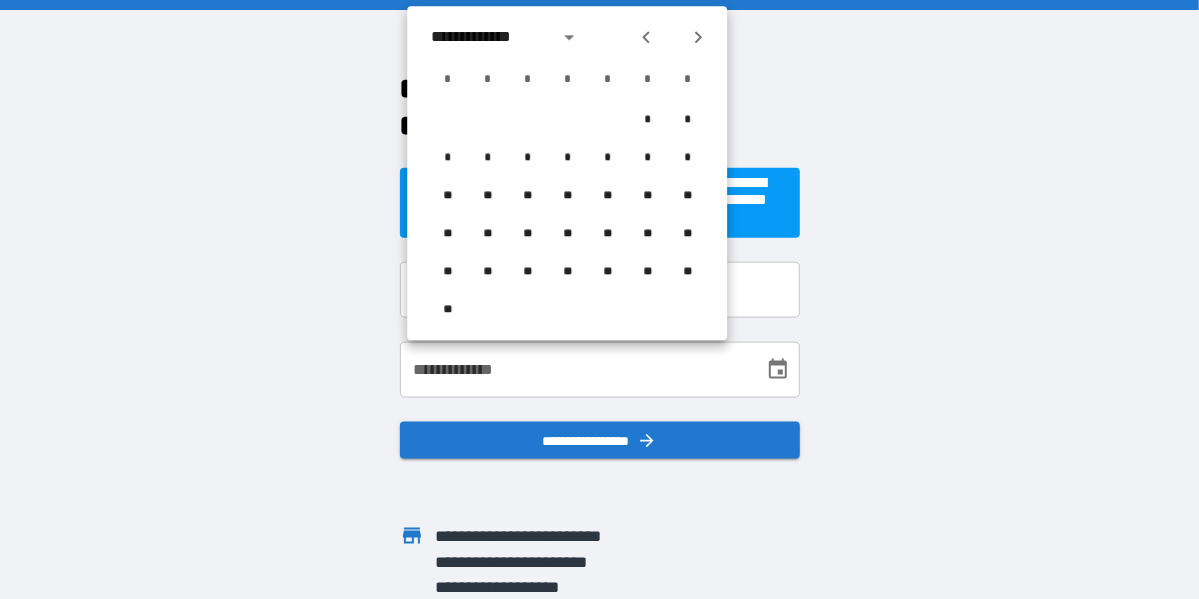 click 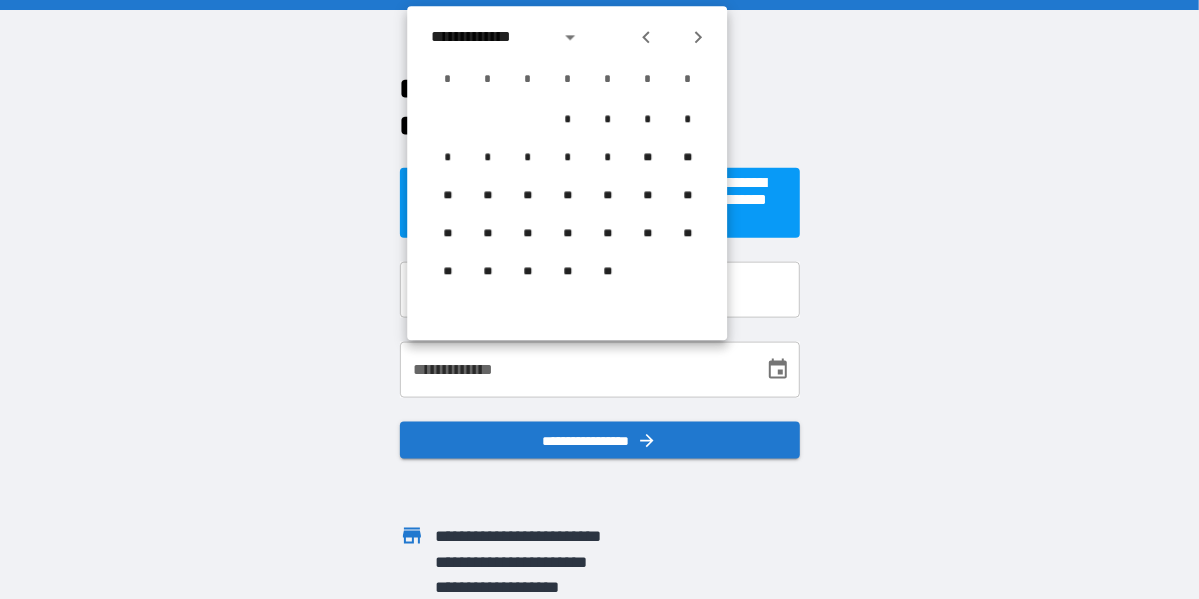 click 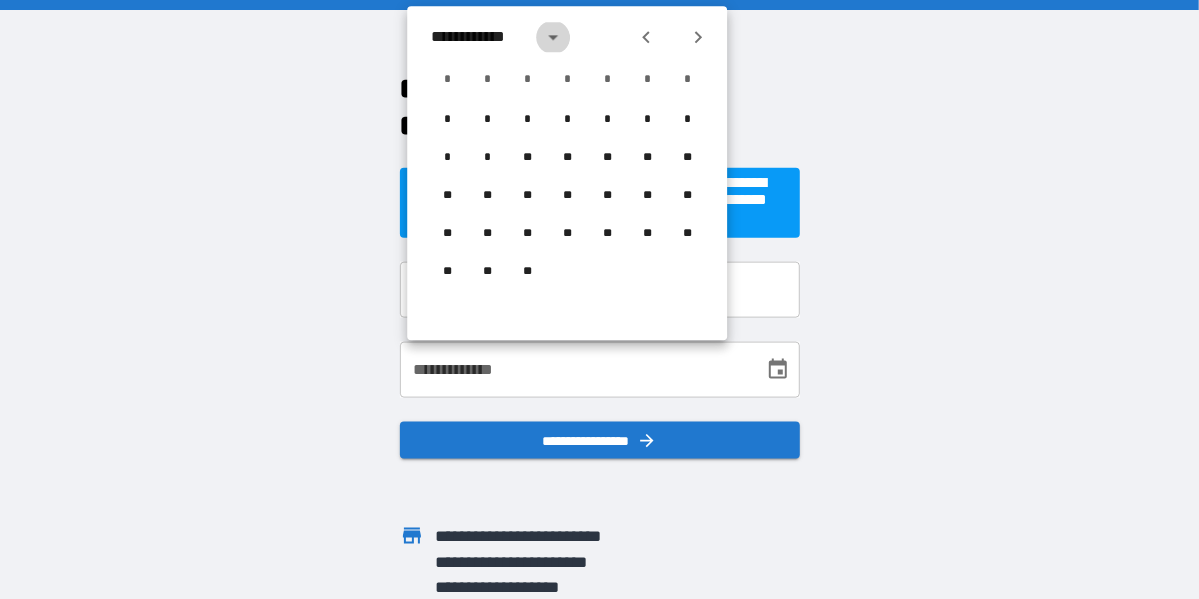 click 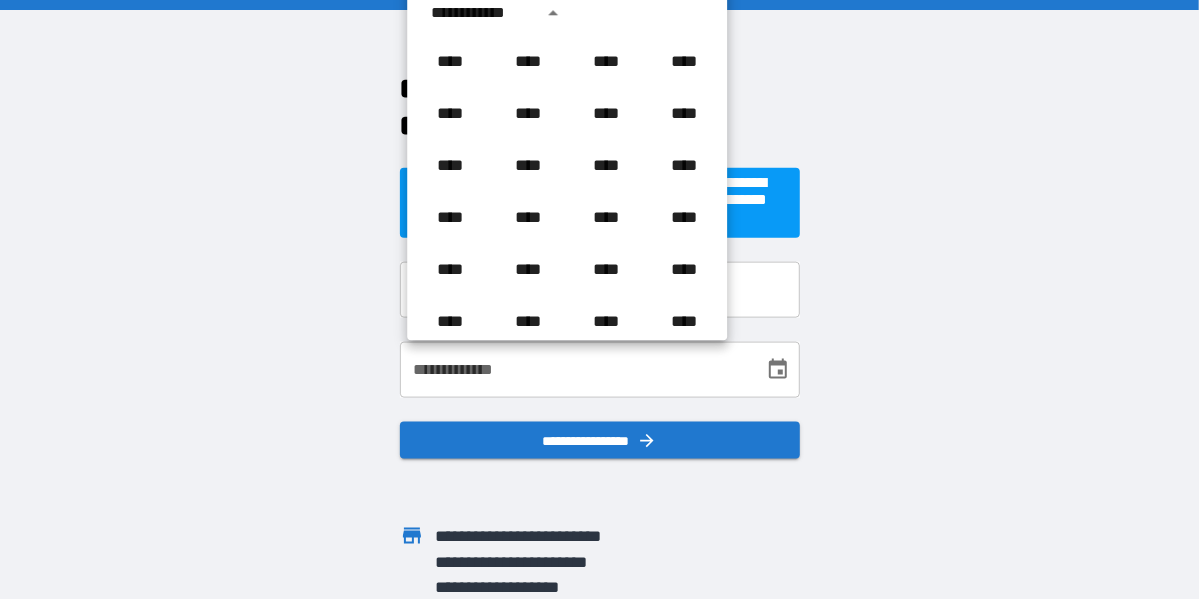 scroll, scrollTop: 1486, scrollLeft: 0, axis: vertical 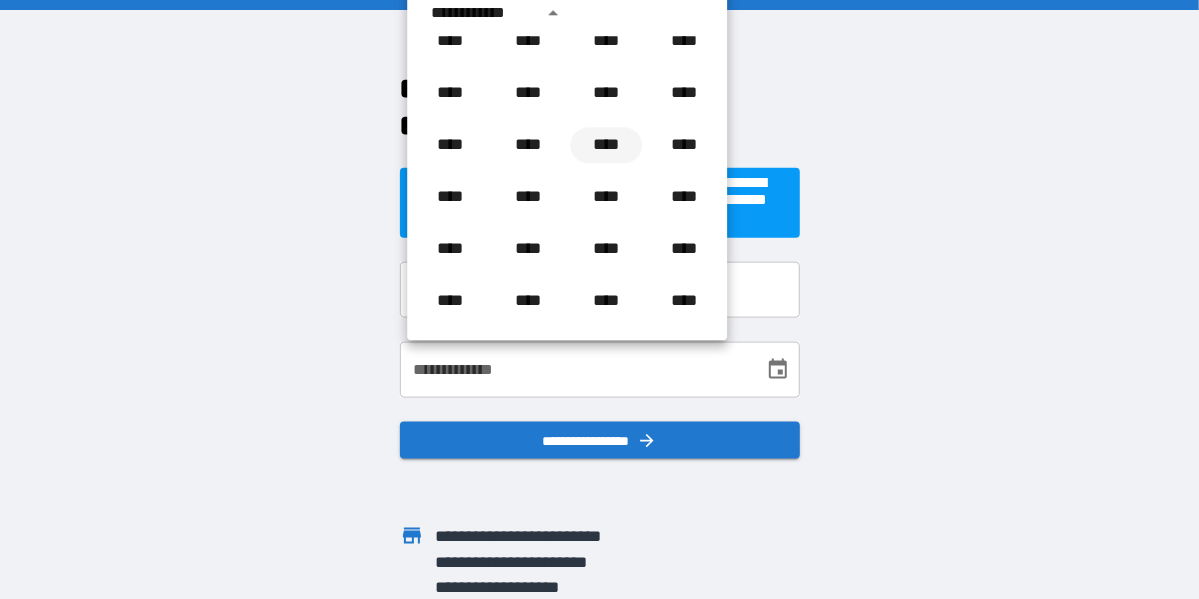 click on "****" at bounding box center [606, 145] 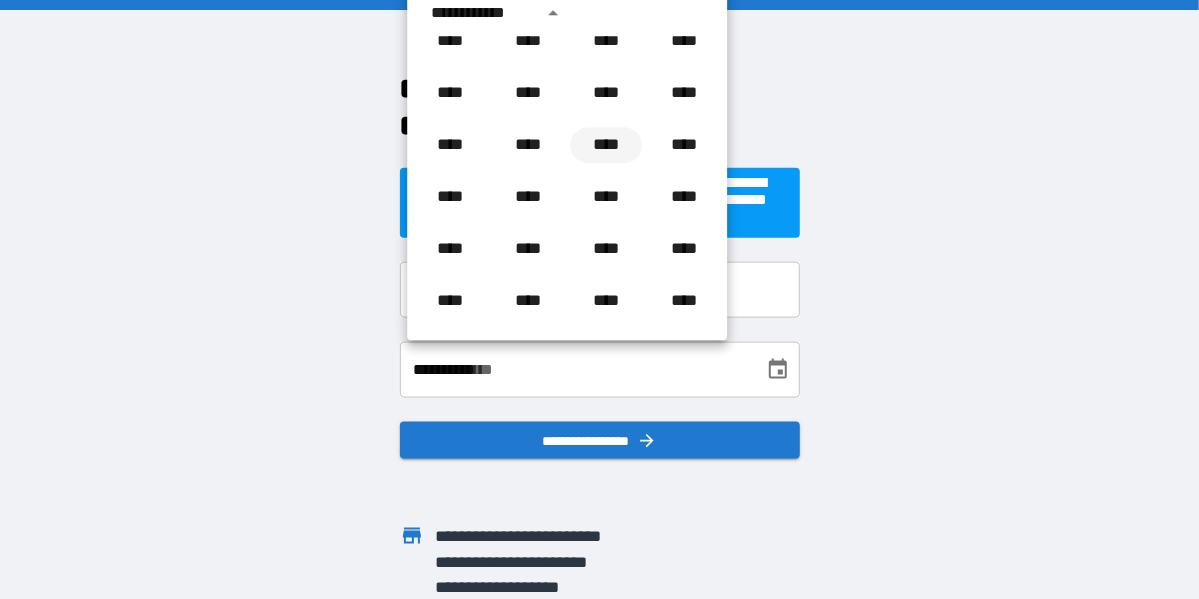 scroll, scrollTop: 0, scrollLeft: 0, axis: both 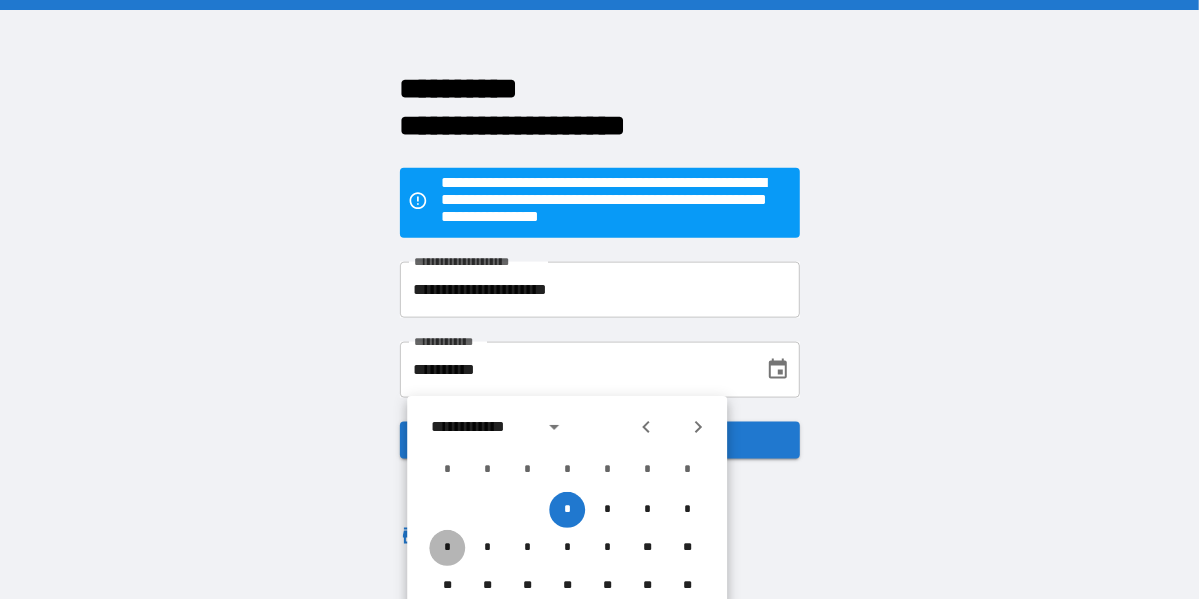 click on "*" at bounding box center (447, 548) 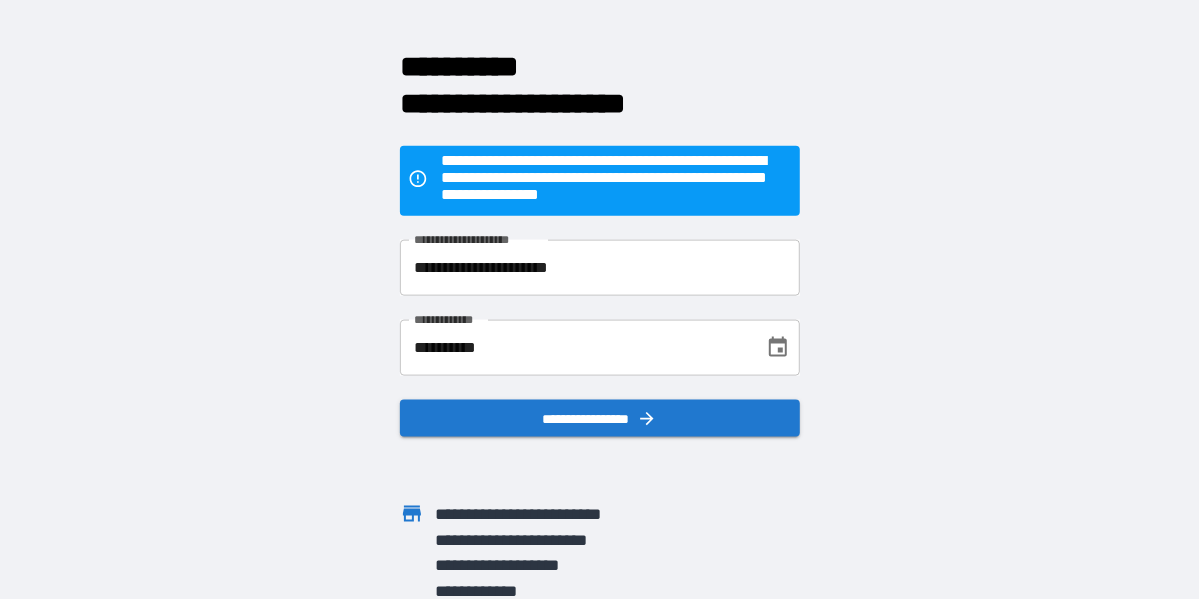 scroll, scrollTop: 28, scrollLeft: 0, axis: vertical 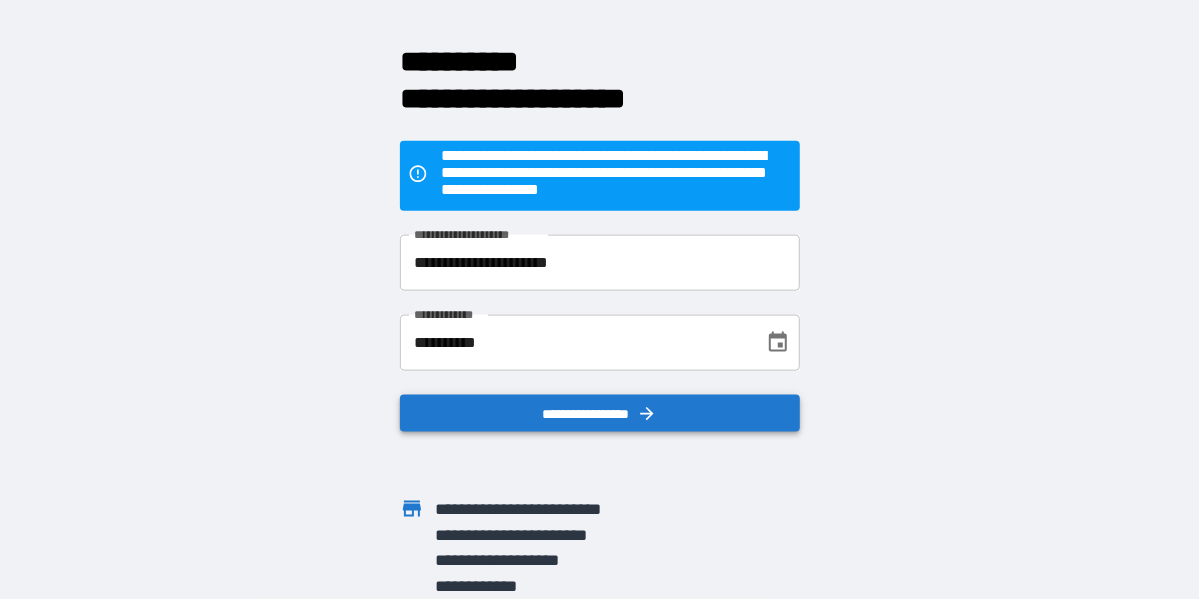 click on "**********" at bounding box center [600, 413] 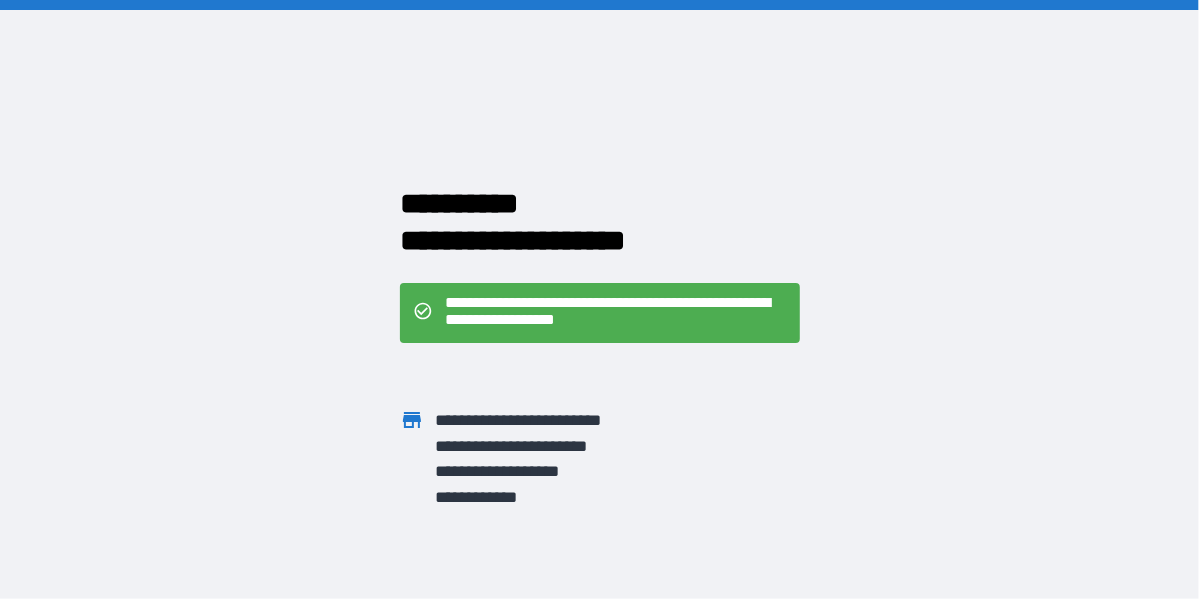 scroll, scrollTop: 0, scrollLeft: 0, axis: both 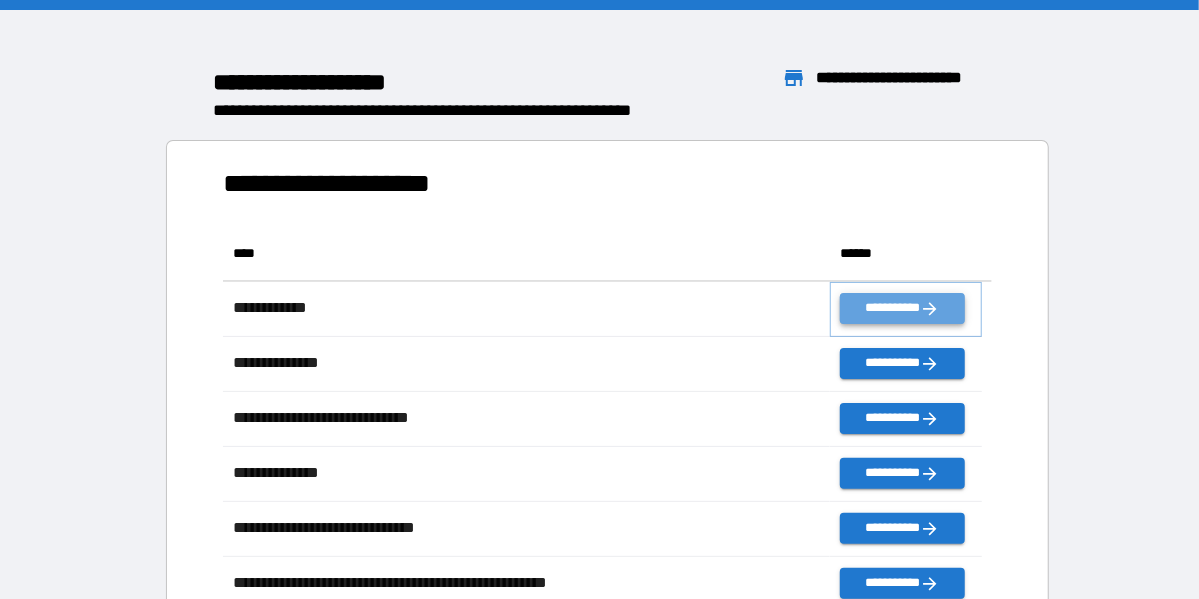 click on "**********" at bounding box center [902, 308] 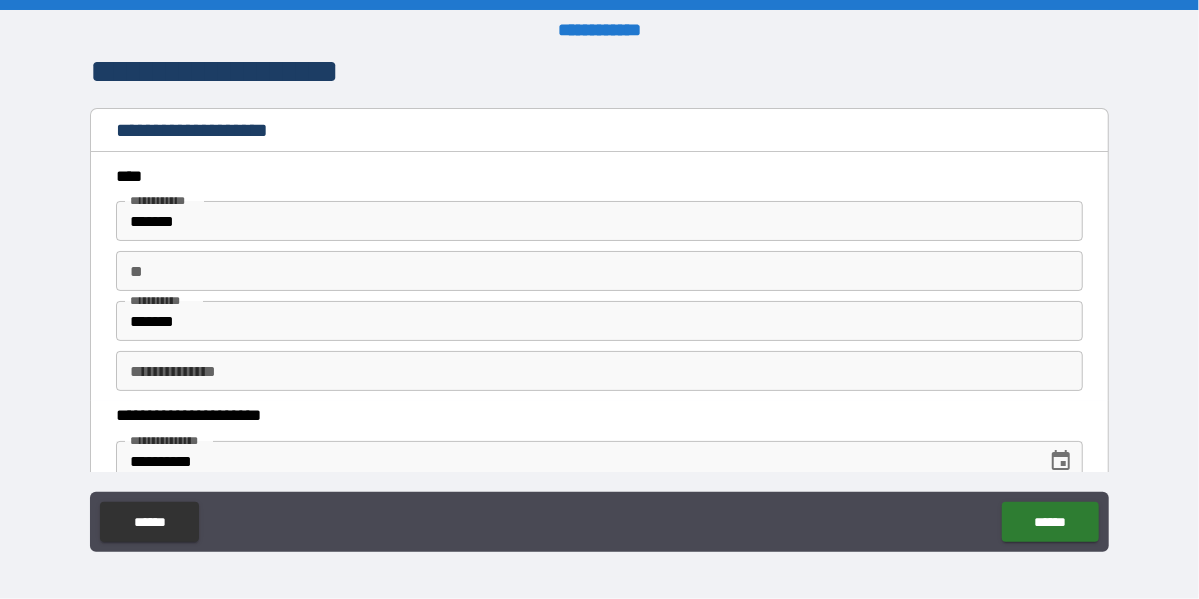 click on "**********" at bounding box center (599, 371) 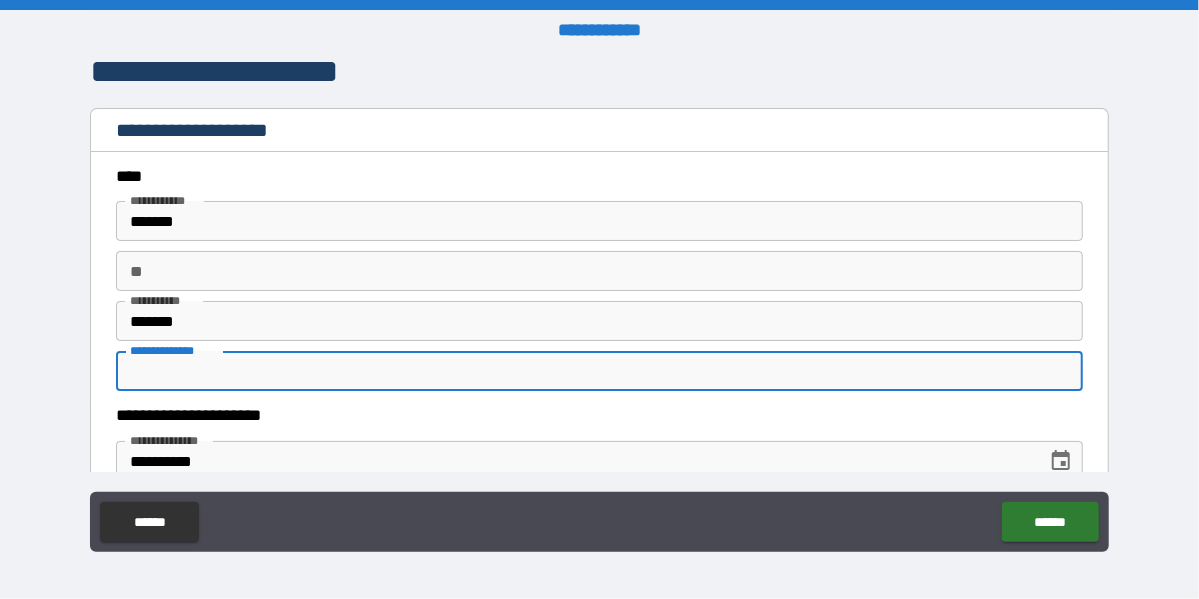 type on "*******" 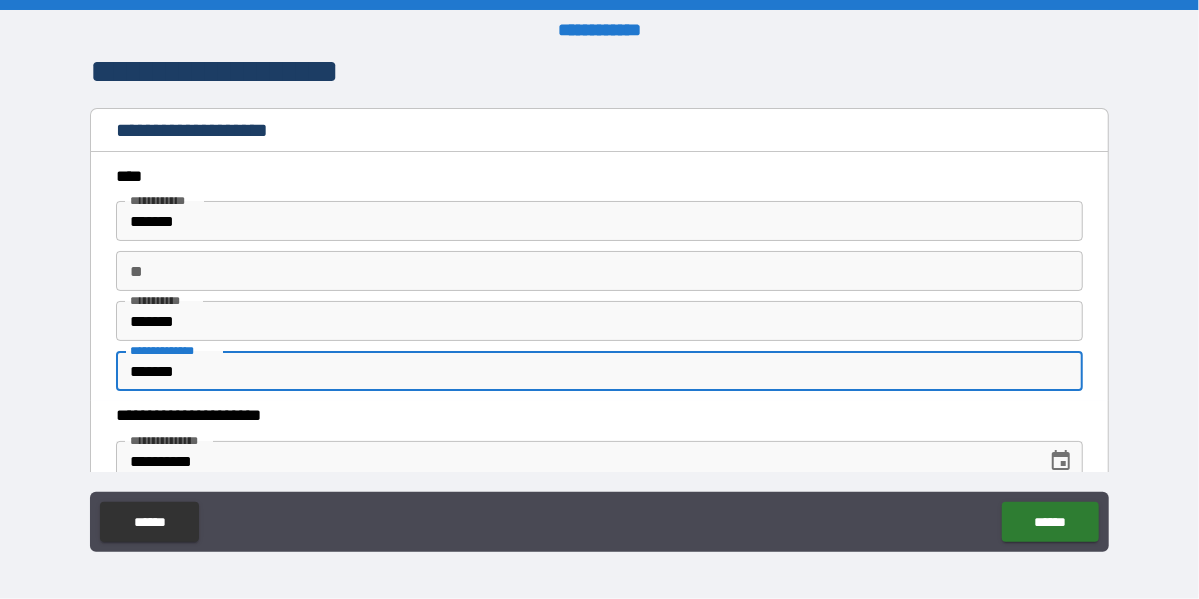 type on "*" 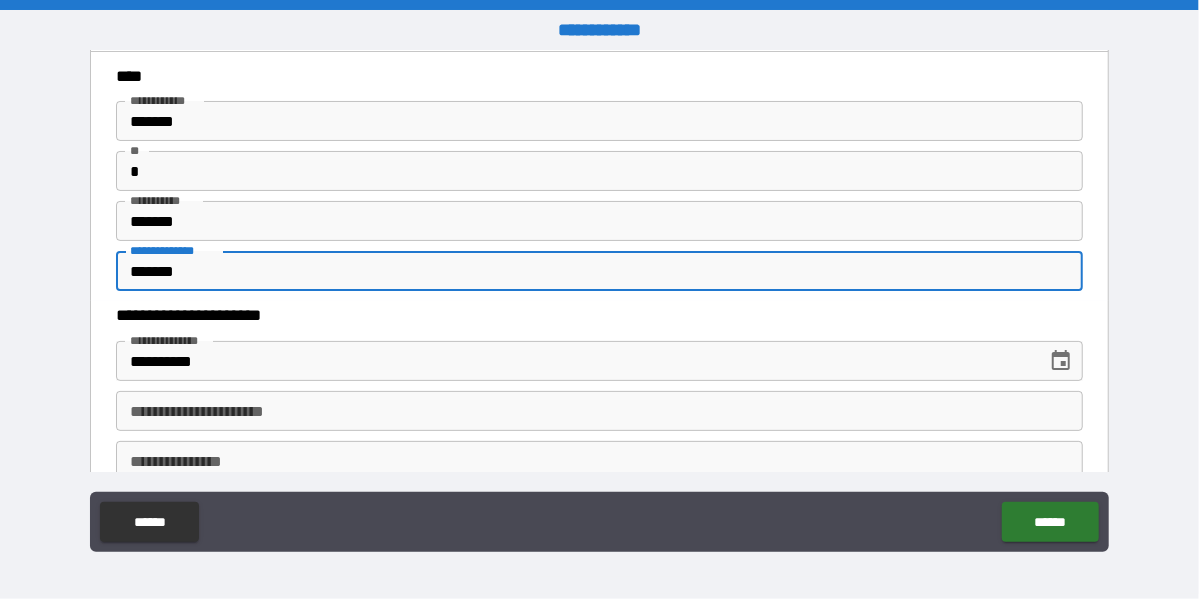 scroll, scrollTop: 200, scrollLeft: 0, axis: vertical 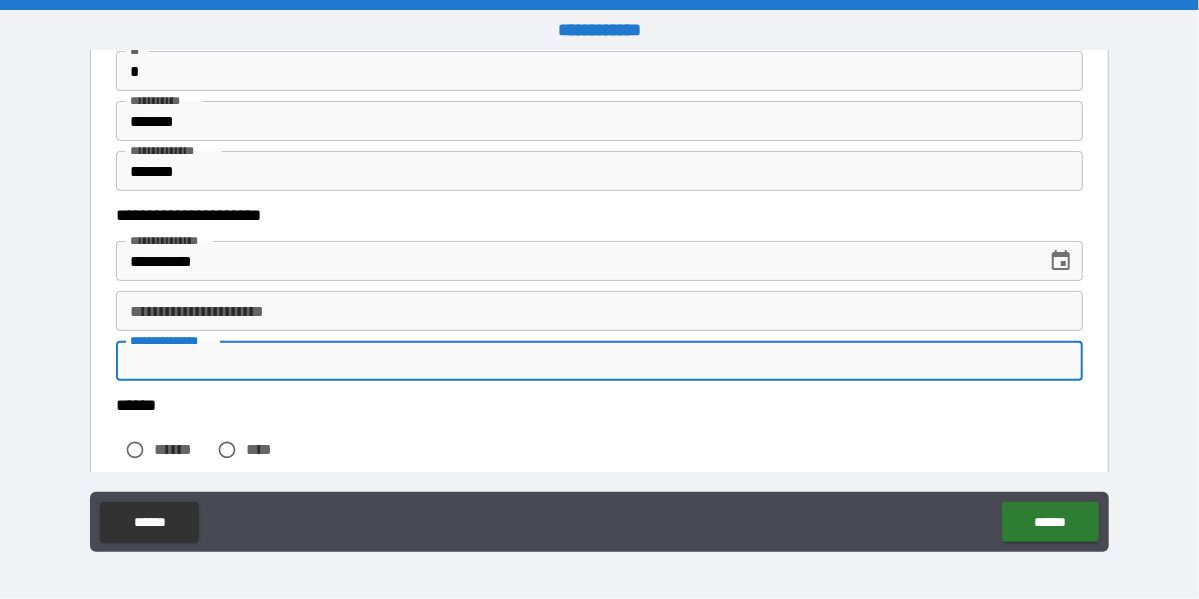 click on "**********" at bounding box center [599, 361] 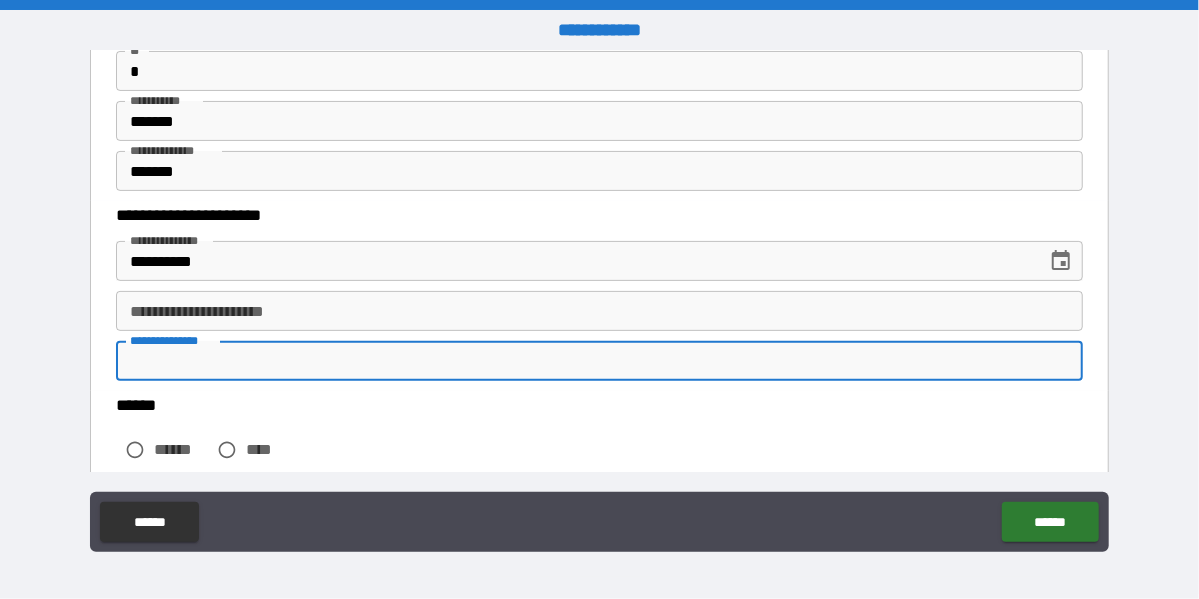 scroll, scrollTop: 300, scrollLeft: 0, axis: vertical 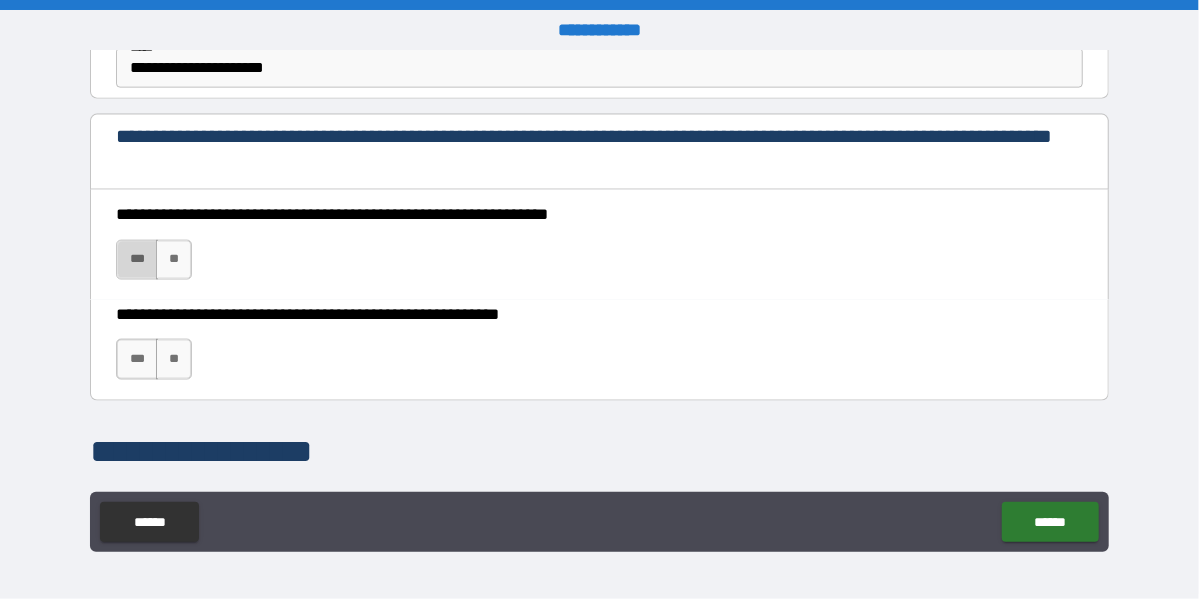 click on "***" at bounding box center [137, 260] 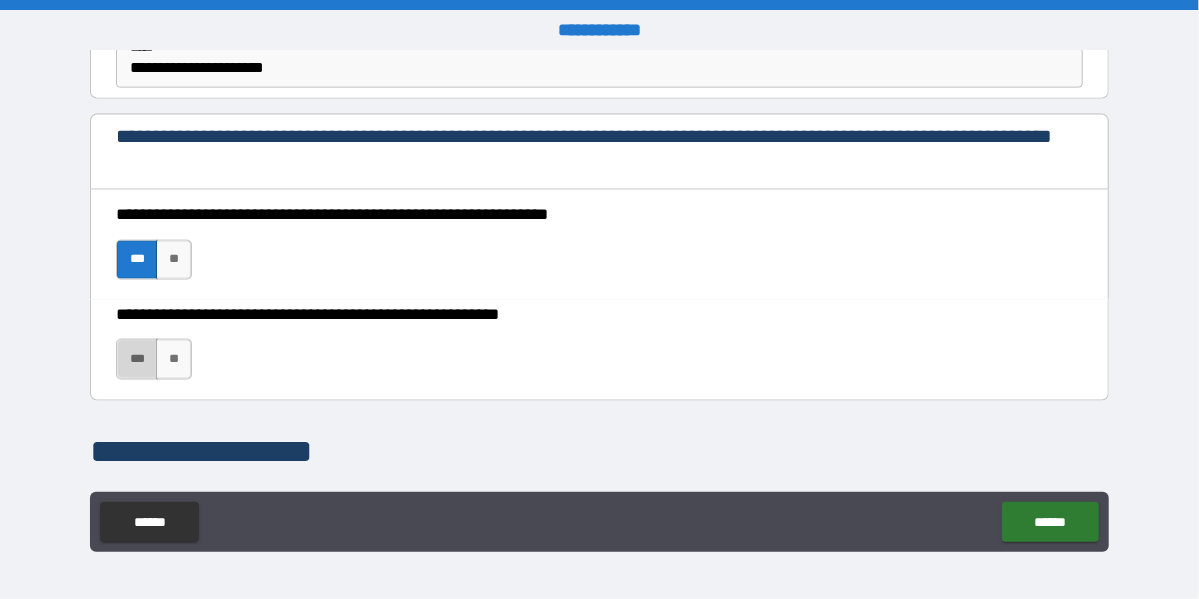 click on "***" at bounding box center (137, 359) 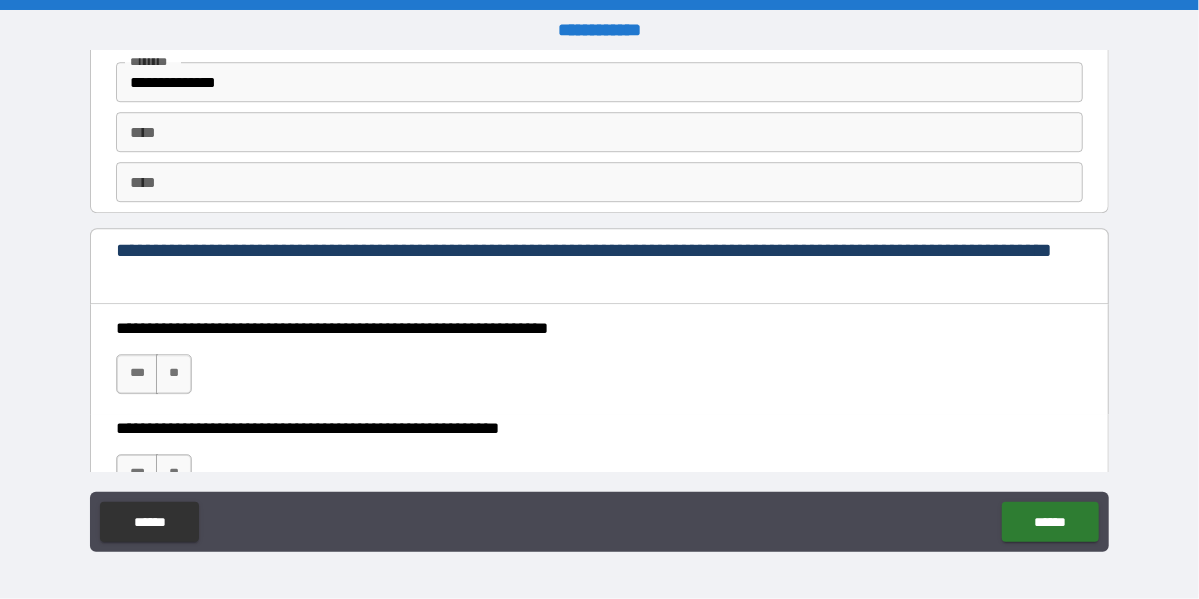 scroll, scrollTop: 2800, scrollLeft: 0, axis: vertical 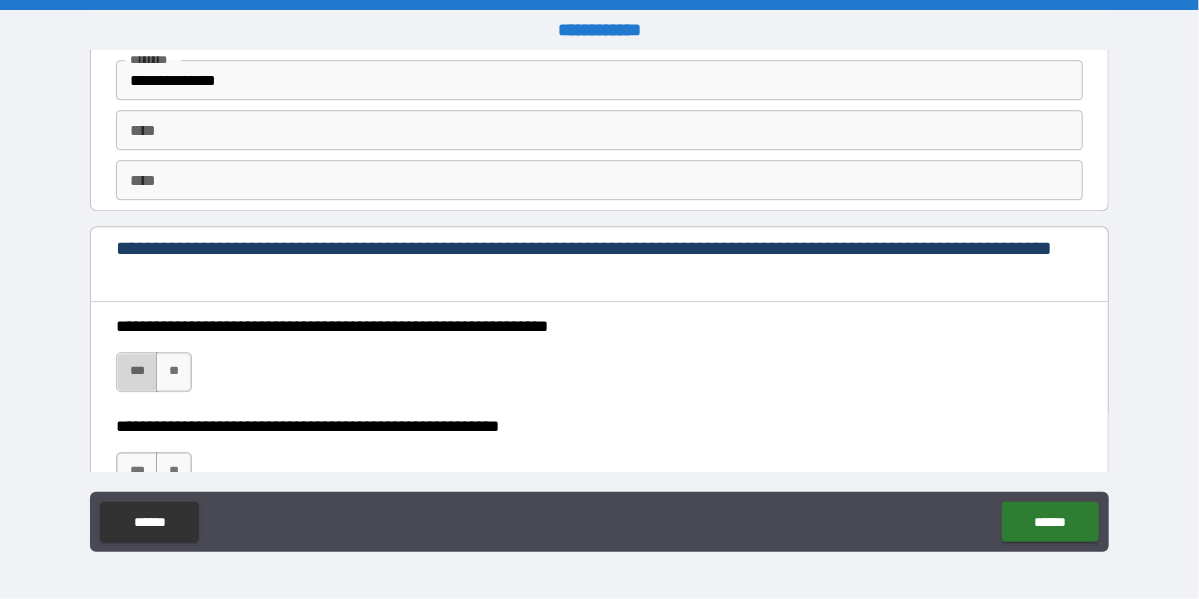 click on "***" at bounding box center [137, 372] 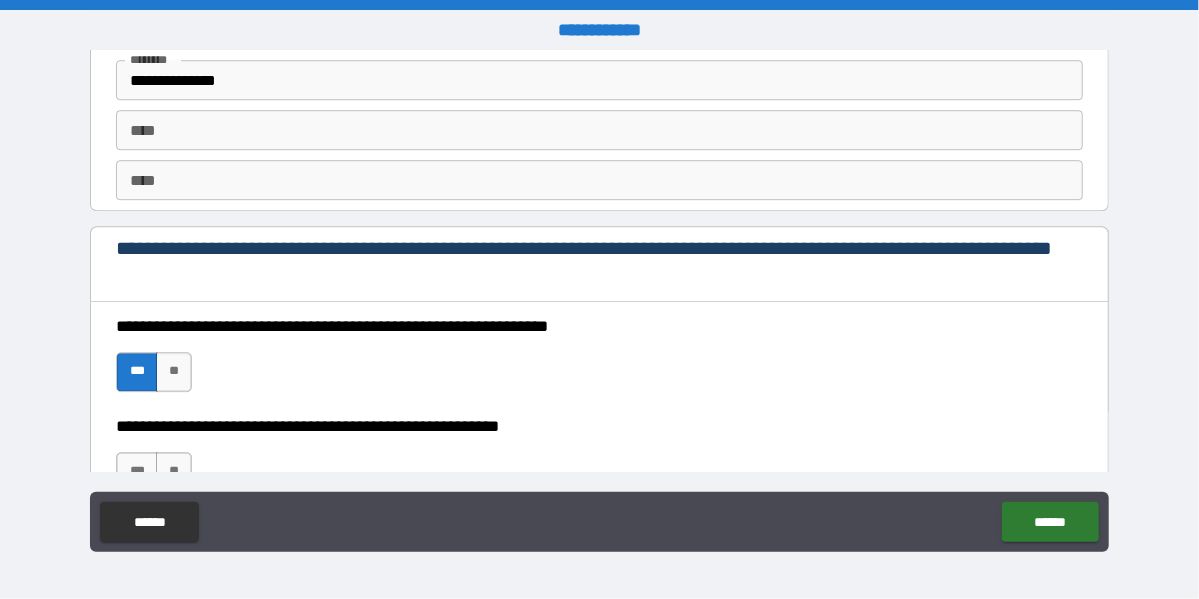 scroll, scrollTop: 3000, scrollLeft: 0, axis: vertical 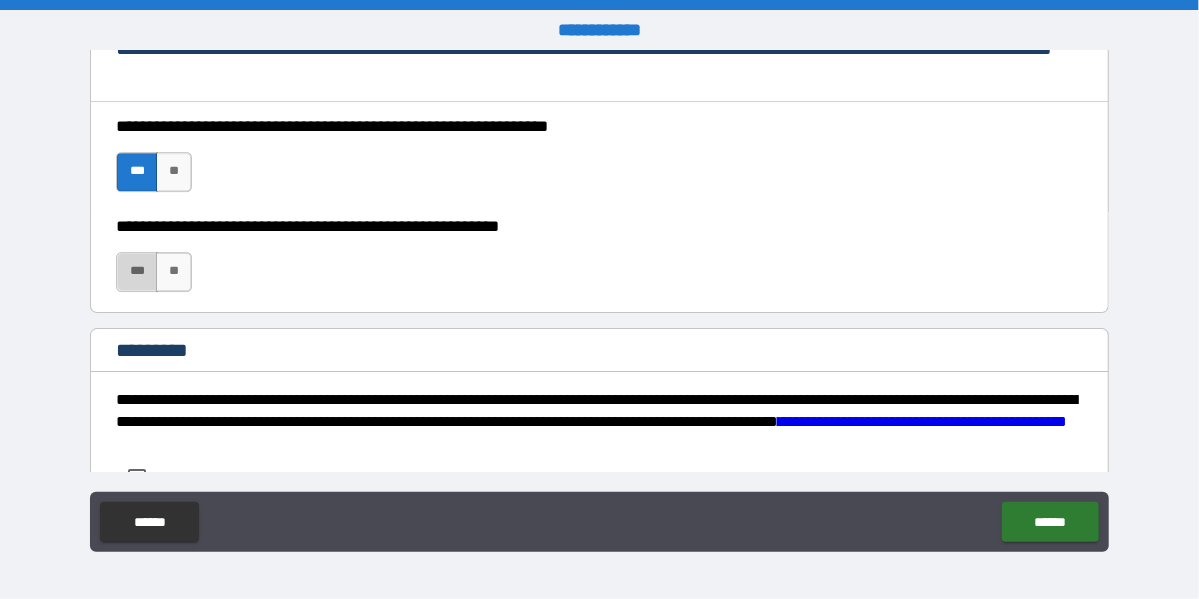 click on "***" at bounding box center (137, 272) 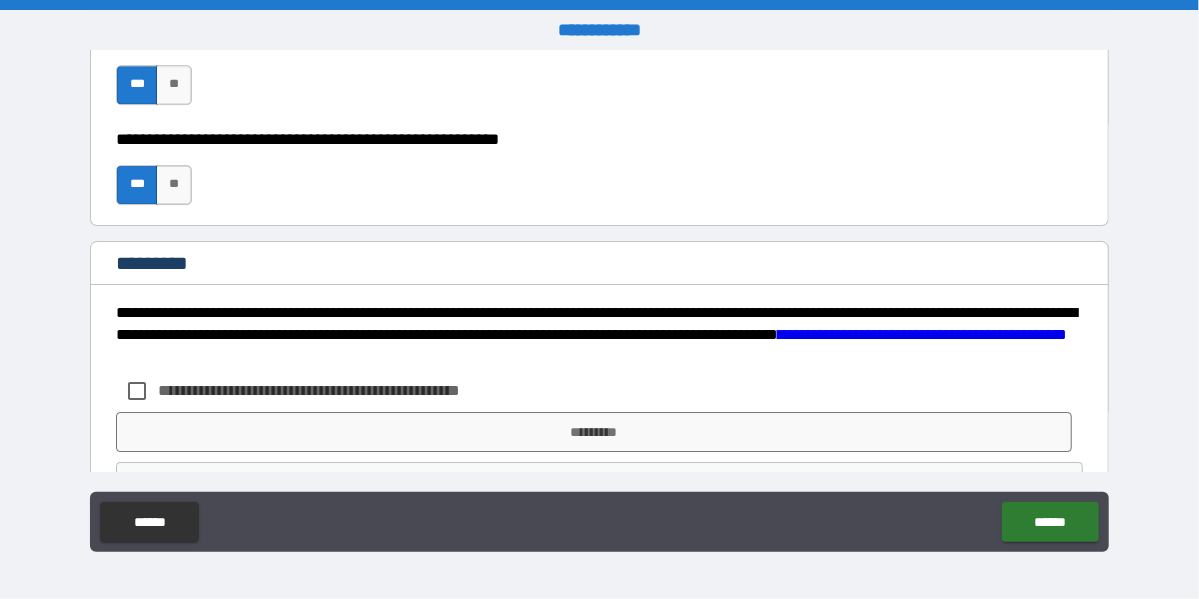 scroll, scrollTop: 3140, scrollLeft: 0, axis: vertical 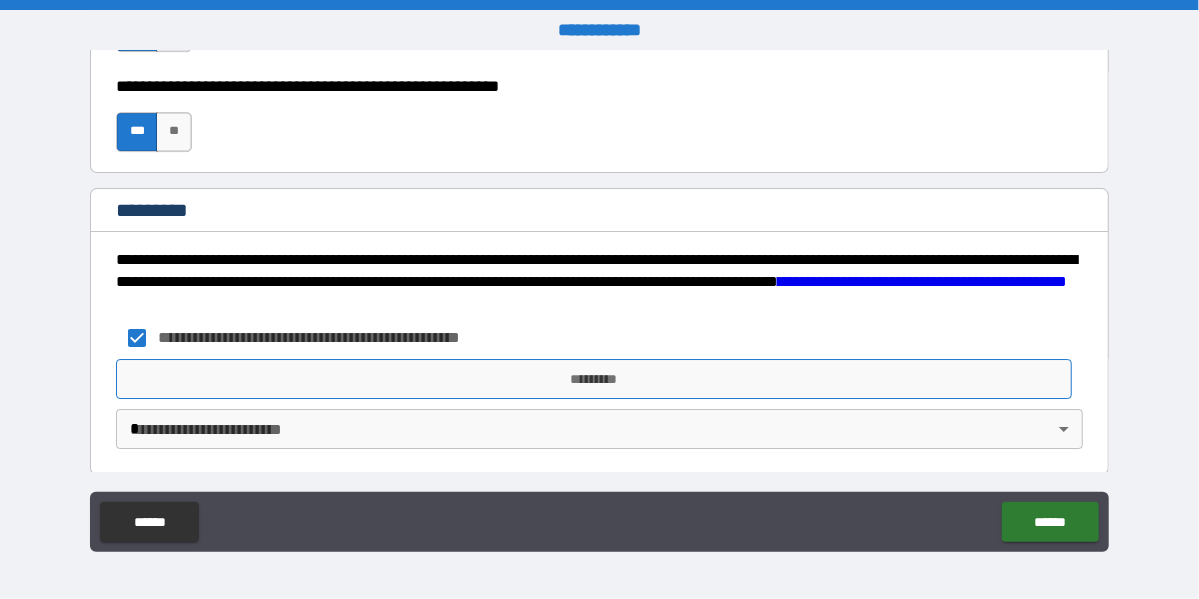 click on "*********" at bounding box center (593, 379) 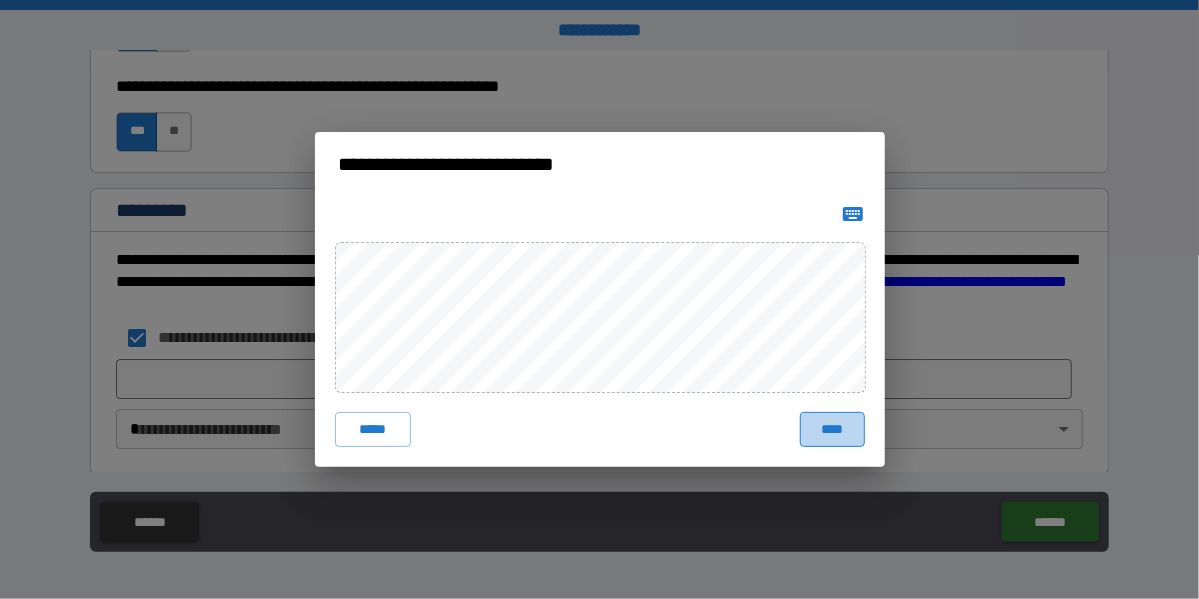 click on "****" at bounding box center (832, 430) 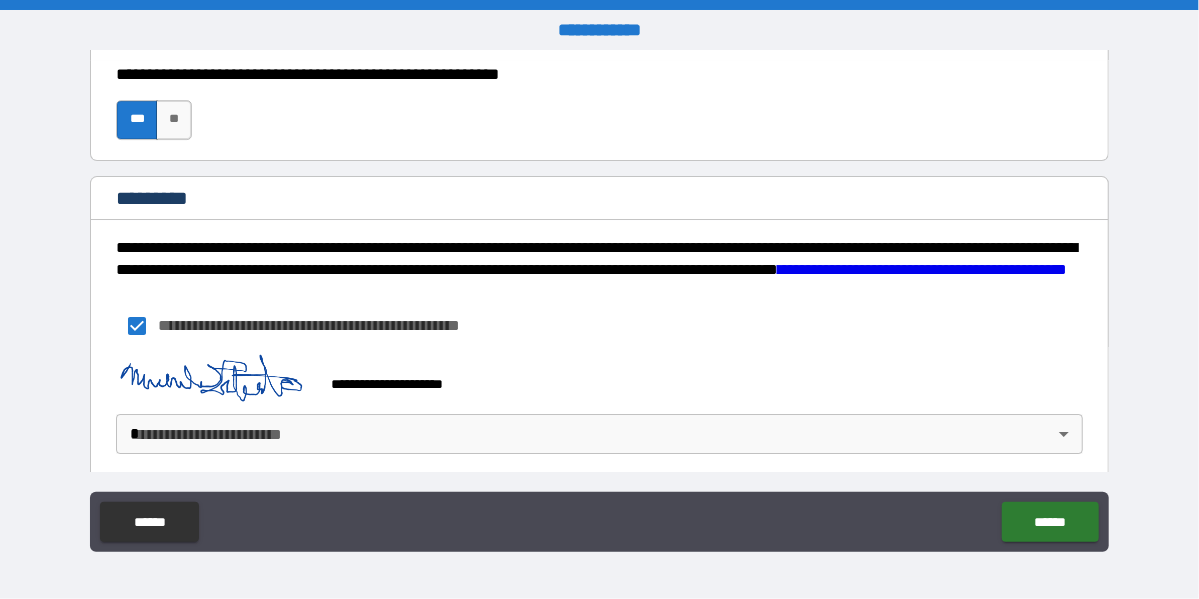 scroll, scrollTop: 3156, scrollLeft: 0, axis: vertical 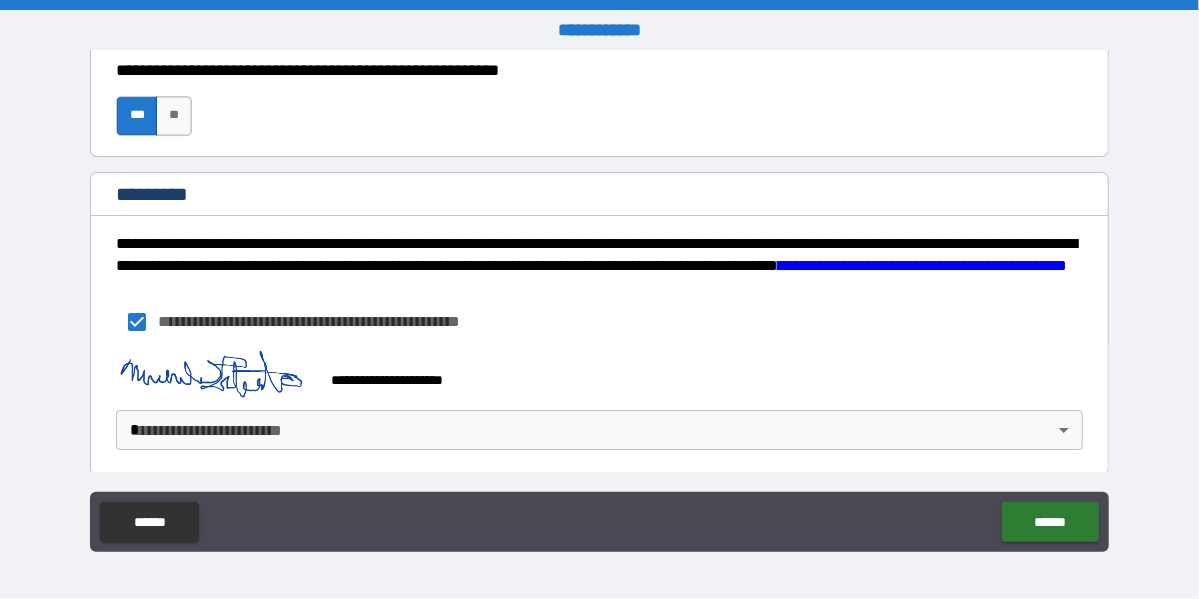 click on "**********" at bounding box center [599, 299] 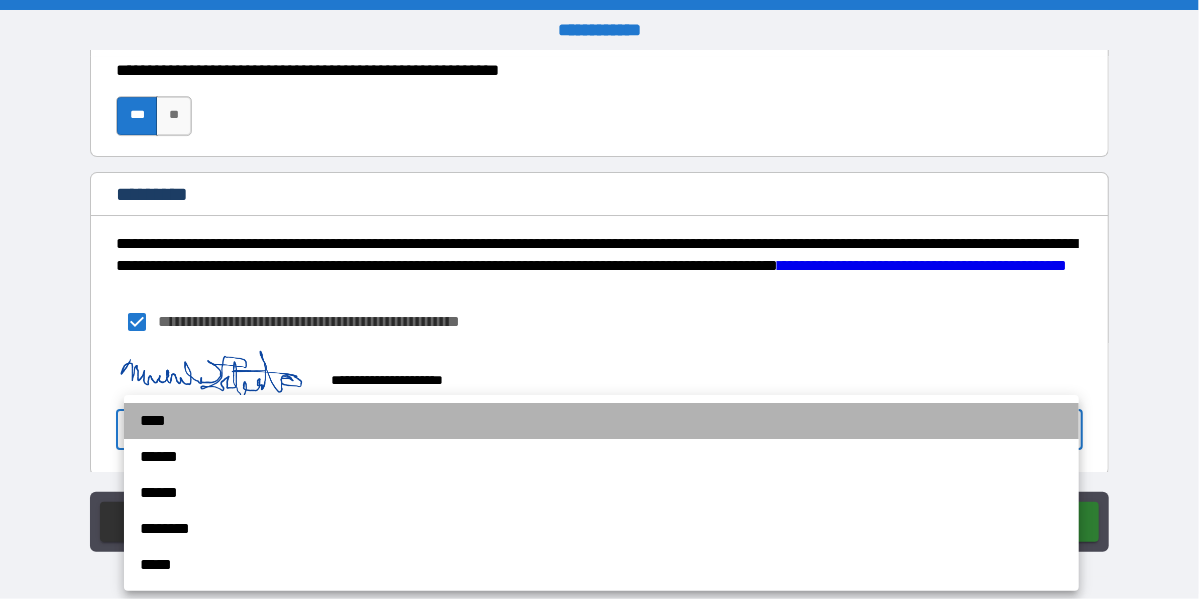 click on "****" at bounding box center (601, 421) 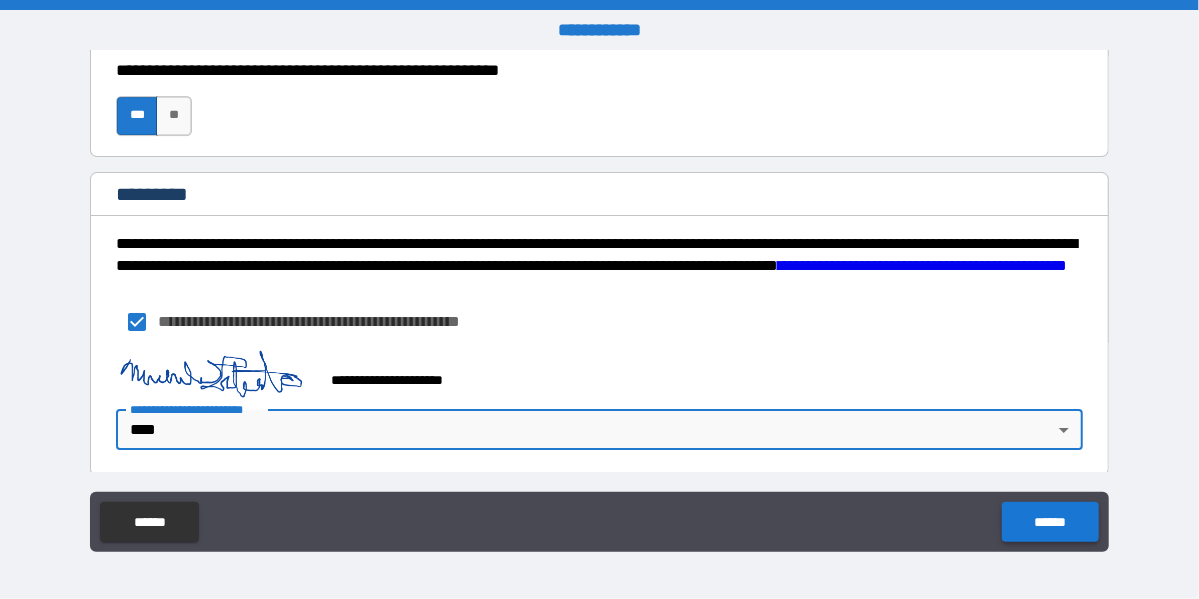 click on "******" at bounding box center (1050, 522) 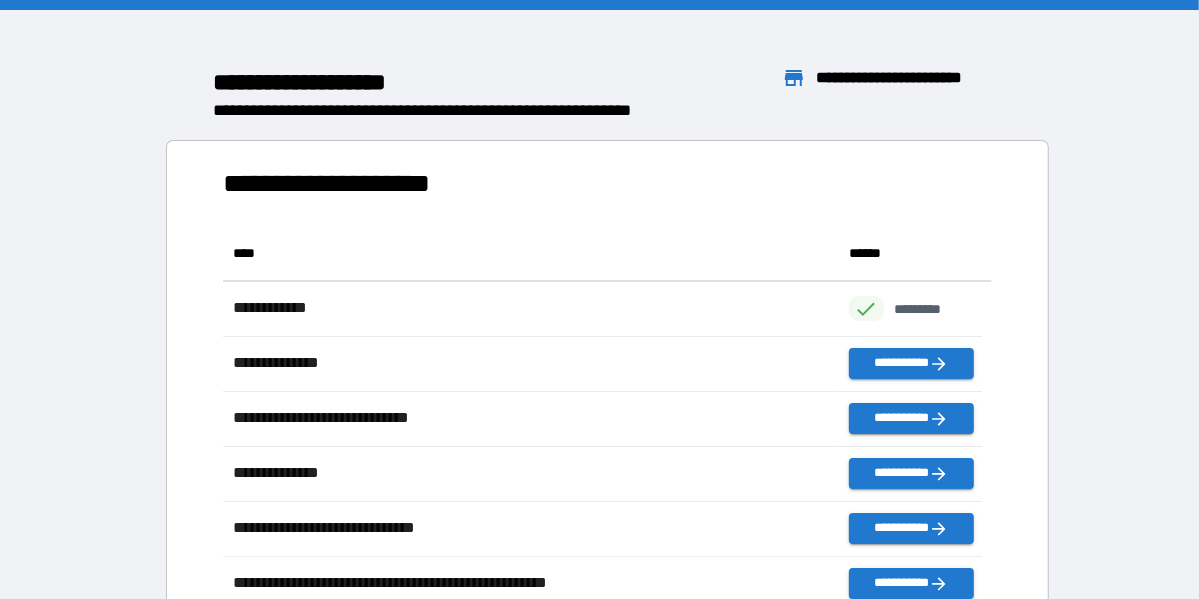 scroll, scrollTop: 425, scrollLeft: 743, axis: both 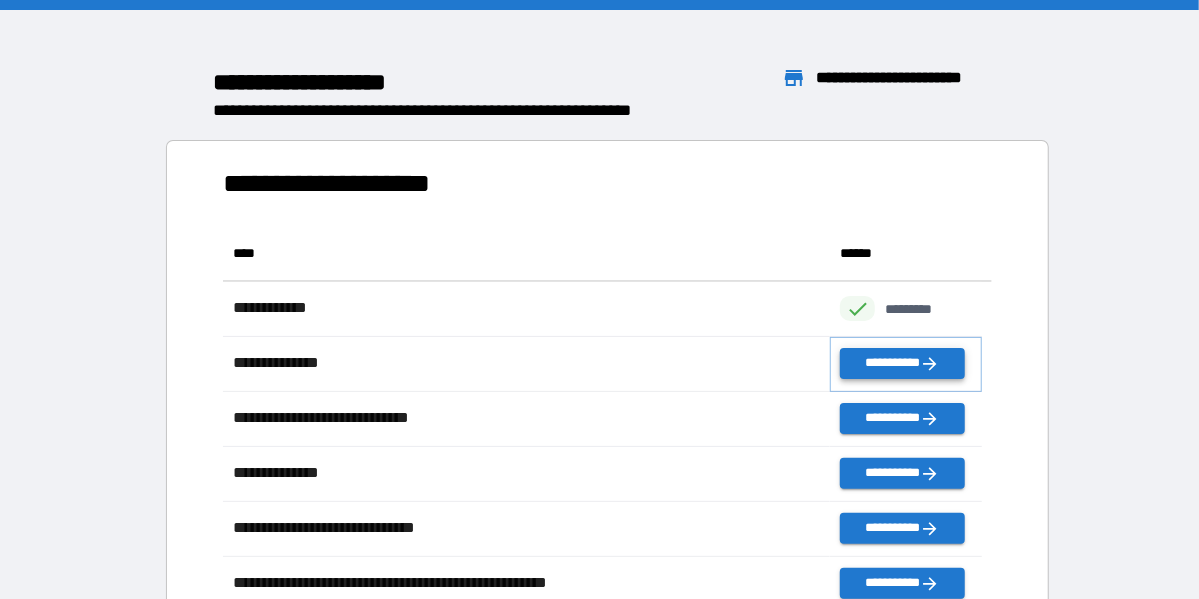 click on "**********" at bounding box center [902, 363] 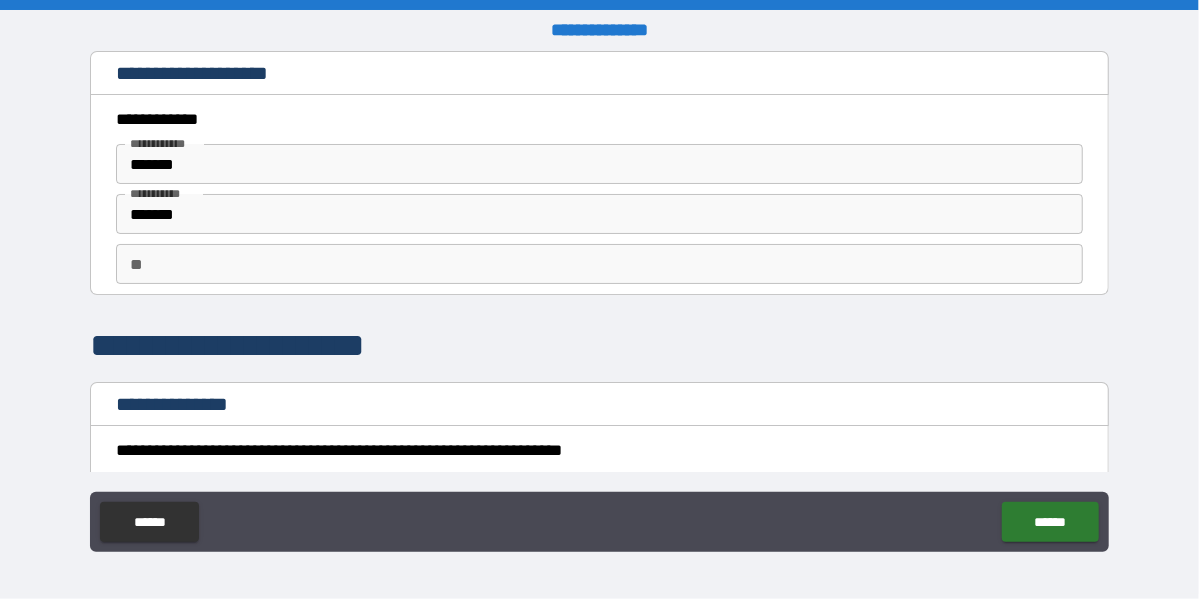 scroll, scrollTop: 200, scrollLeft: 0, axis: vertical 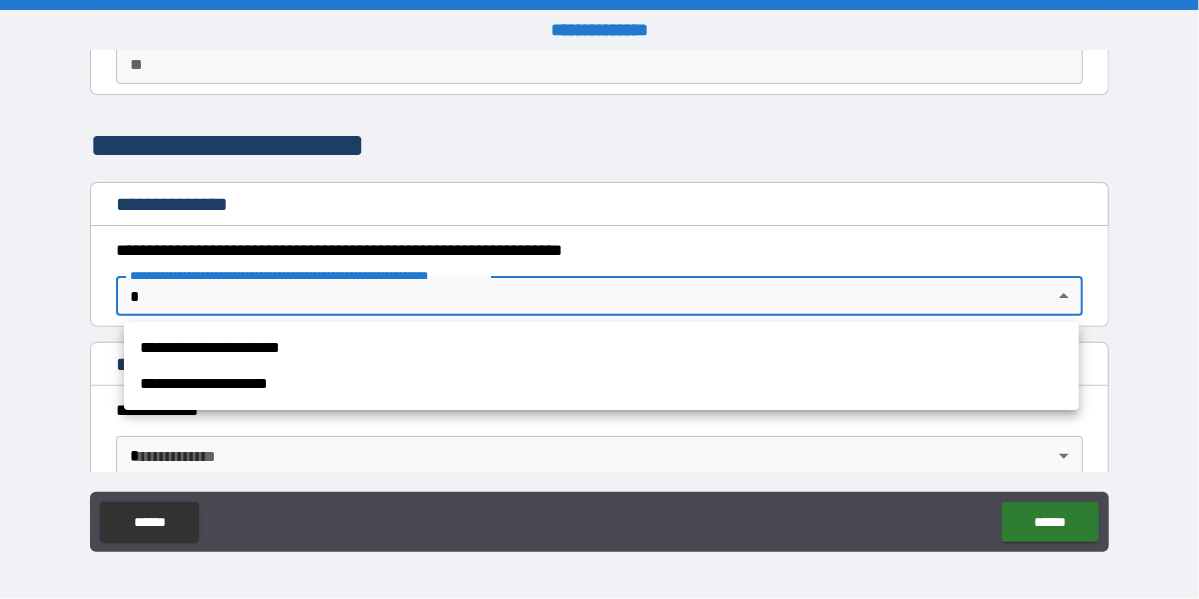 click on "**********" at bounding box center (599, 299) 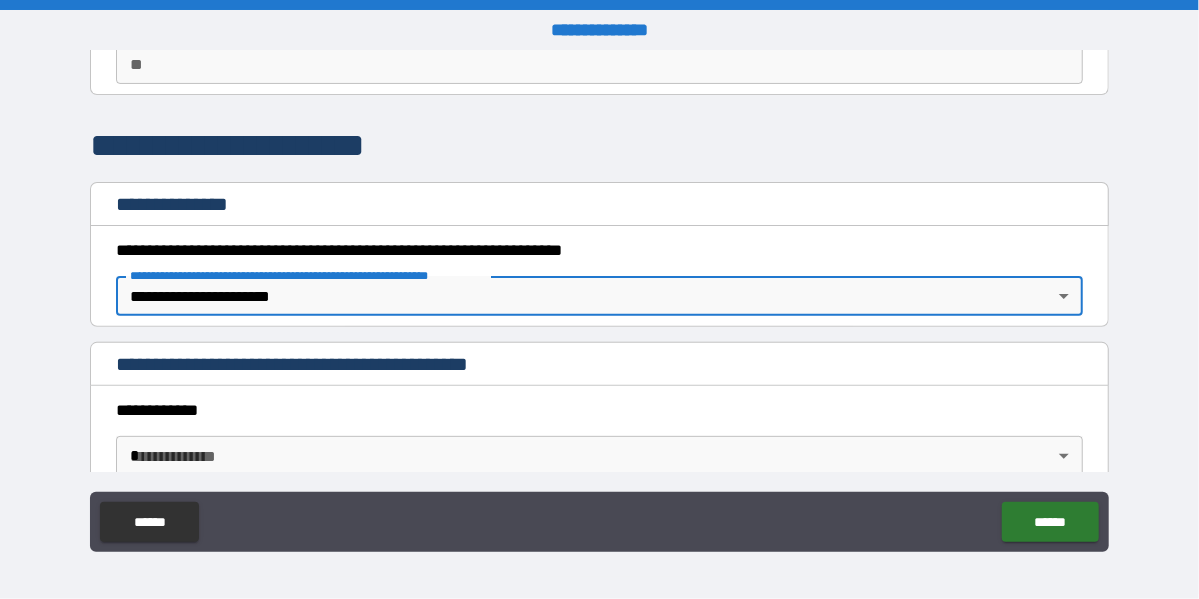 scroll, scrollTop: 300, scrollLeft: 0, axis: vertical 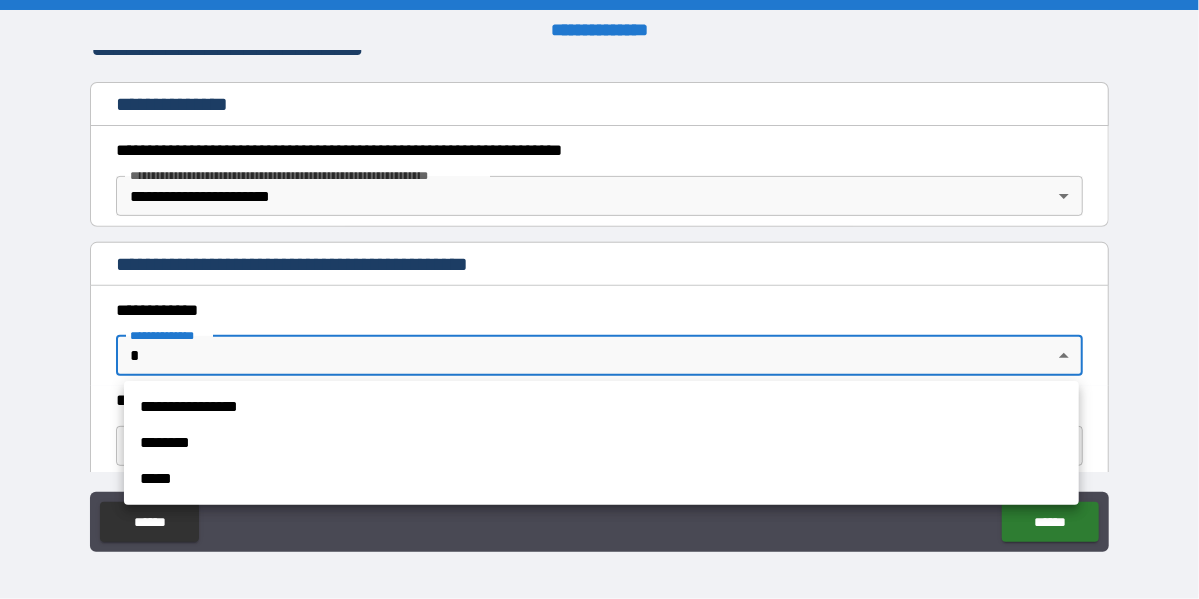 click on "**********" at bounding box center (599, 299) 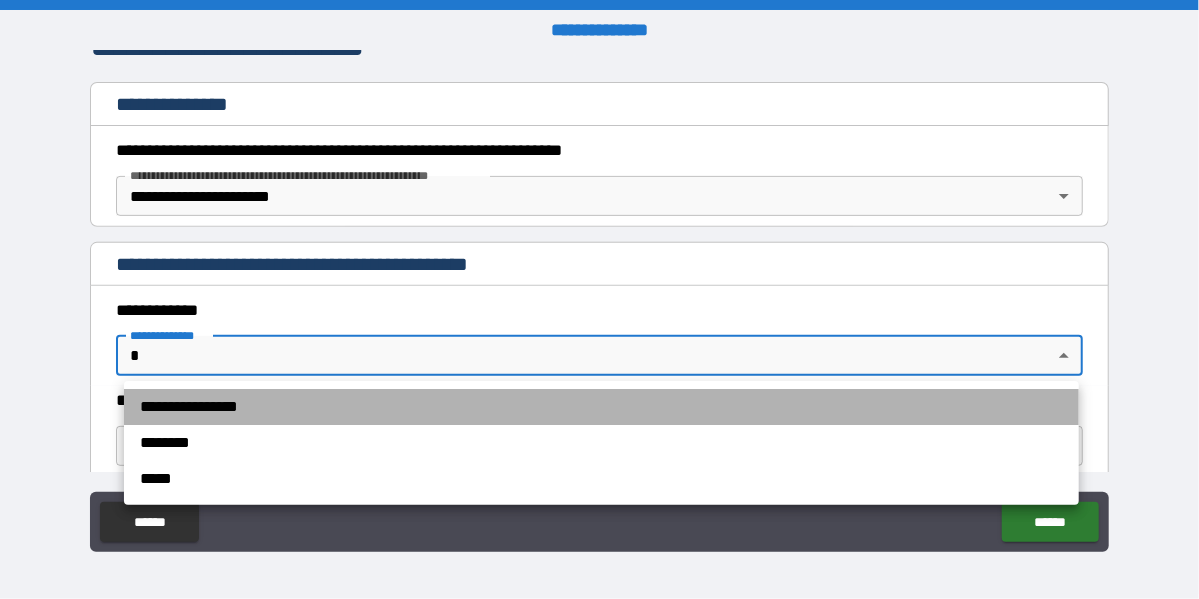 click on "**********" at bounding box center (601, 407) 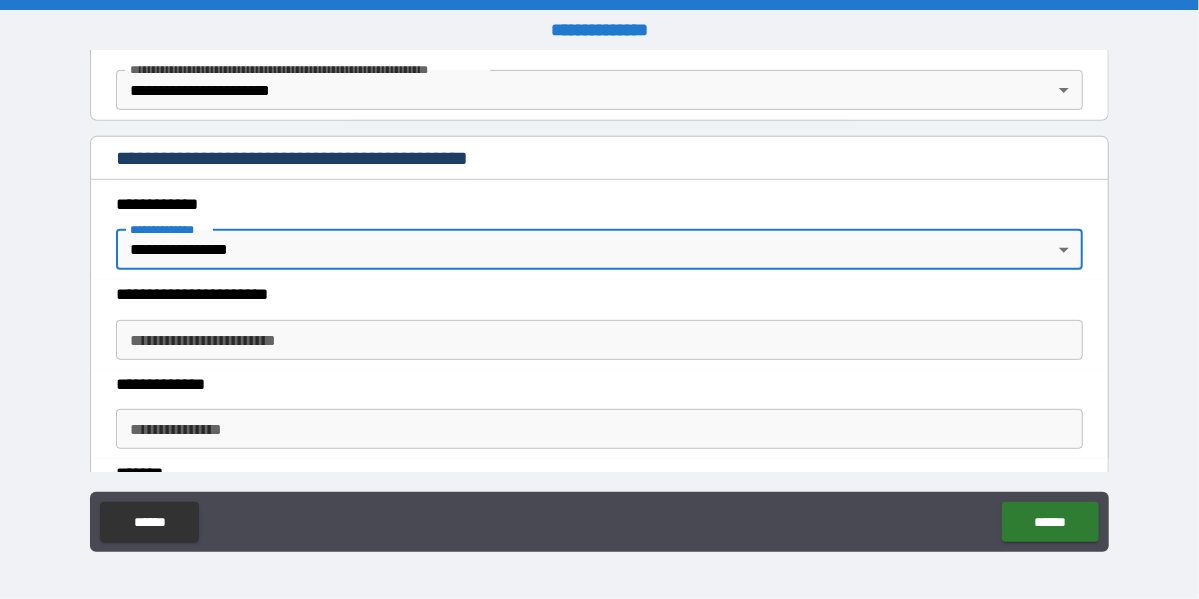 scroll, scrollTop: 500, scrollLeft: 0, axis: vertical 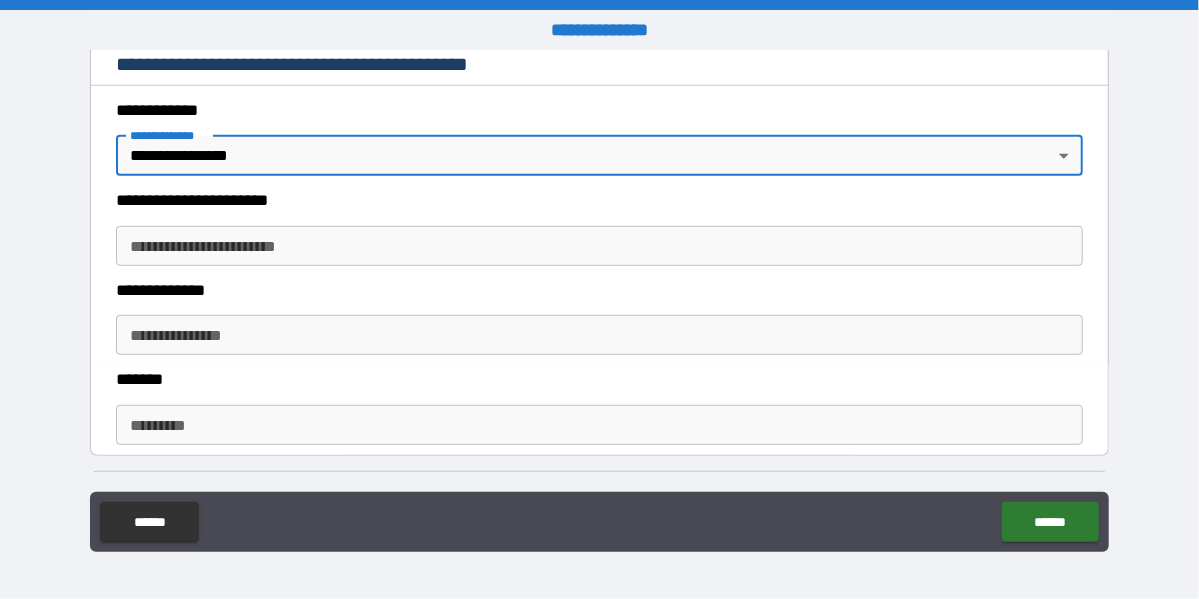 click on "**********" at bounding box center [599, 246] 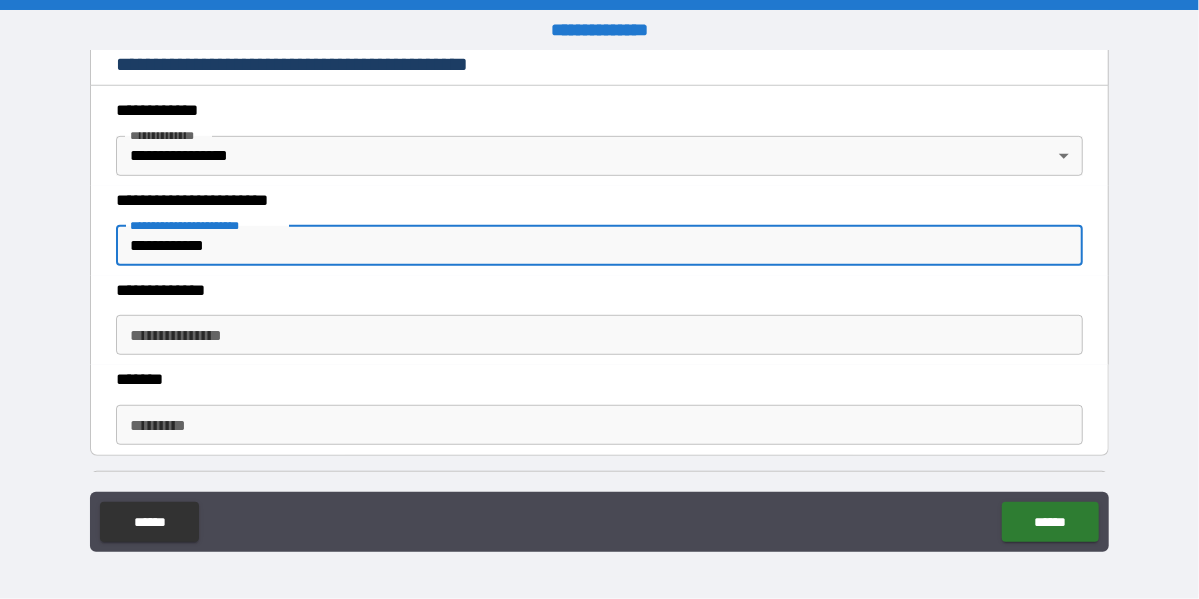 type on "**********" 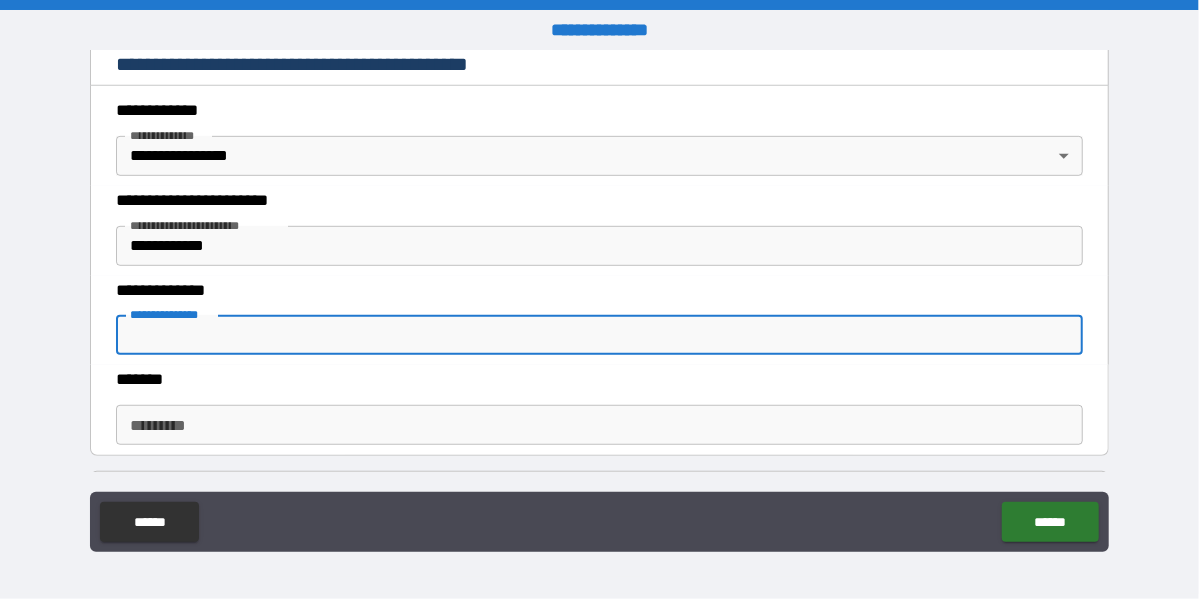 click on "**********" at bounding box center [599, 335] 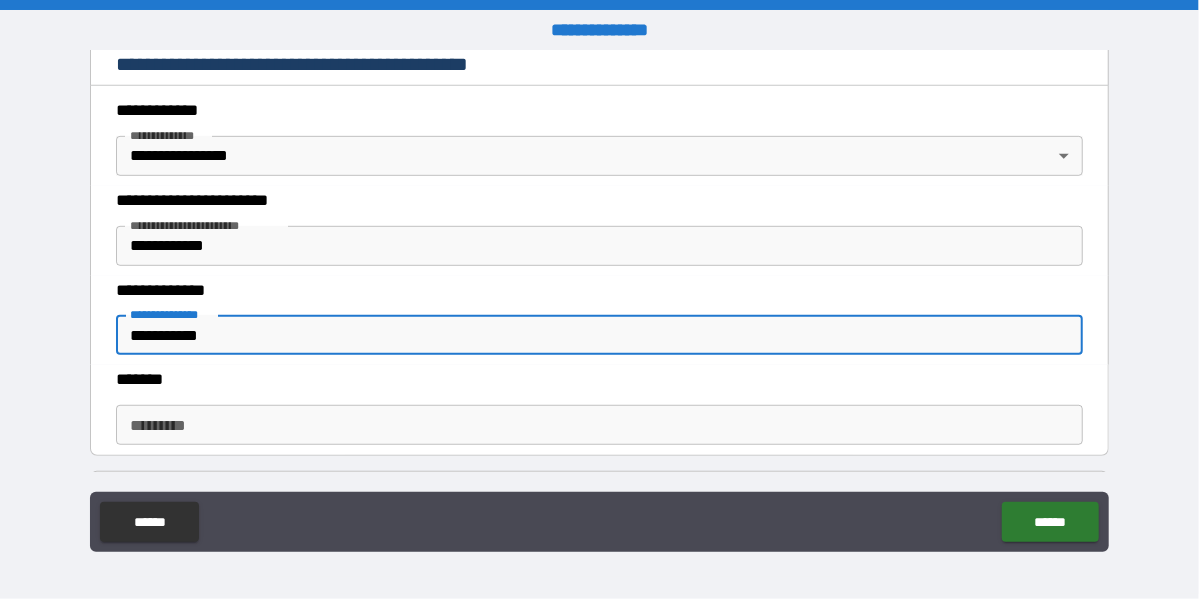 type on "**********" 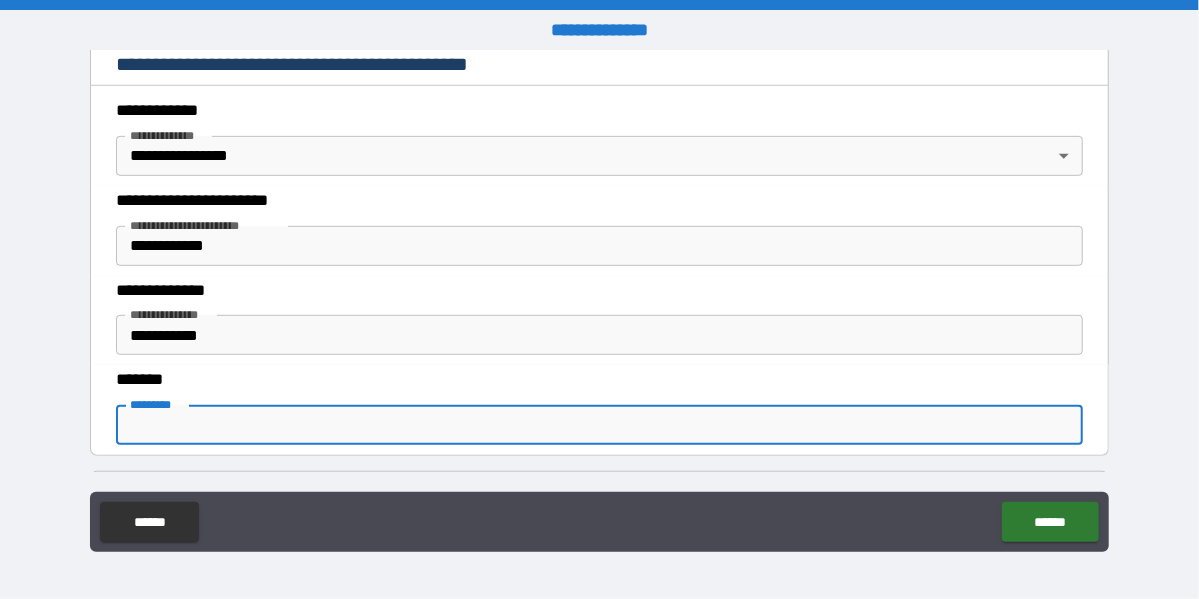 click on "*******   *" at bounding box center (599, 425) 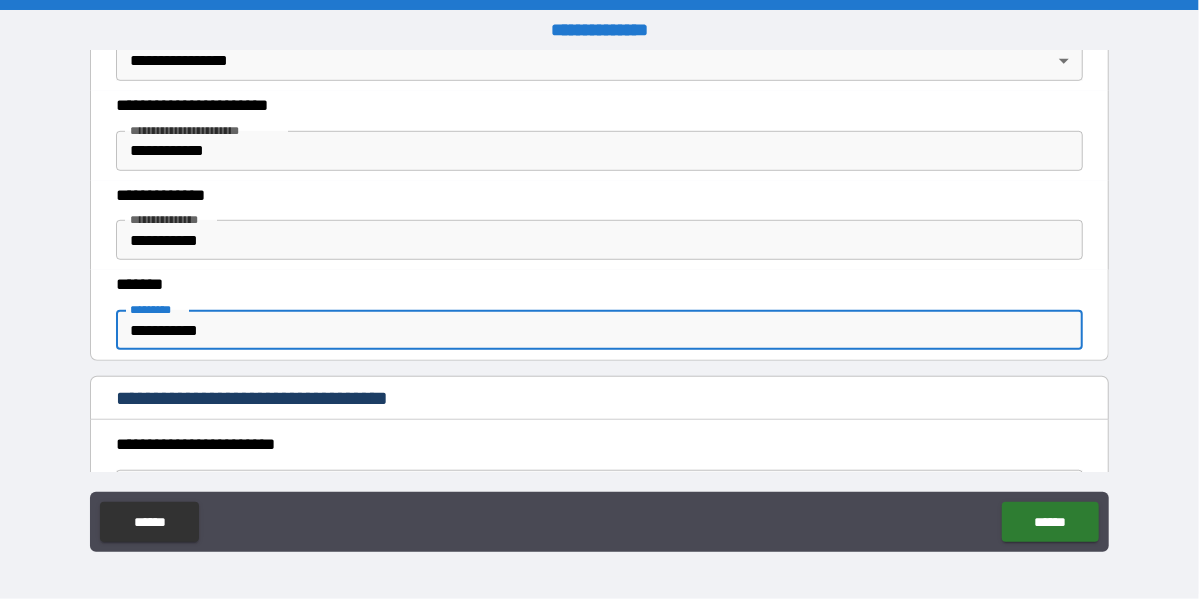 scroll, scrollTop: 700, scrollLeft: 0, axis: vertical 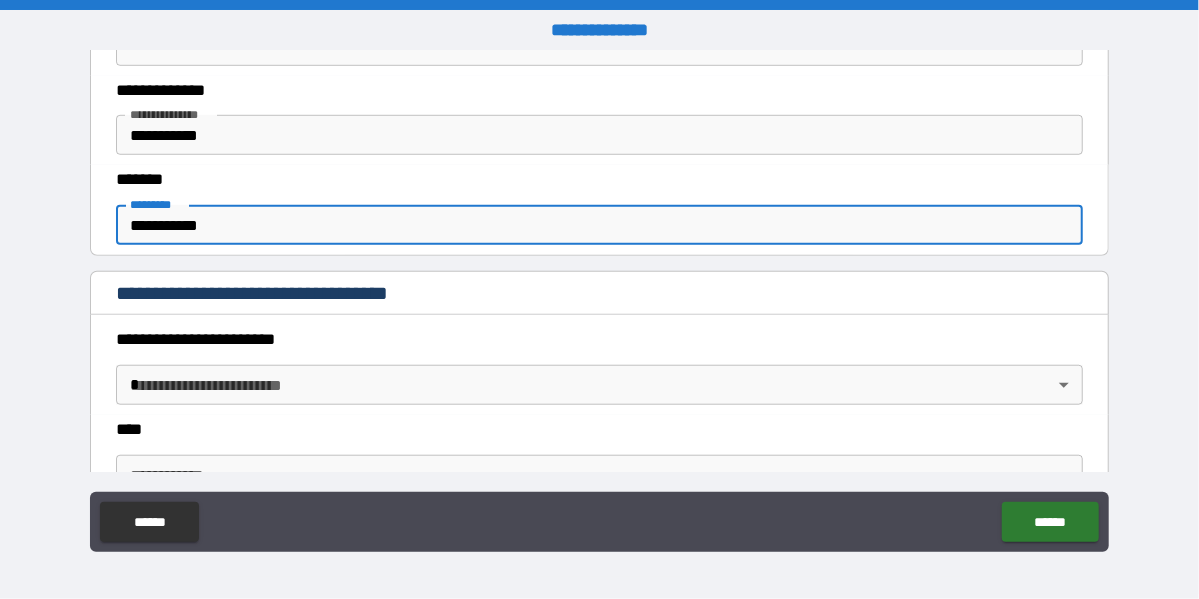 type on "**********" 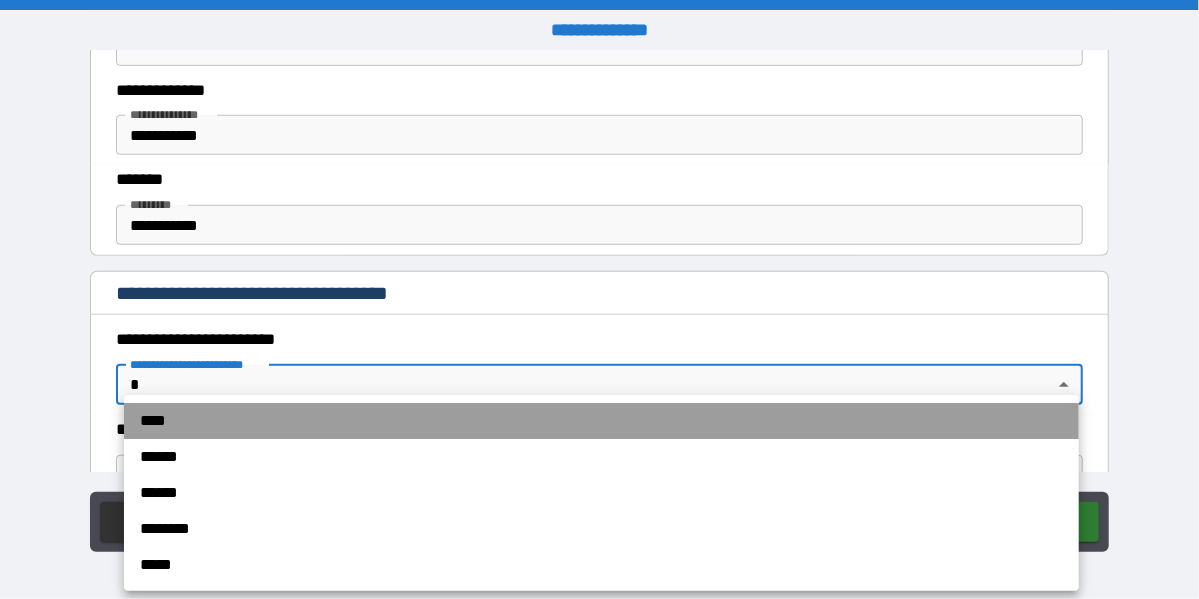 click on "****" at bounding box center (601, 421) 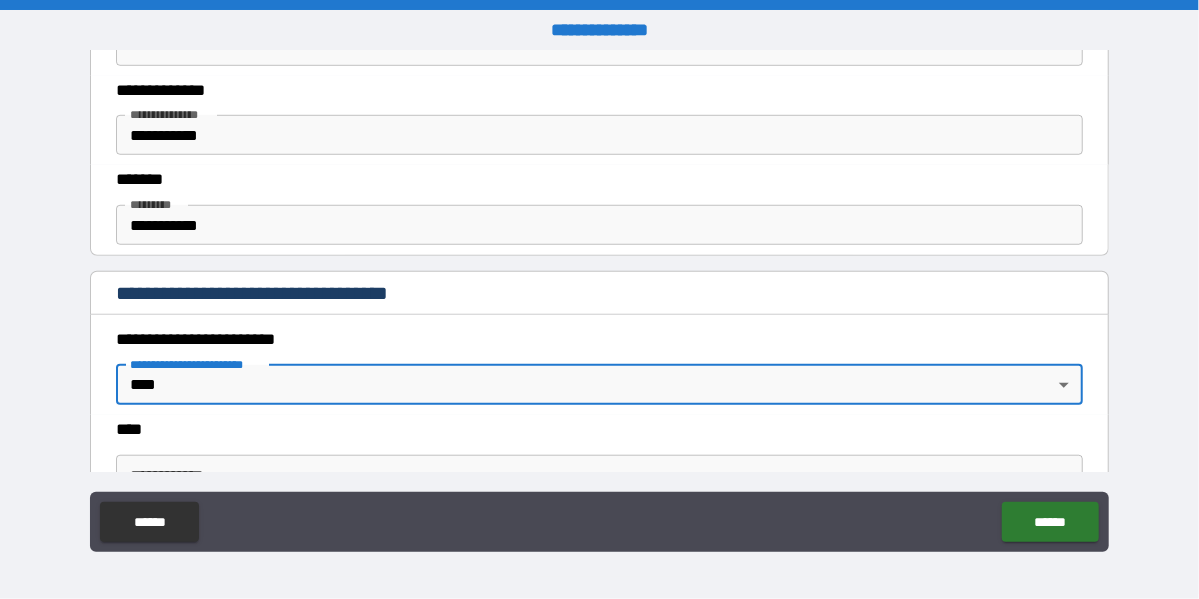 scroll, scrollTop: 800, scrollLeft: 0, axis: vertical 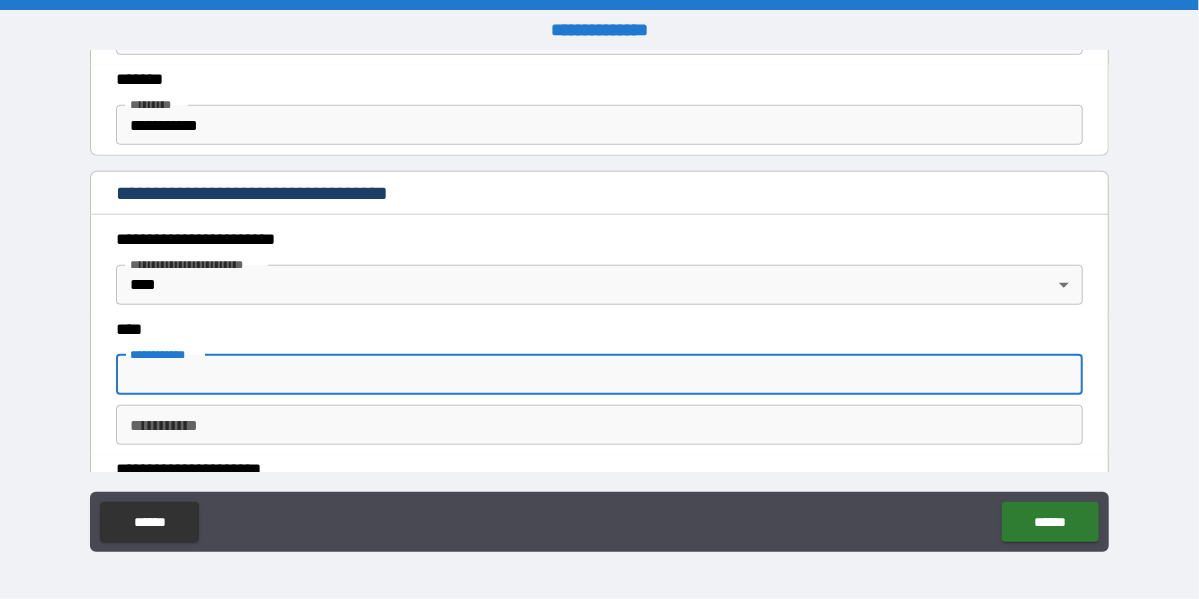 click on "**********" at bounding box center (599, 375) 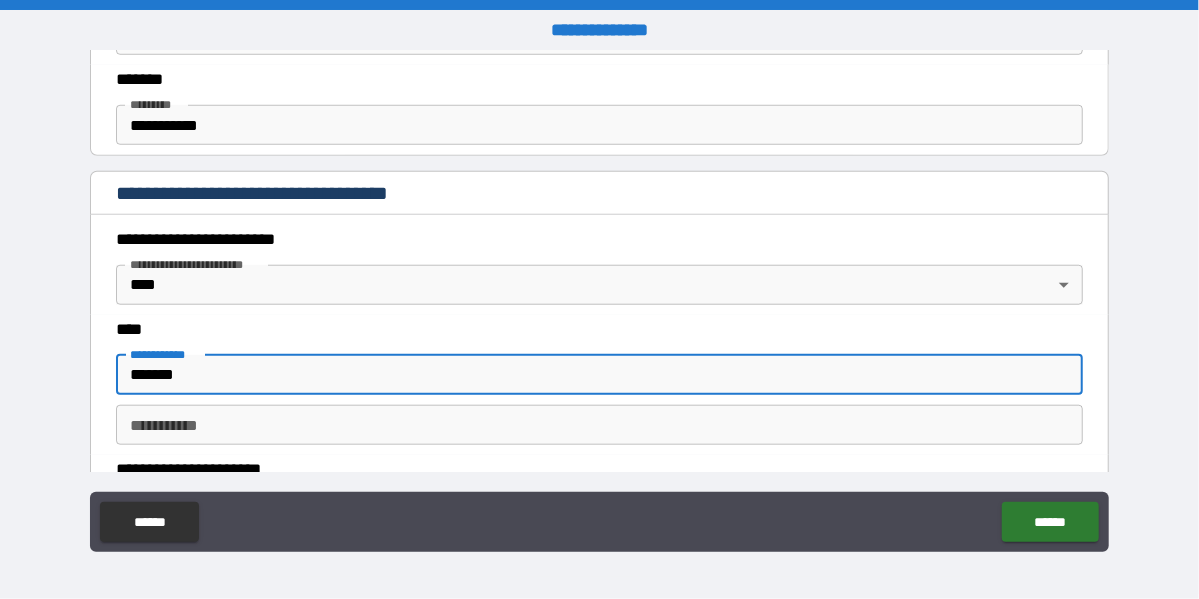 type on "*******" 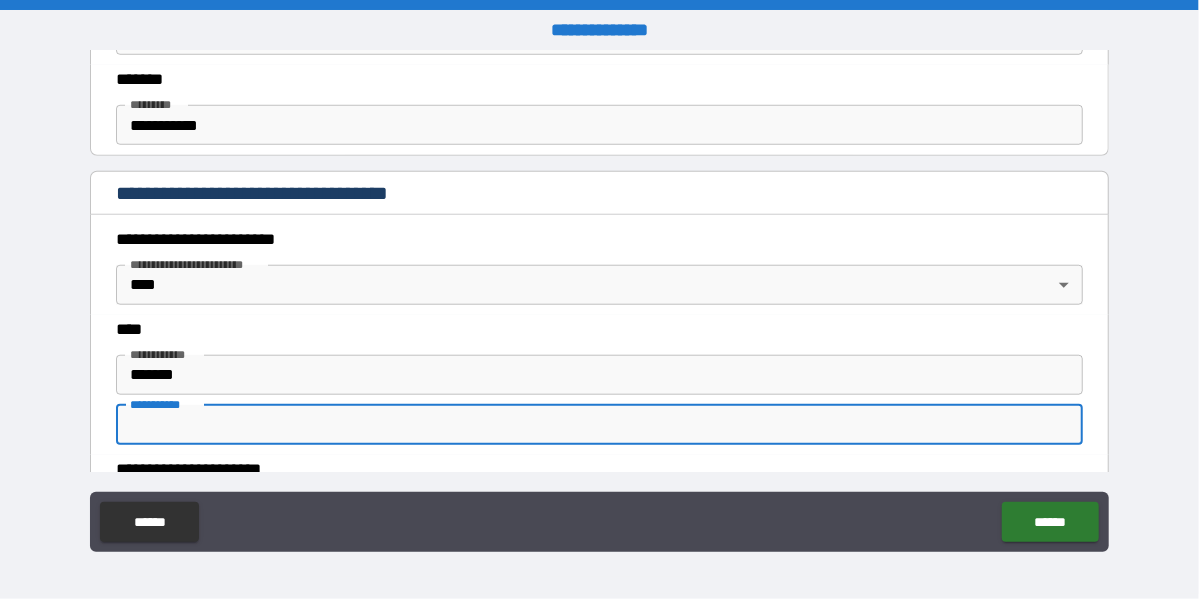 click on "*********   *" at bounding box center (599, 425) 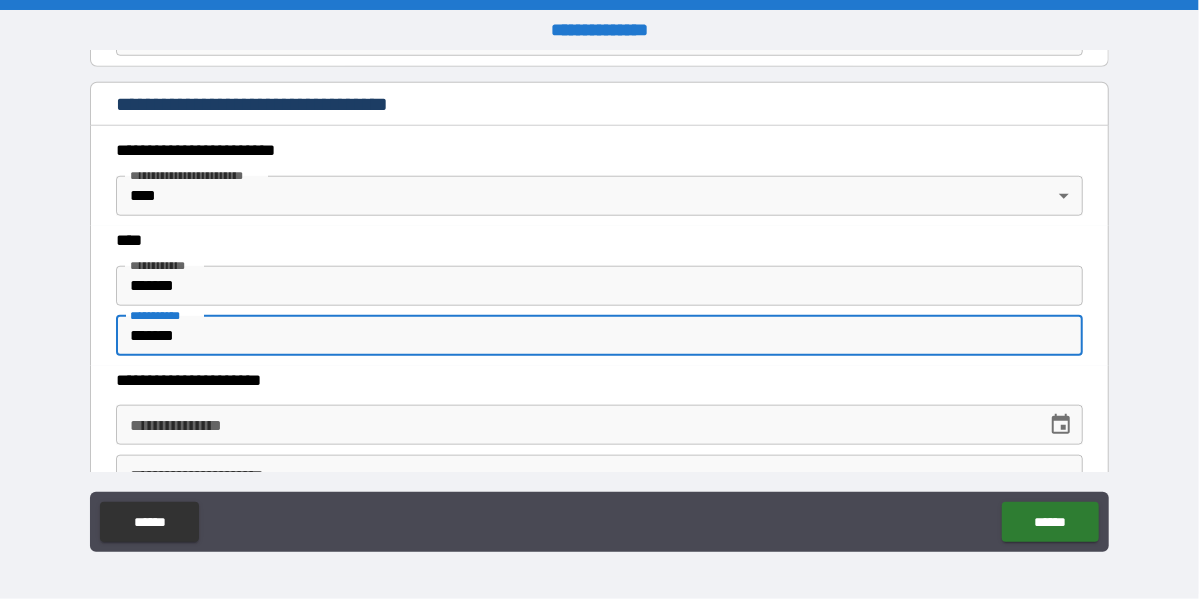 scroll, scrollTop: 1000, scrollLeft: 0, axis: vertical 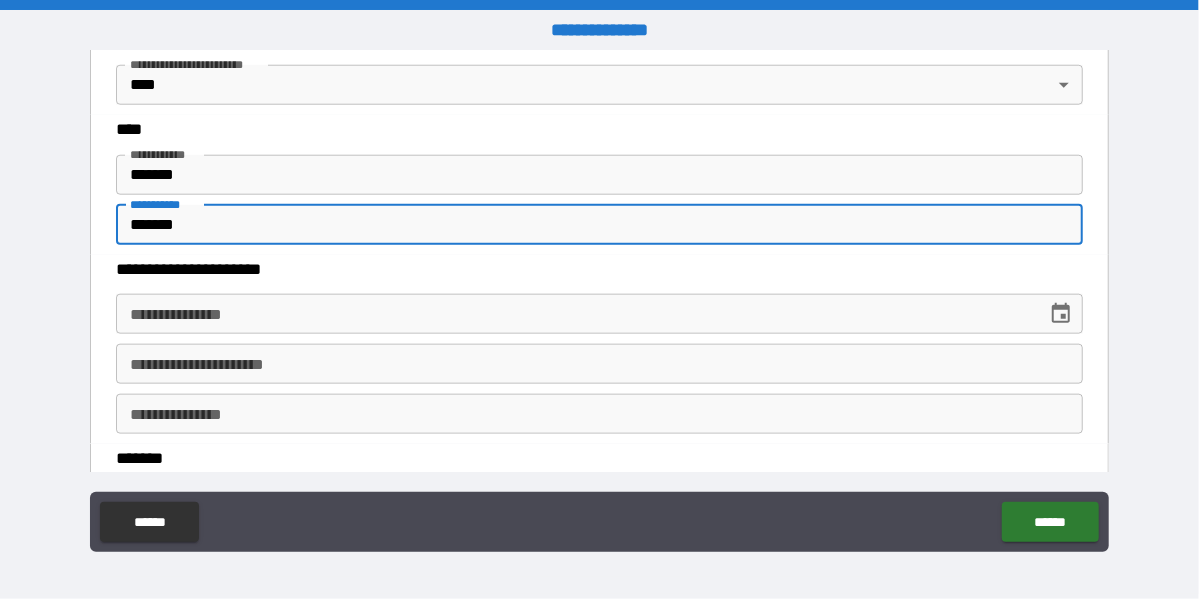 type on "*******" 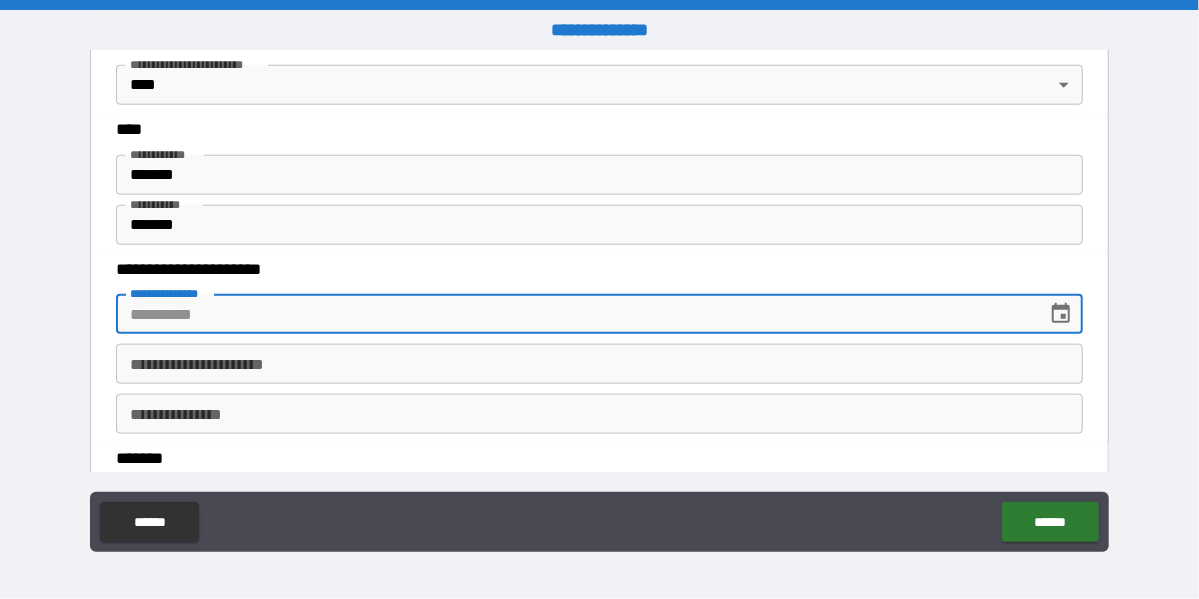 click on "**********" at bounding box center [574, 314] 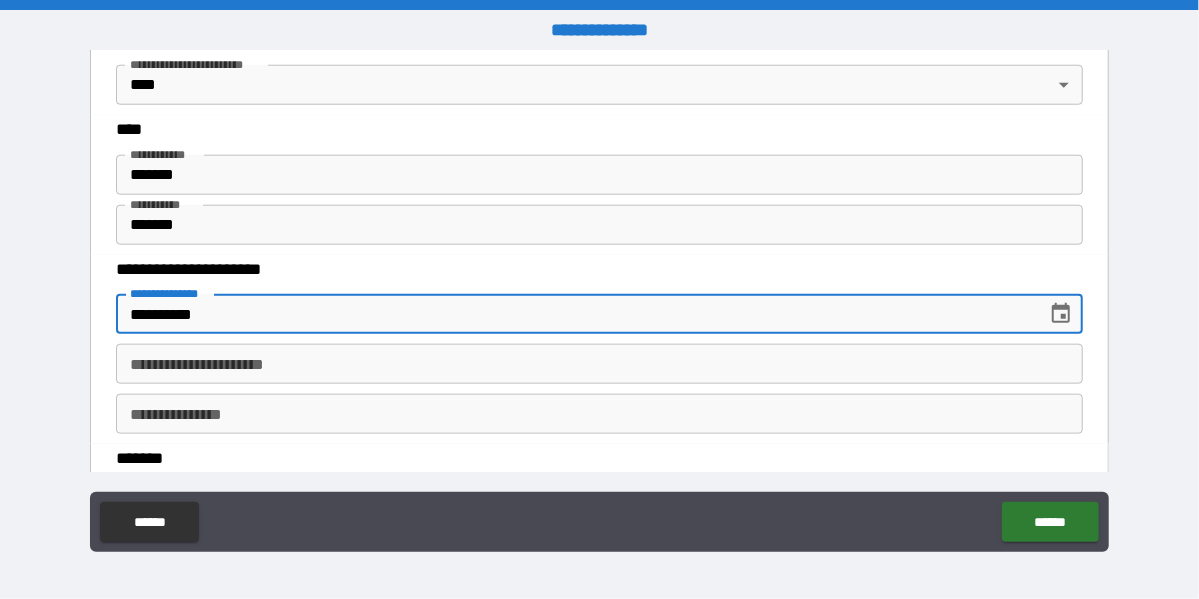 scroll, scrollTop: 1300, scrollLeft: 0, axis: vertical 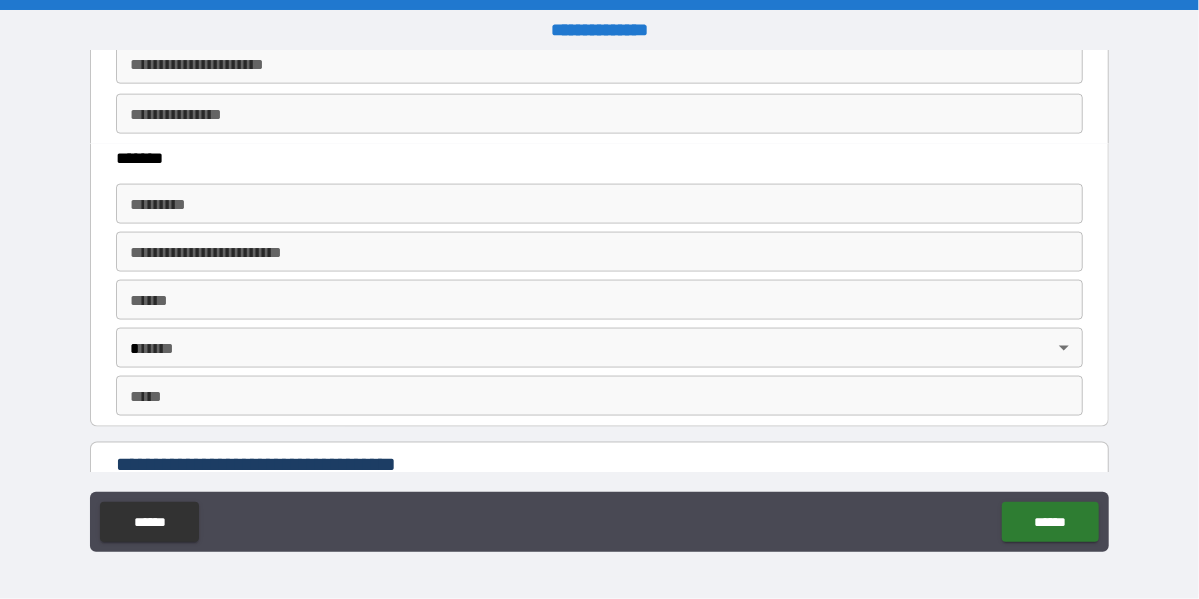 type on "**********" 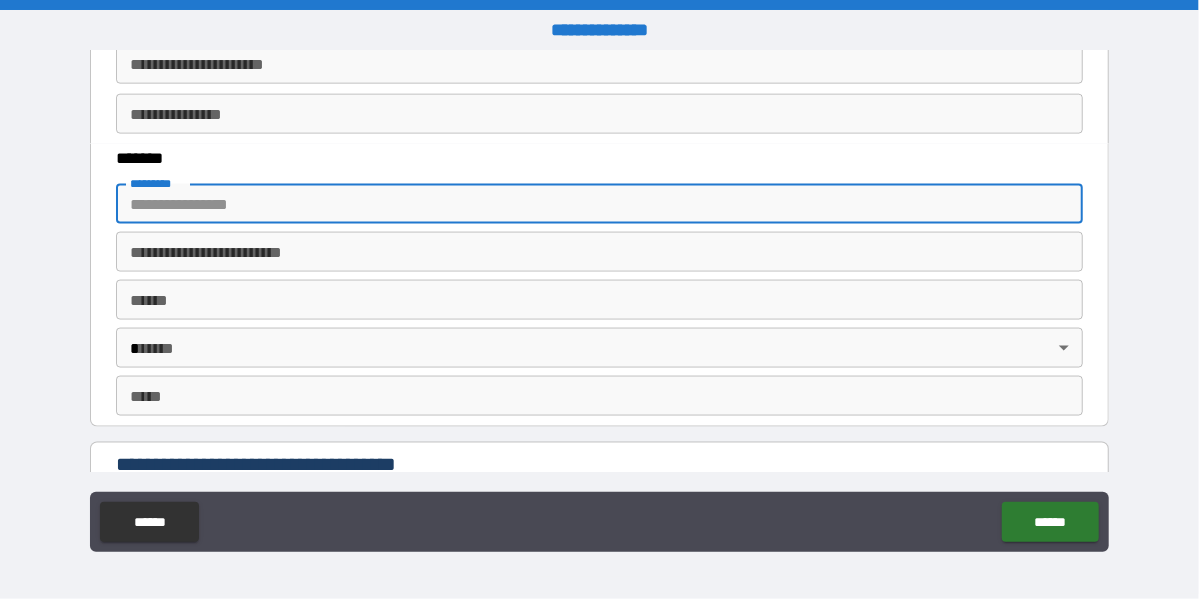 click on "*******   *" at bounding box center (599, 204) 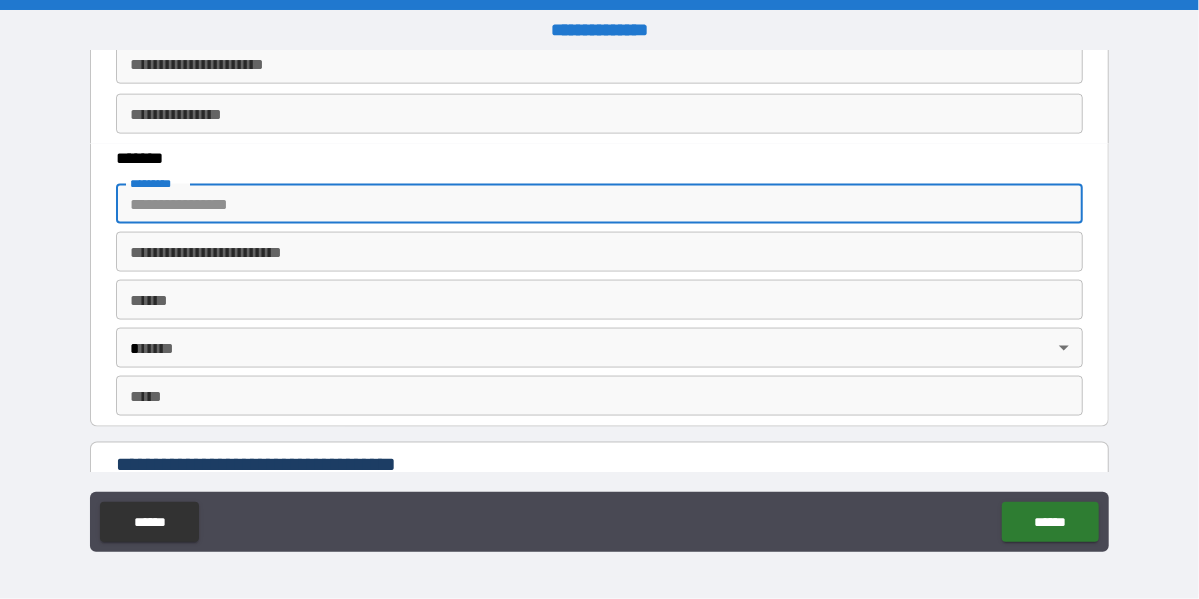 type on "**********" 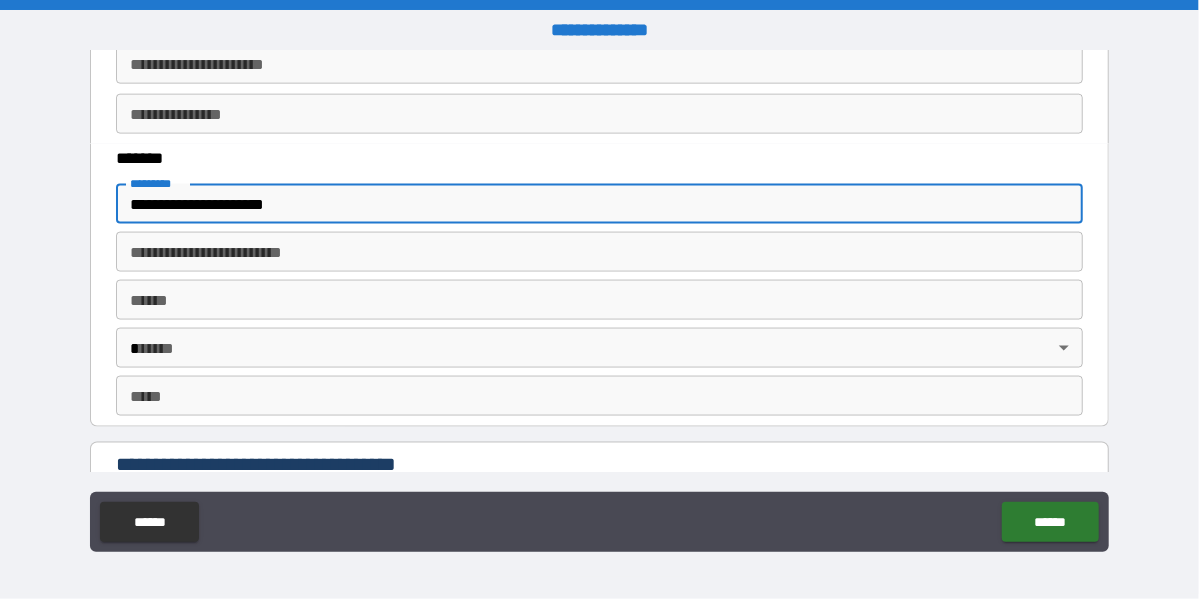 type on "*********" 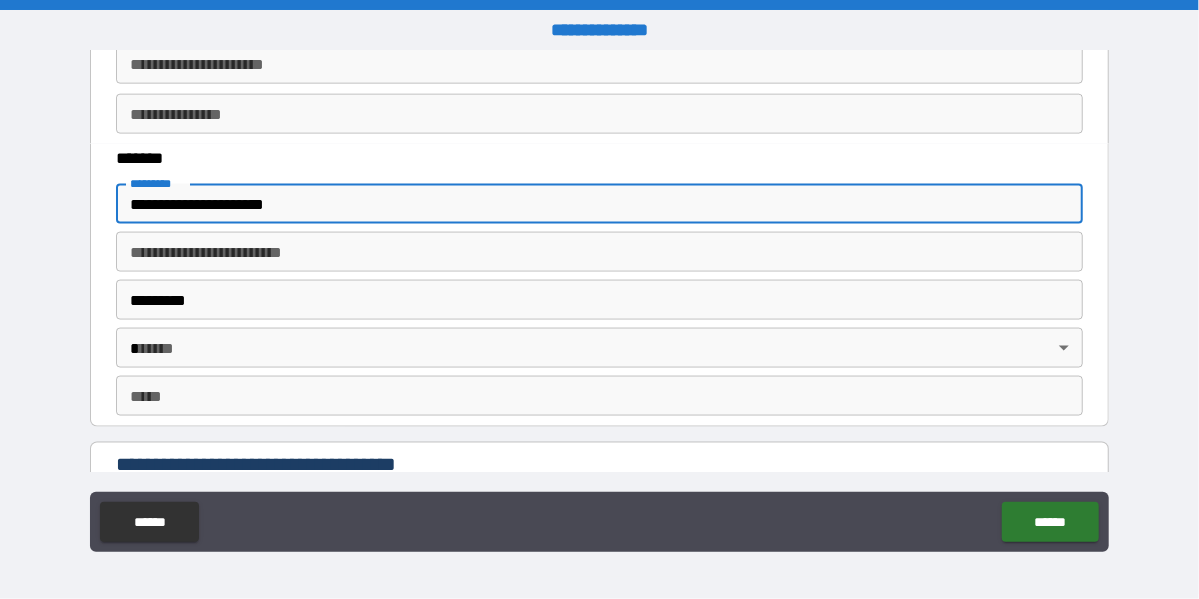 type on "**" 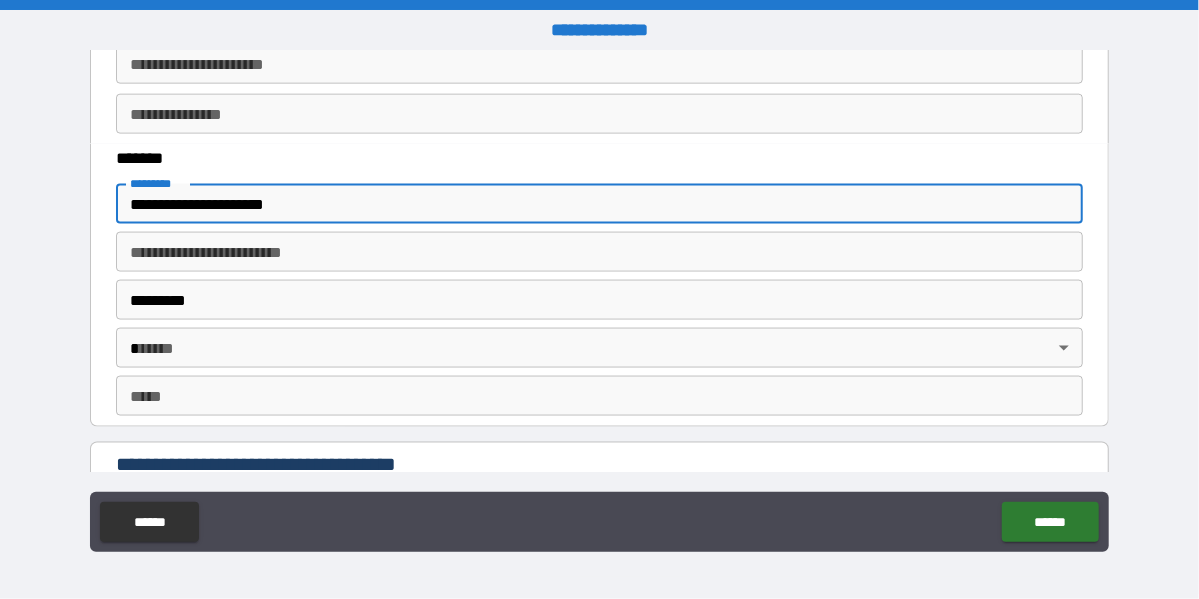 type on "*****" 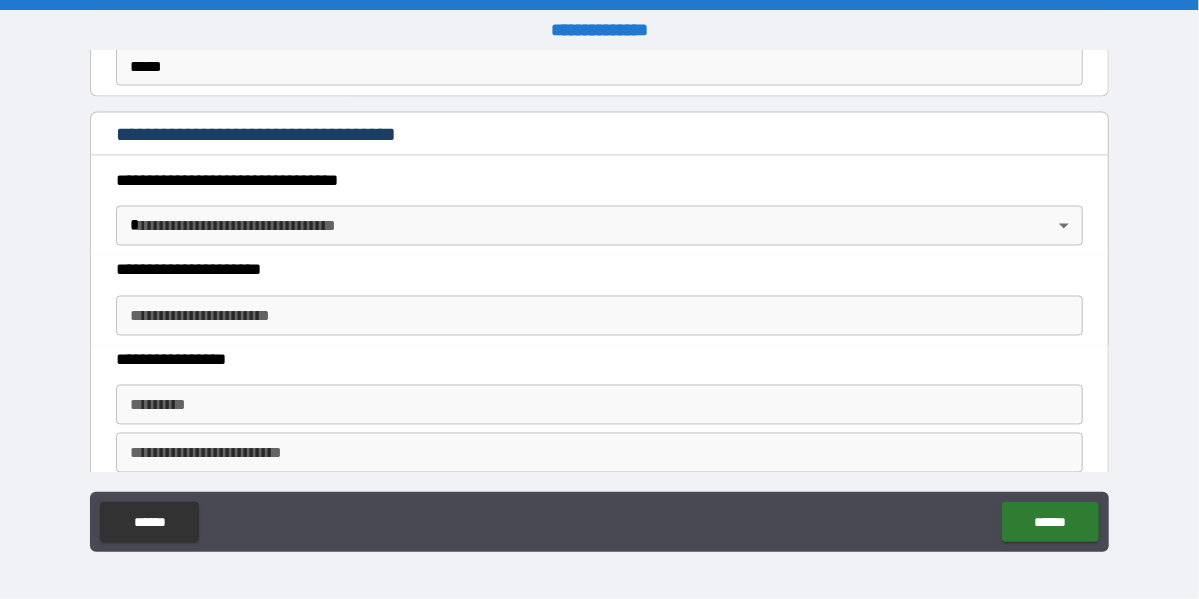 scroll, scrollTop: 1600, scrollLeft: 0, axis: vertical 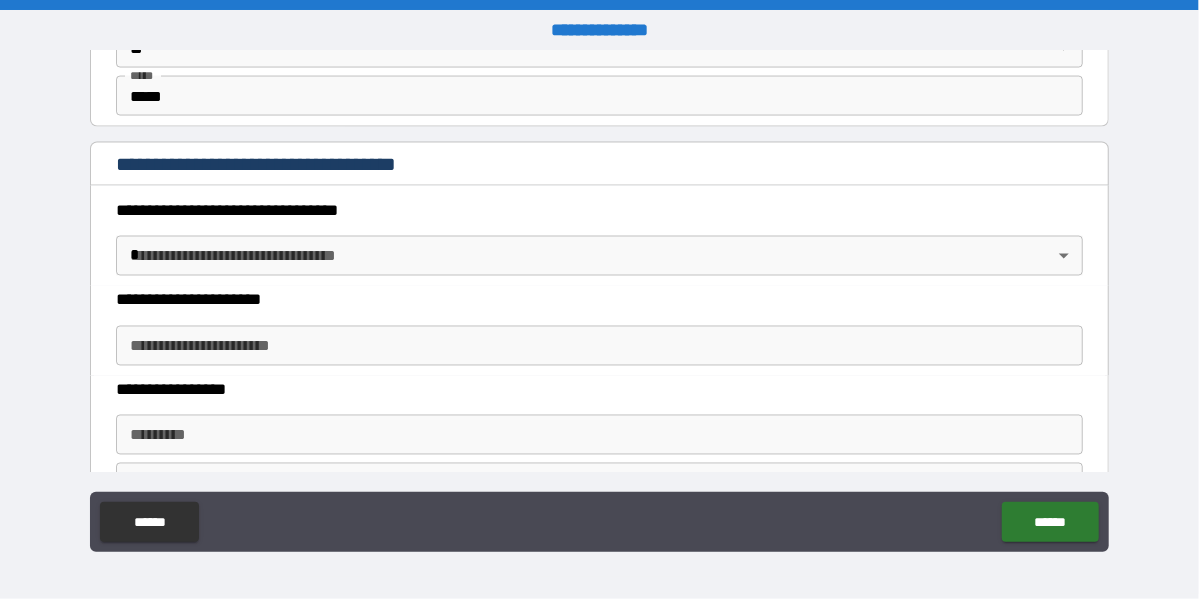click on "**********" at bounding box center [599, 299] 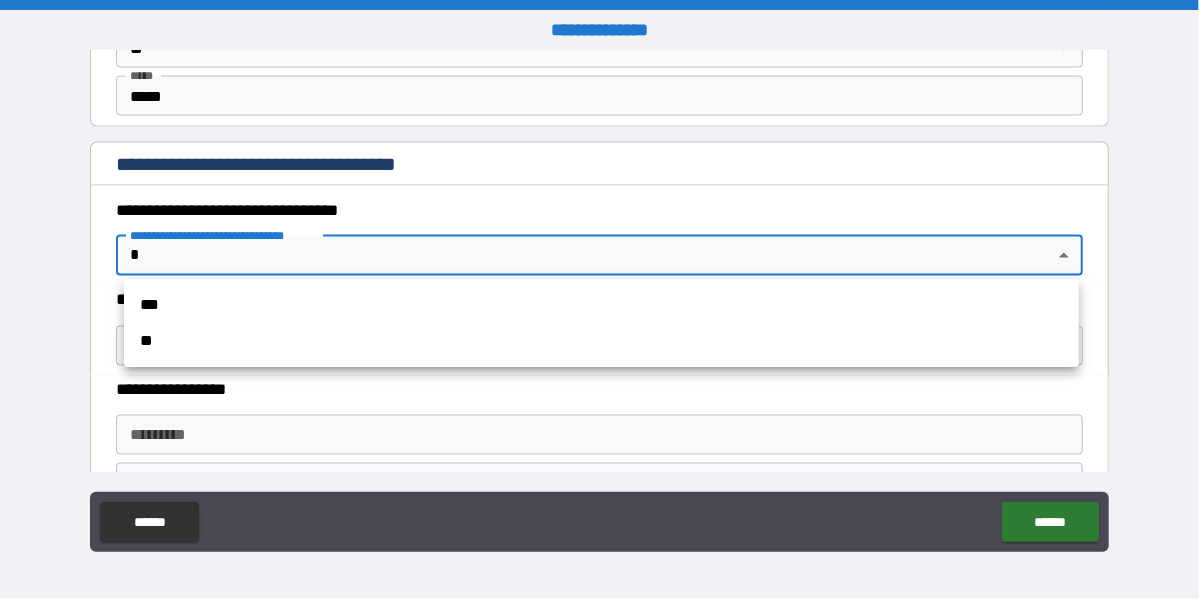 click on "**" at bounding box center [601, 341] 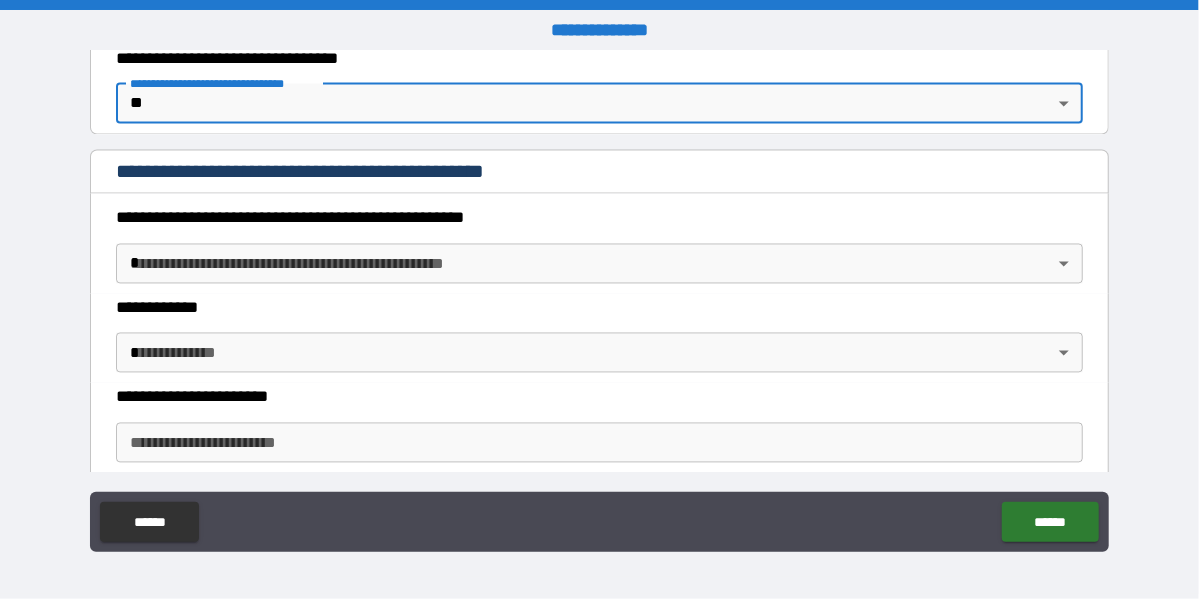 scroll, scrollTop: 1800, scrollLeft: 0, axis: vertical 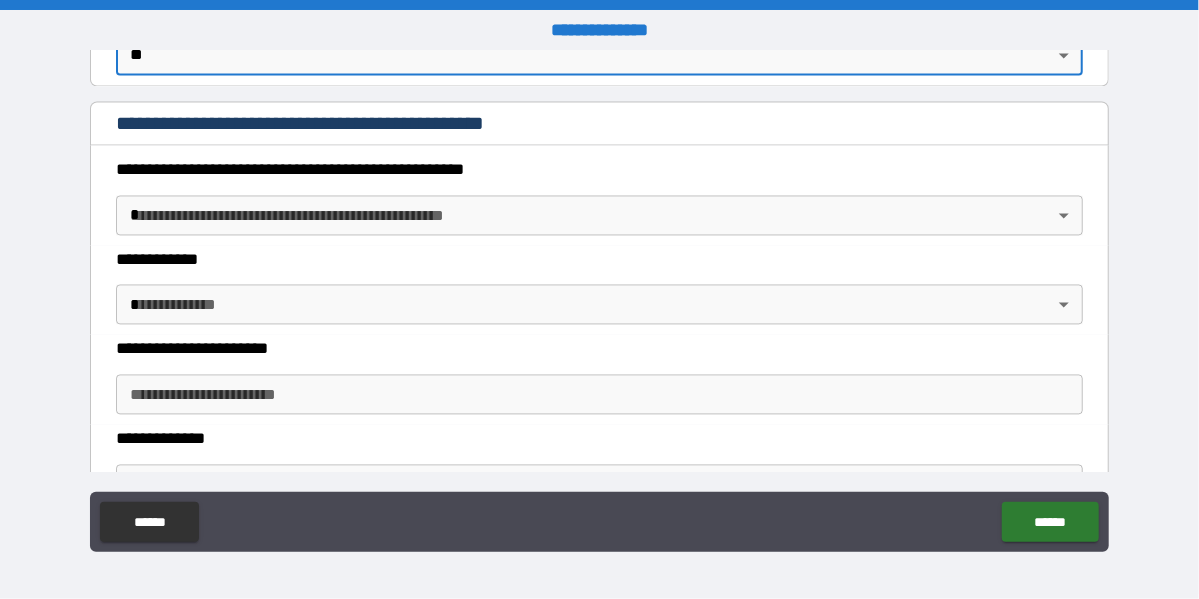 click on "**********" at bounding box center [599, 299] 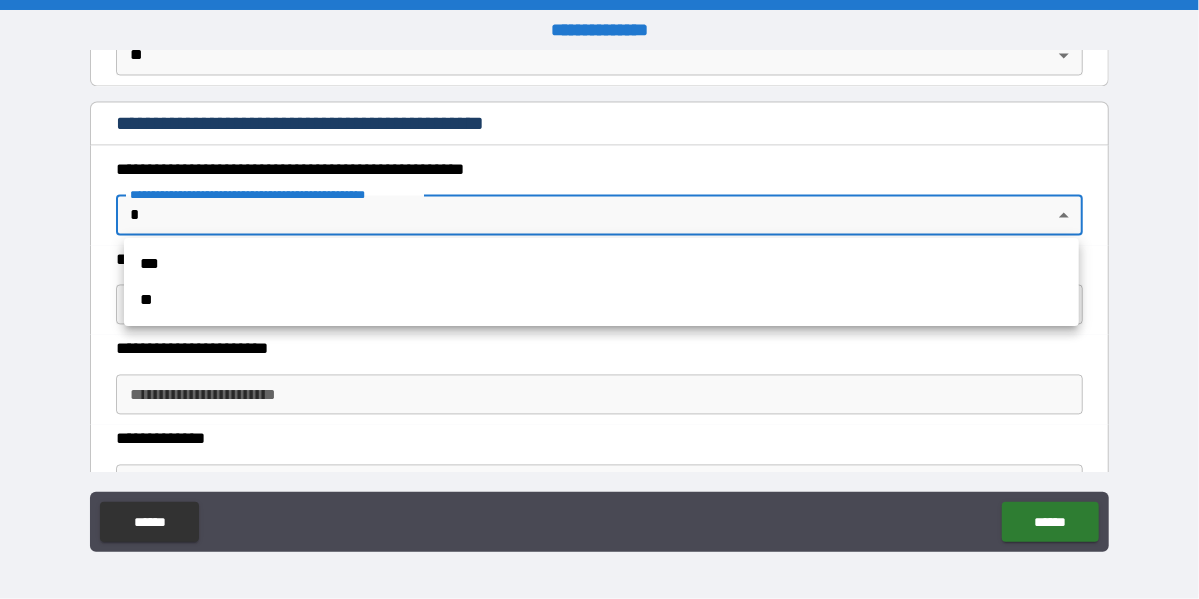 click on "**" at bounding box center (601, 300) 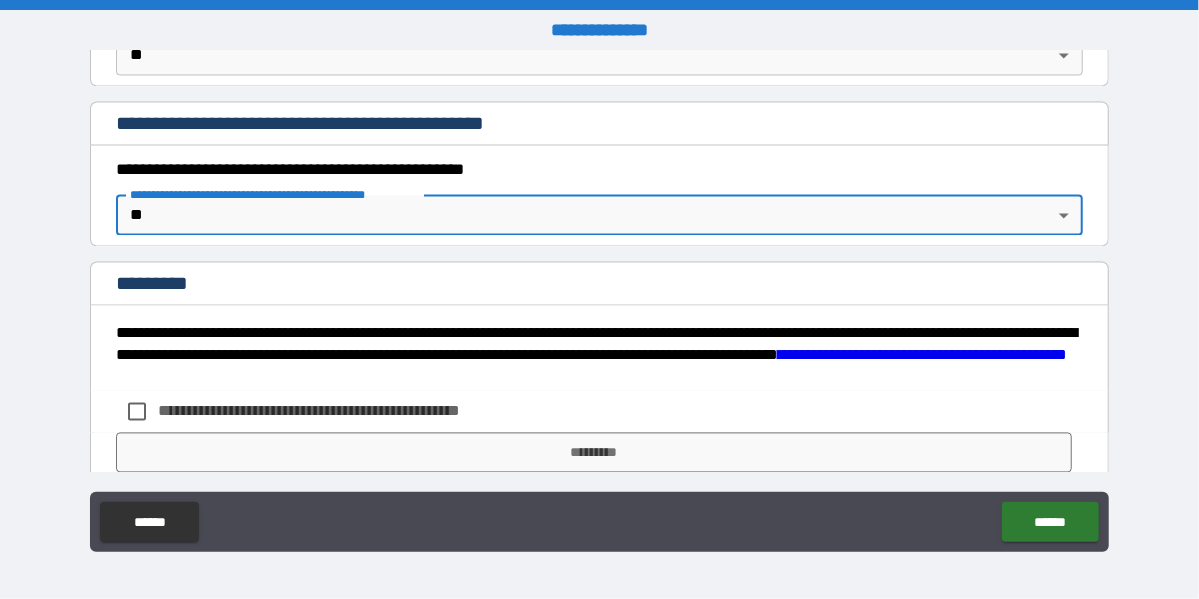 scroll, scrollTop: 1874, scrollLeft: 0, axis: vertical 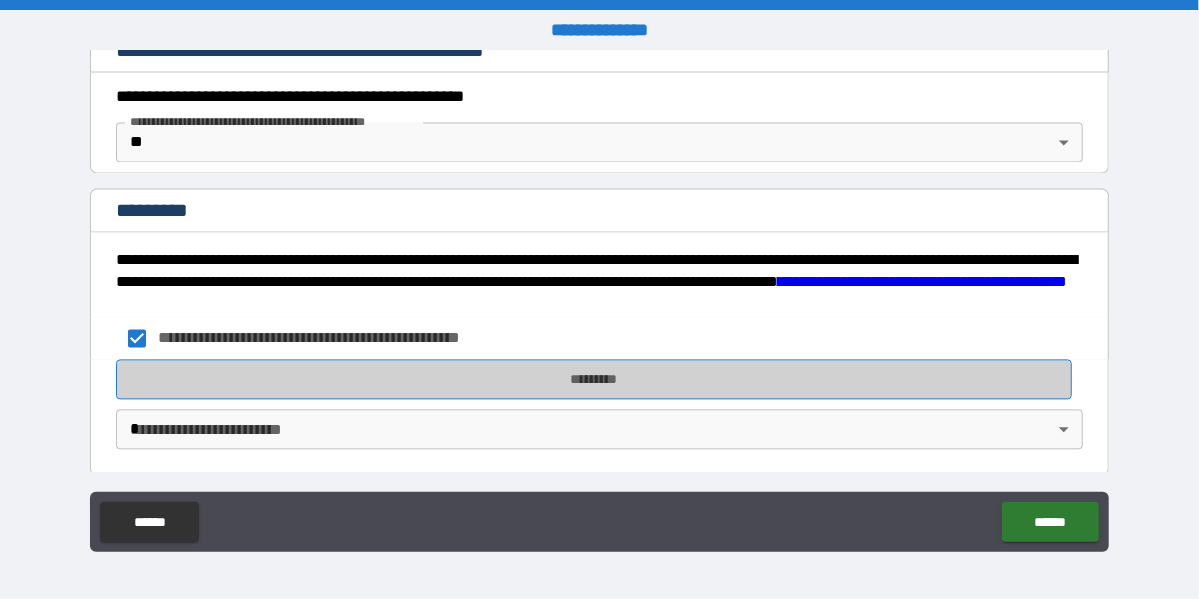 click on "*********" at bounding box center (593, 379) 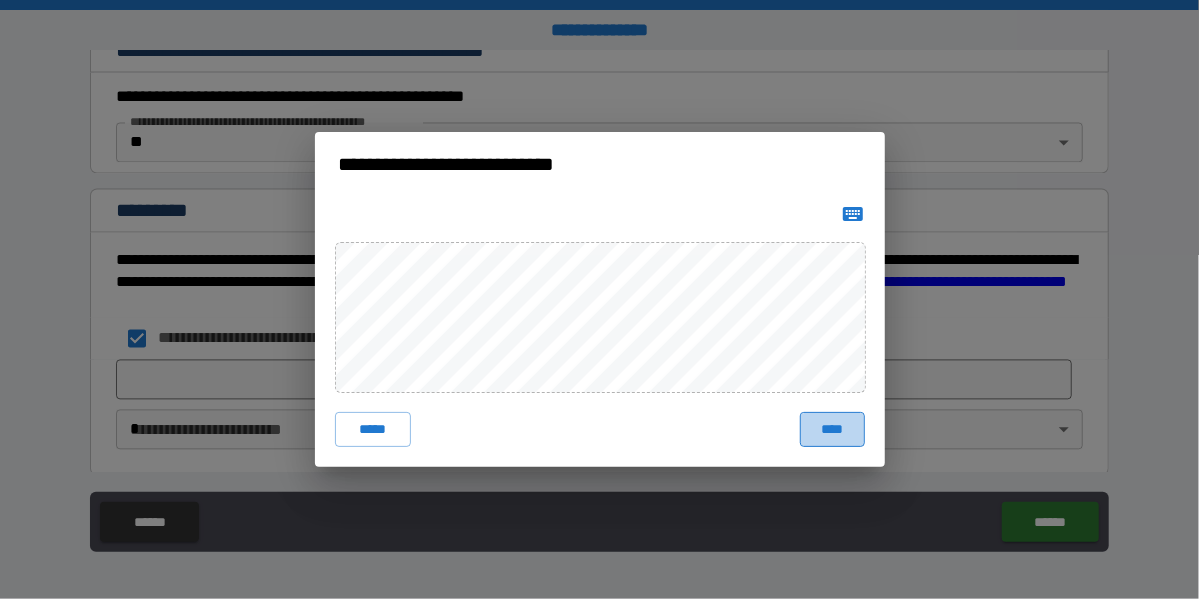 click on "****" at bounding box center (832, 430) 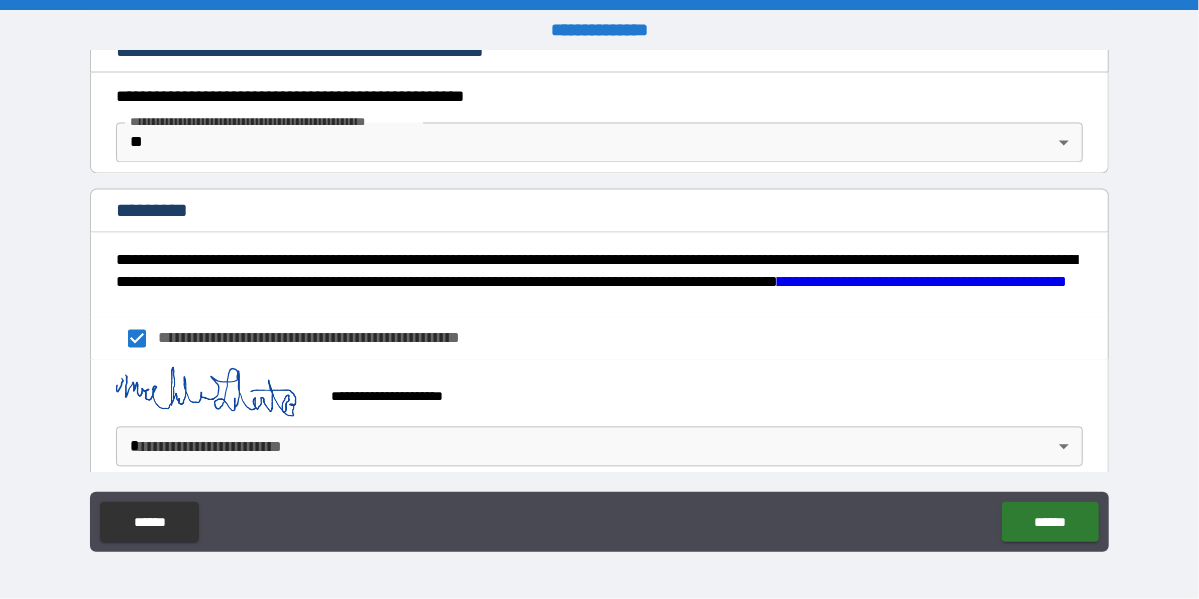 click on "**********" at bounding box center (599, 299) 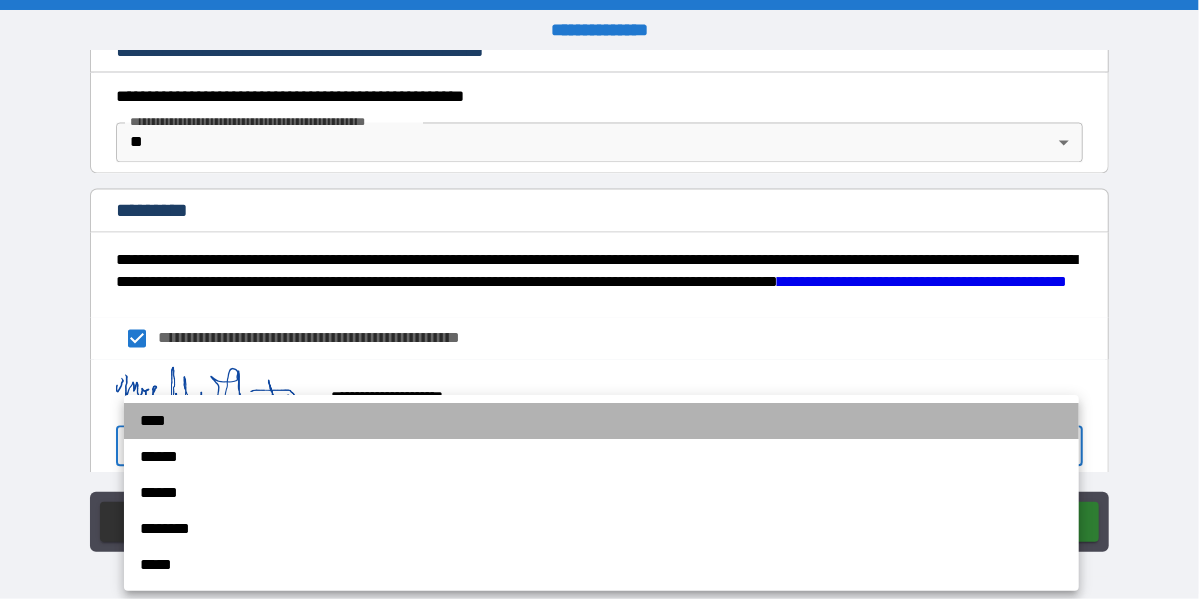 click on "****" at bounding box center [601, 421] 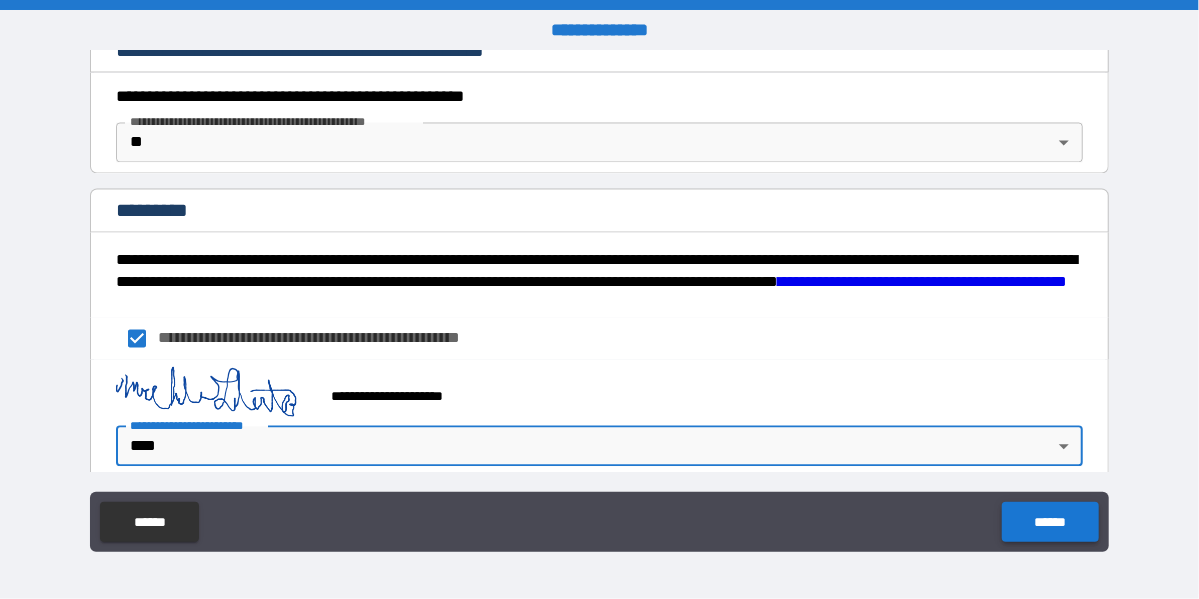 click on "******" at bounding box center (1050, 522) 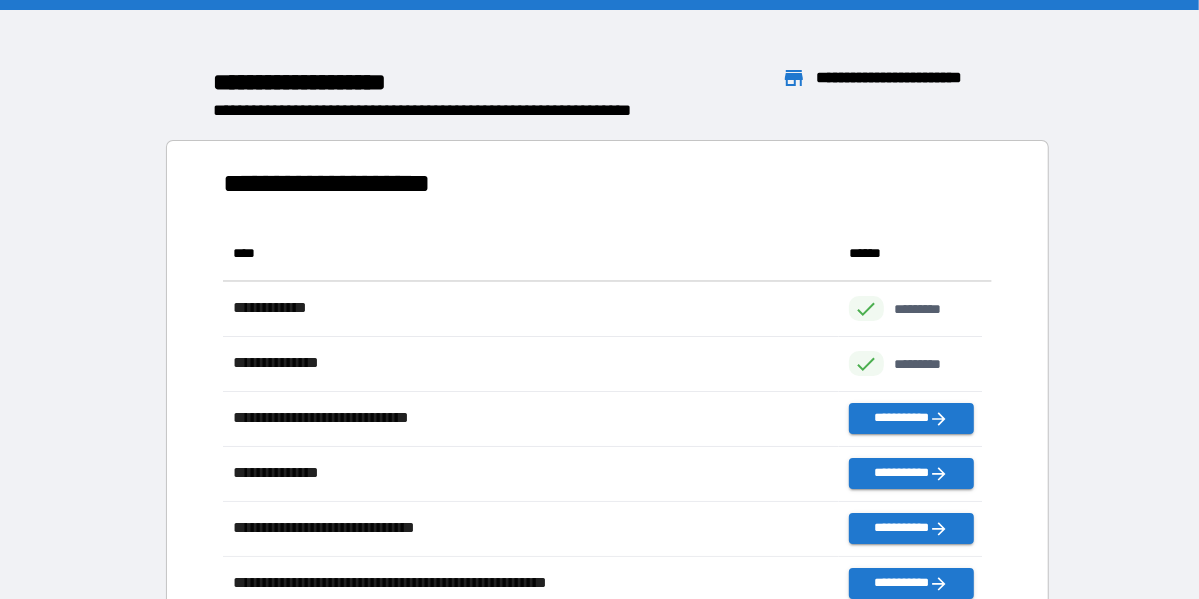 scroll, scrollTop: 16, scrollLeft: 16, axis: both 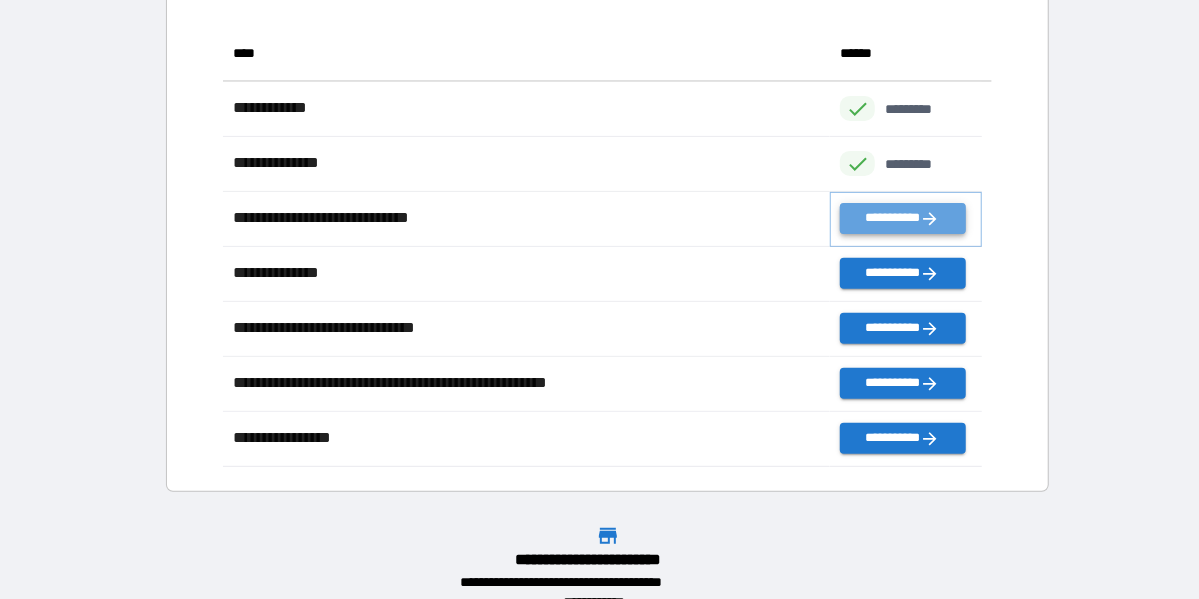 click on "**********" at bounding box center [902, 218] 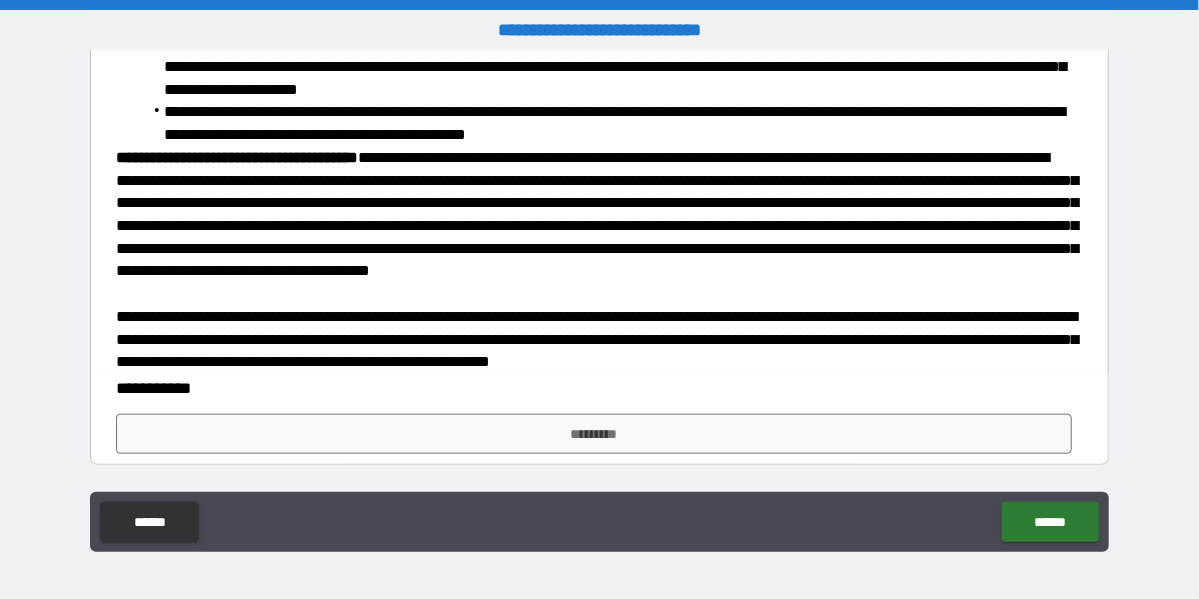 scroll, scrollTop: 900, scrollLeft: 0, axis: vertical 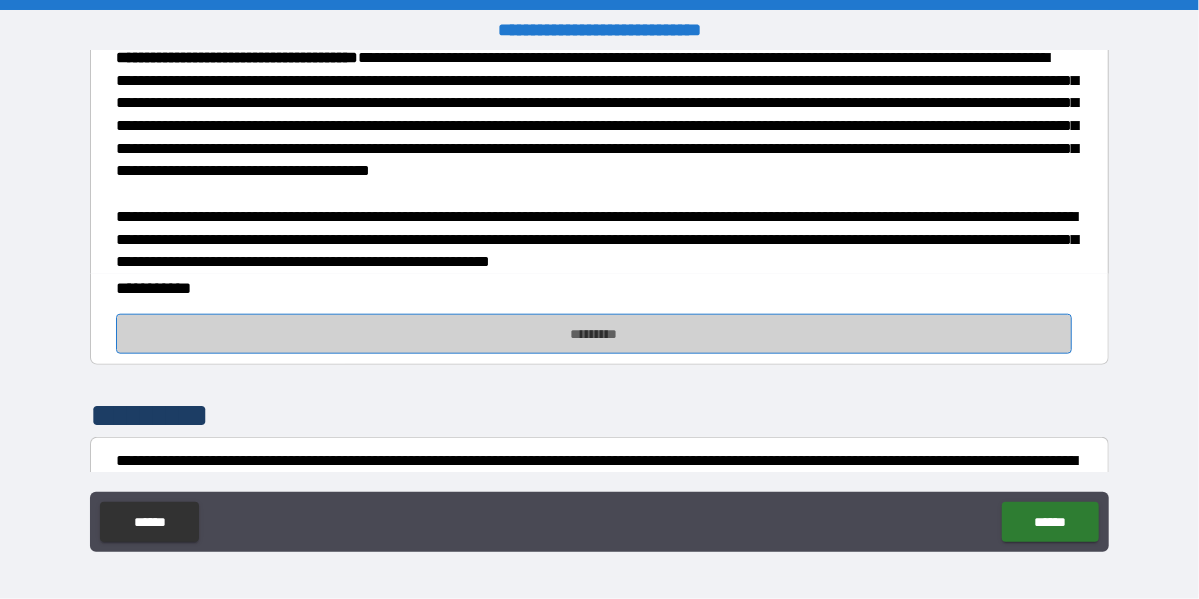 click on "*********" at bounding box center (593, 334) 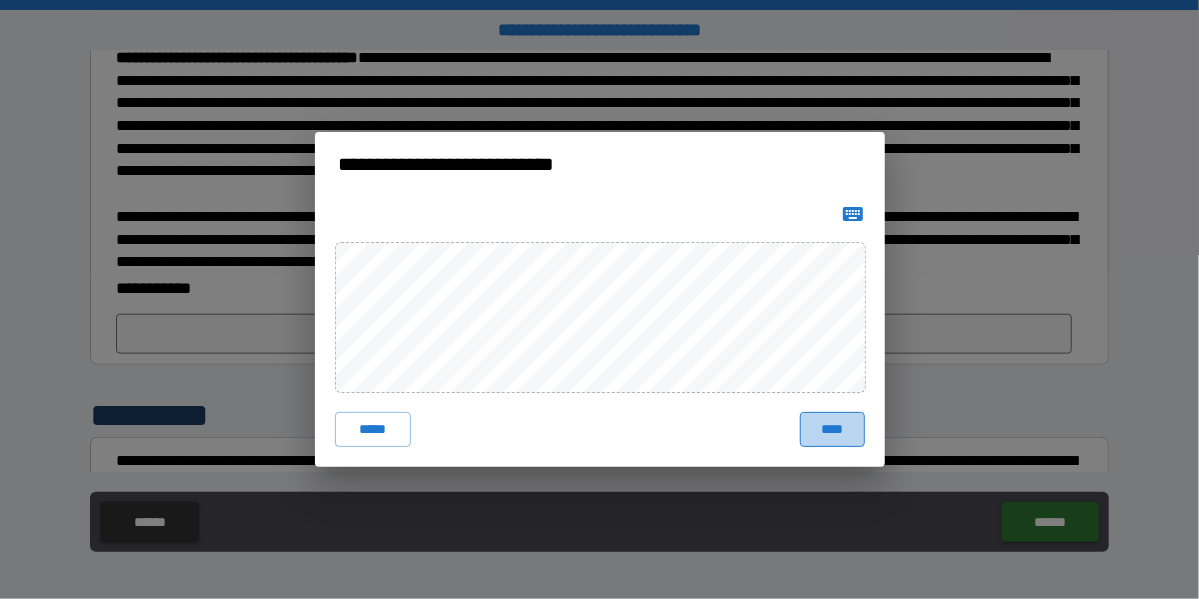 click on "****" at bounding box center [832, 430] 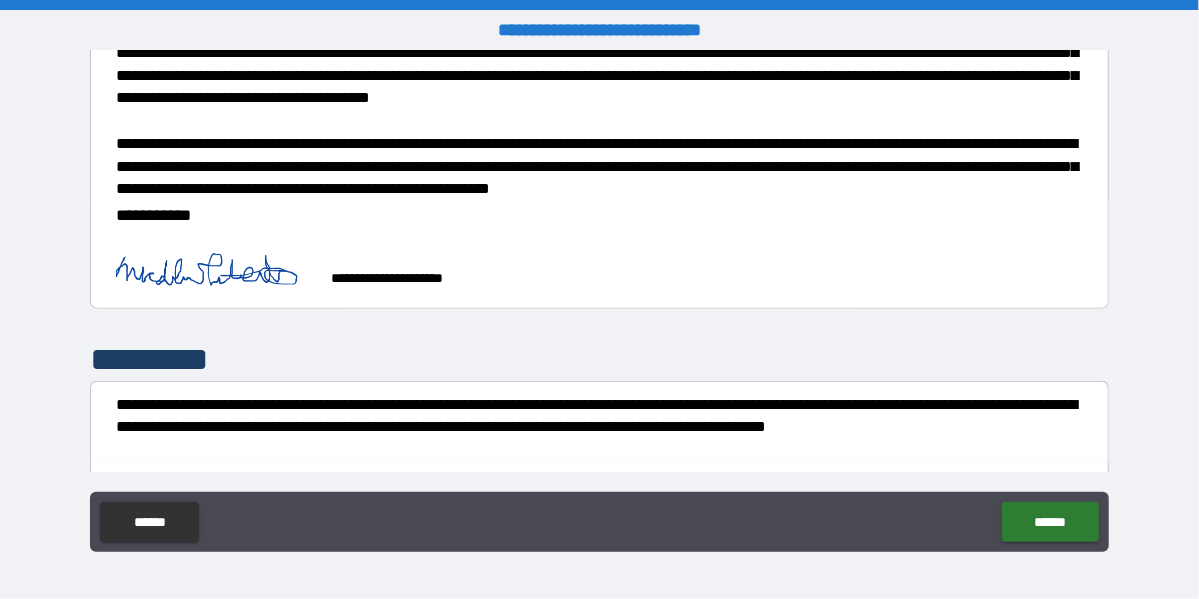 scroll, scrollTop: 1100, scrollLeft: 0, axis: vertical 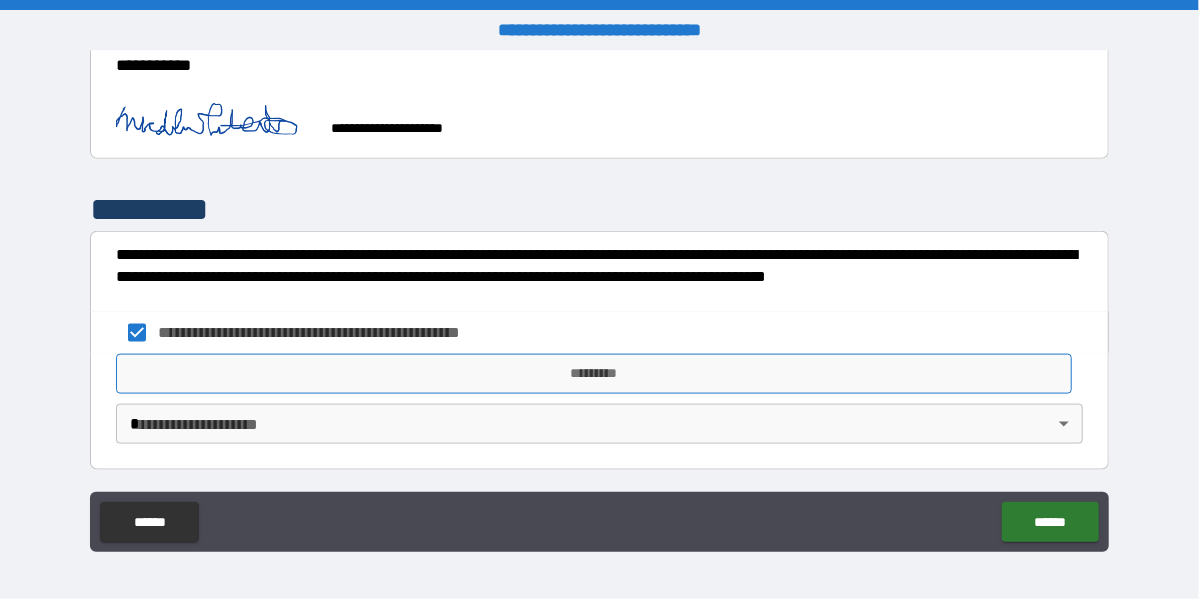 click on "*********" at bounding box center (593, 374) 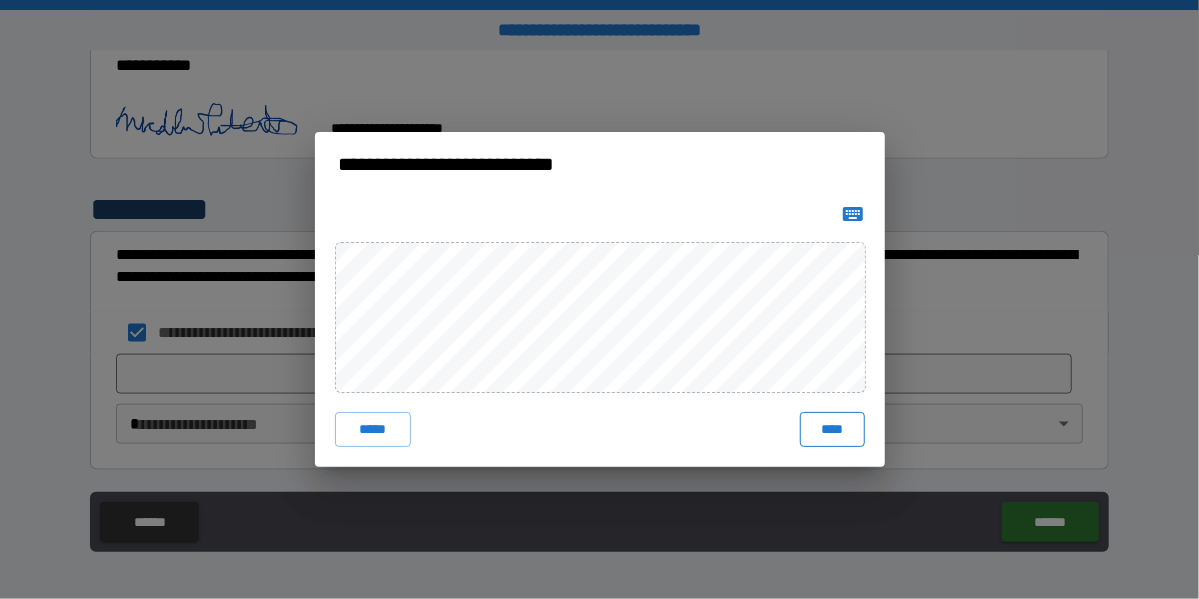 click on "****" at bounding box center (832, 430) 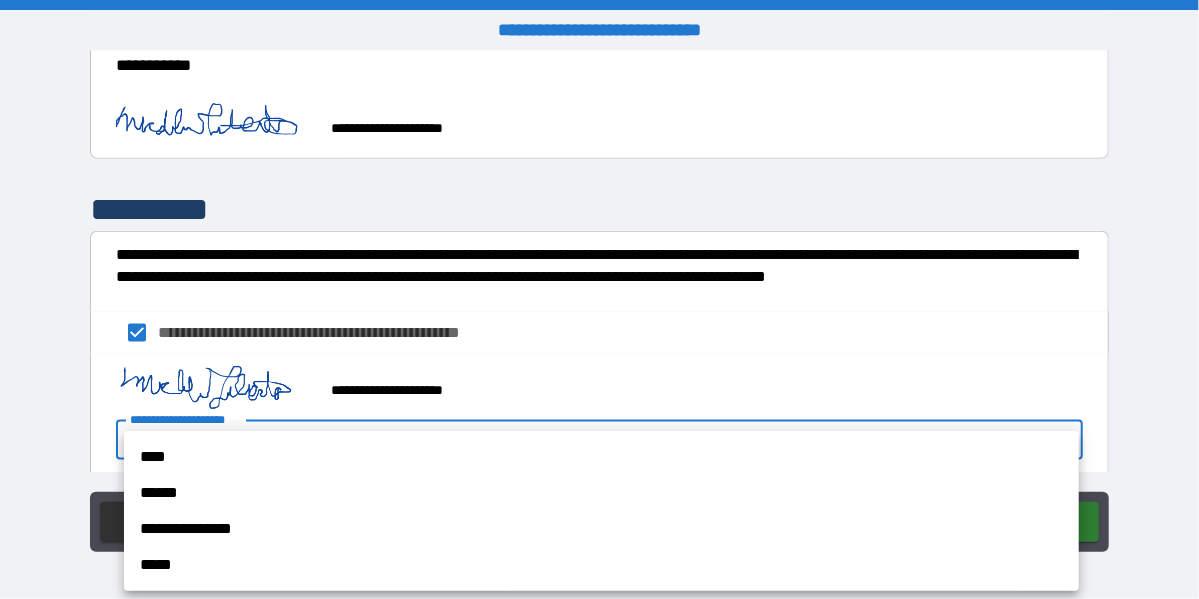 click on "**********" at bounding box center [599, 299] 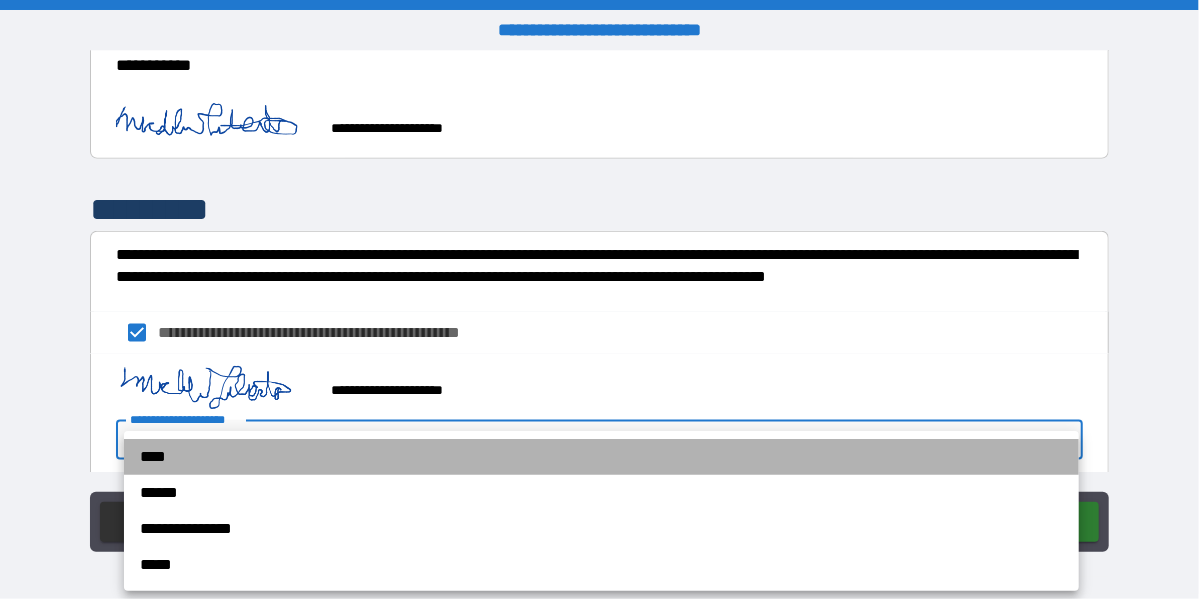 click on "****" at bounding box center (601, 457) 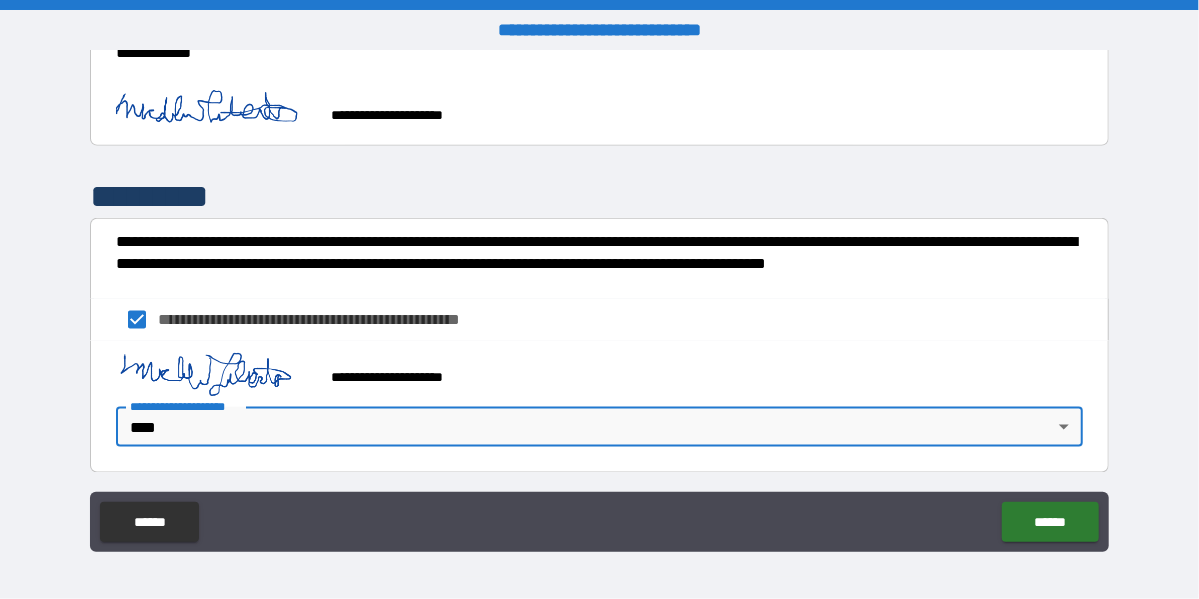 scroll, scrollTop: 1140, scrollLeft: 0, axis: vertical 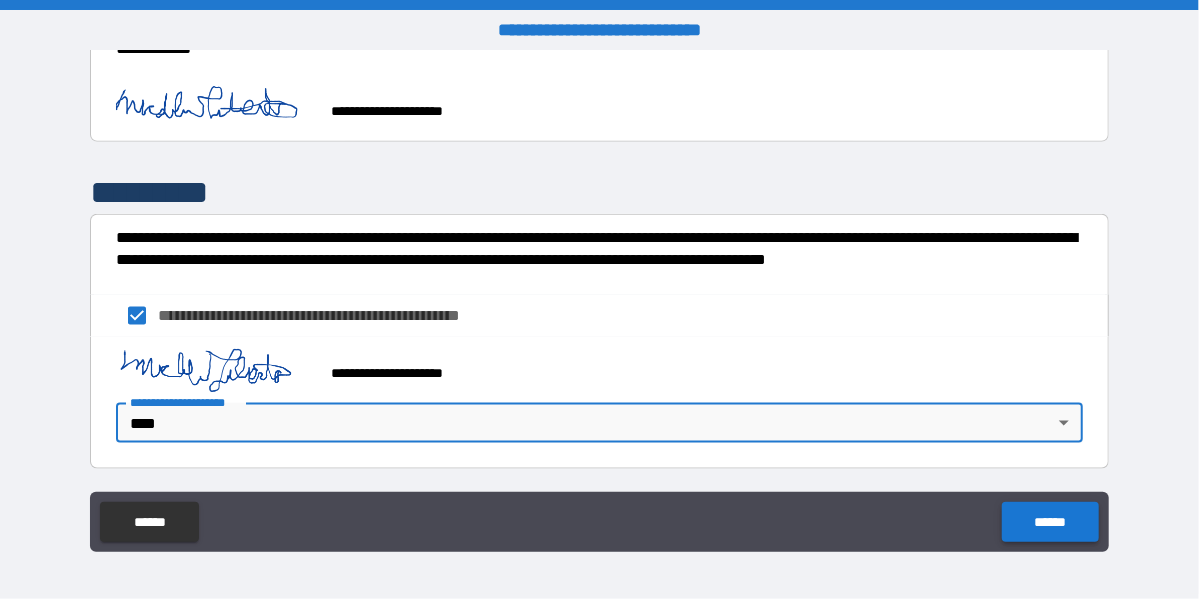 click on "******" at bounding box center [1050, 522] 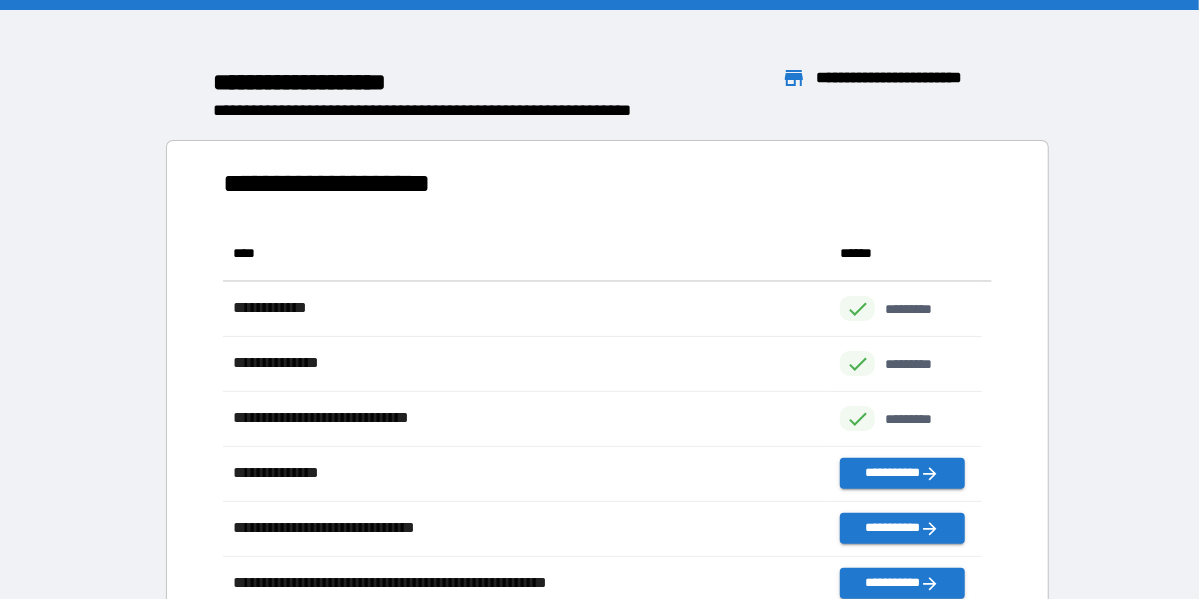 scroll, scrollTop: 16, scrollLeft: 16, axis: both 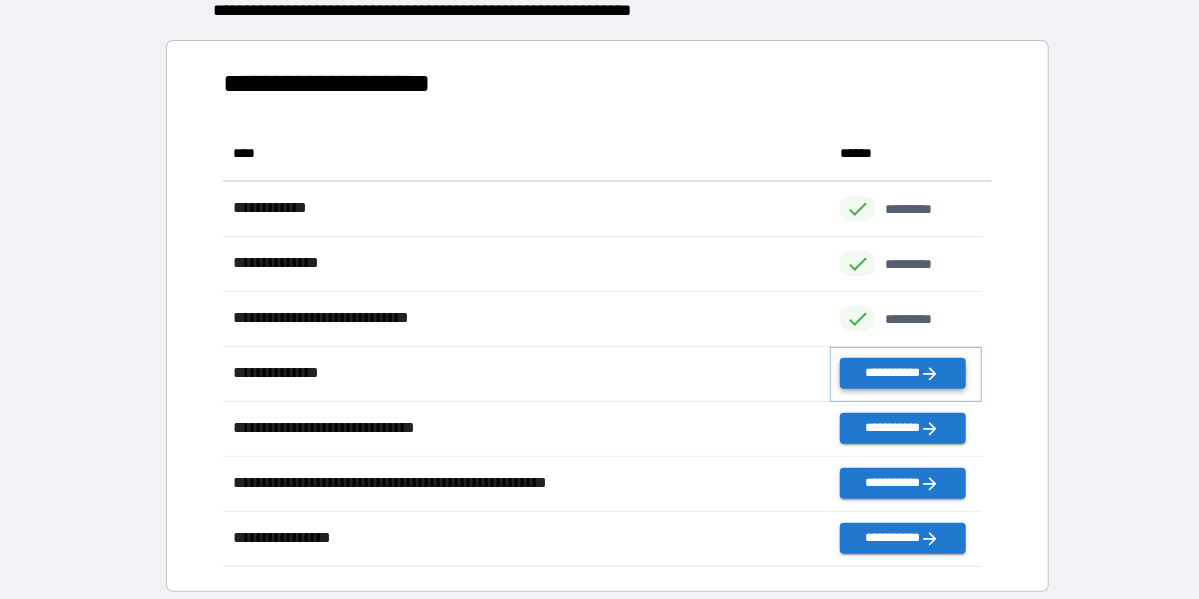 click on "**********" at bounding box center (902, 373) 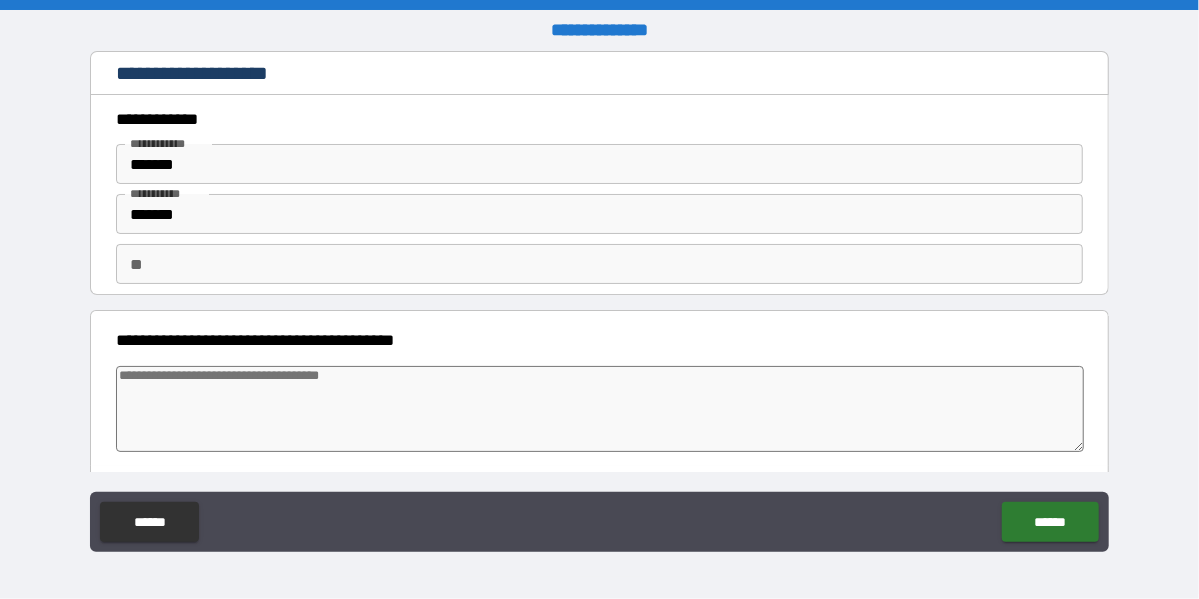 type on "*" 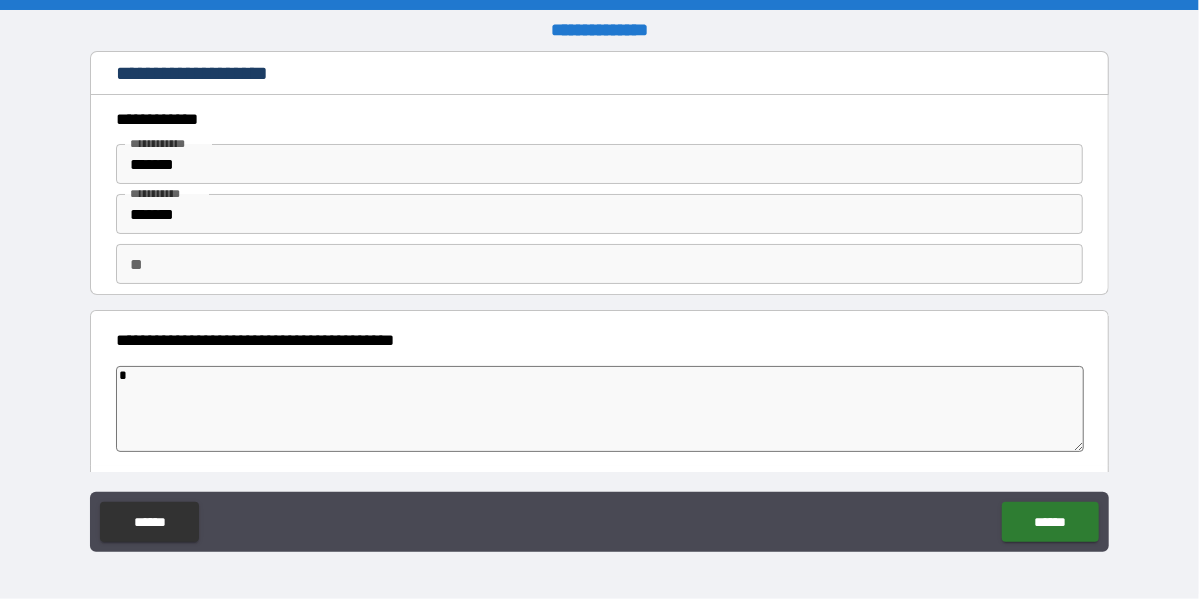 type on "*" 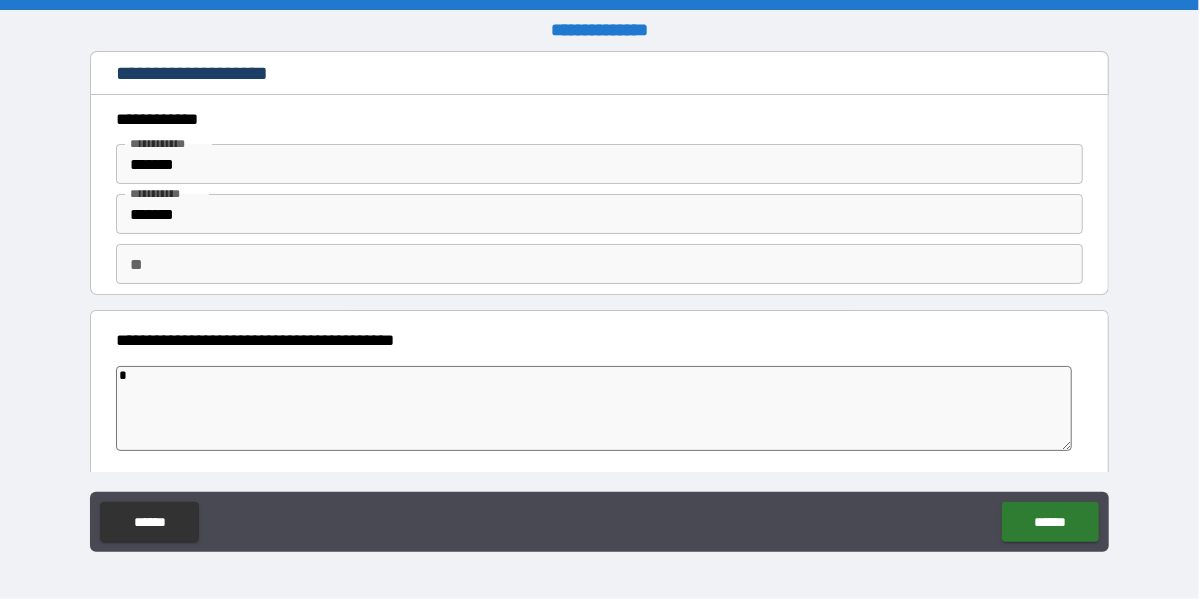 type on "**" 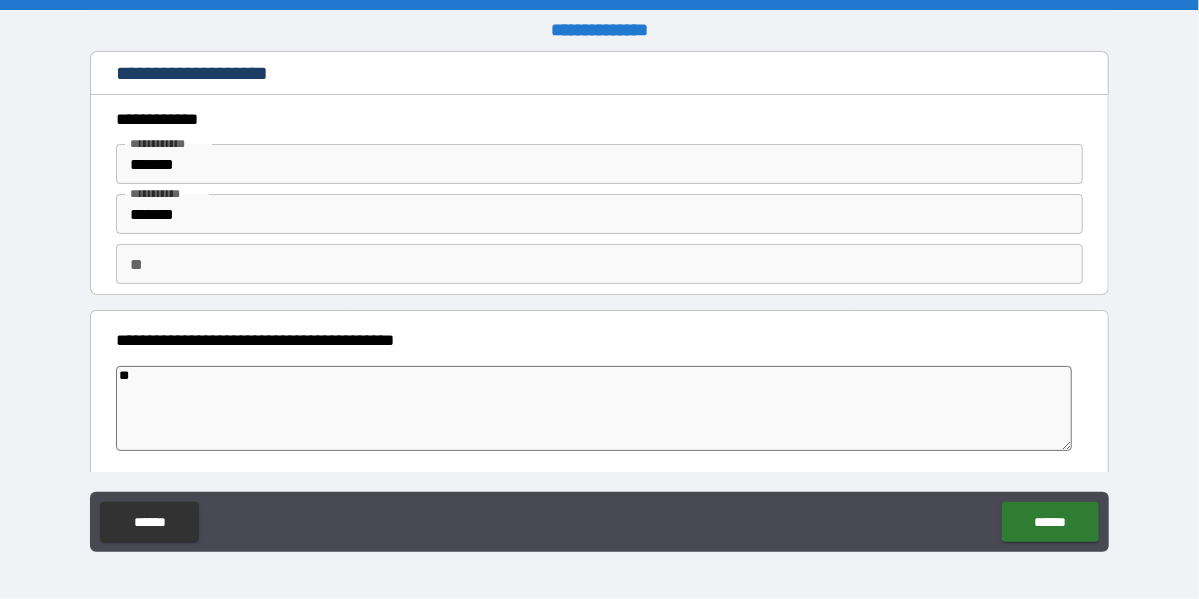 type on "*" 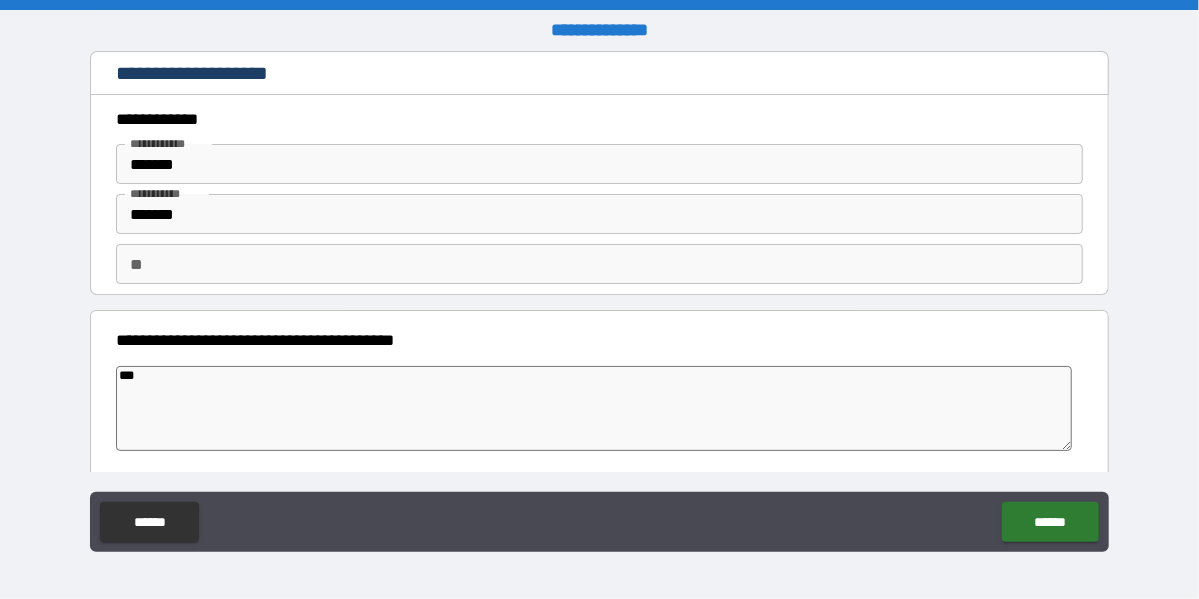 type on "*" 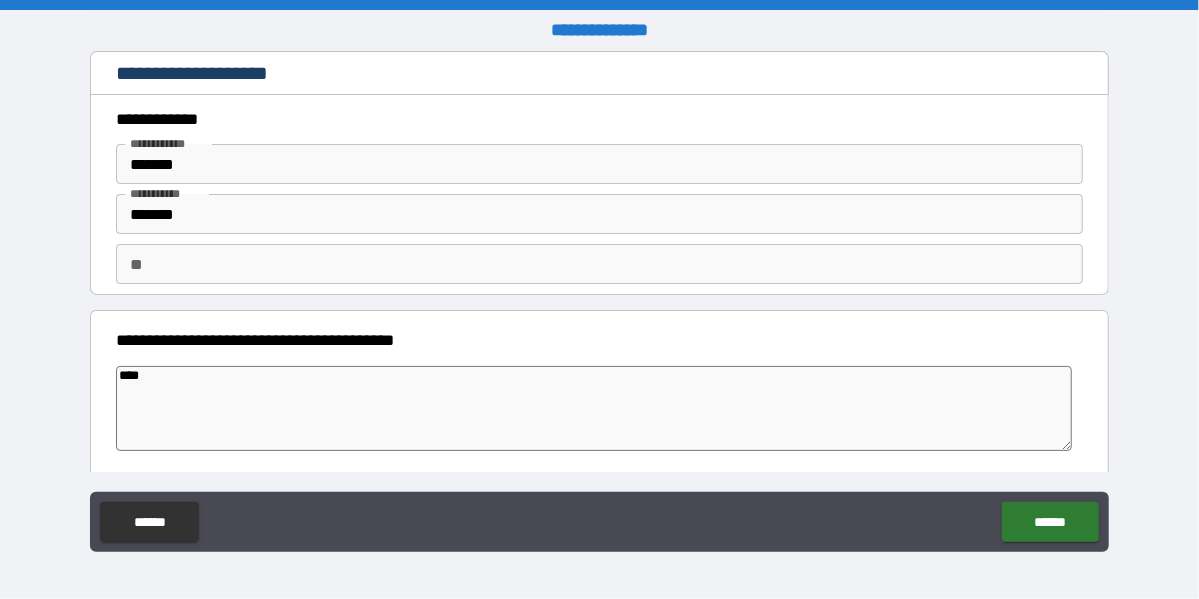 type on "*****" 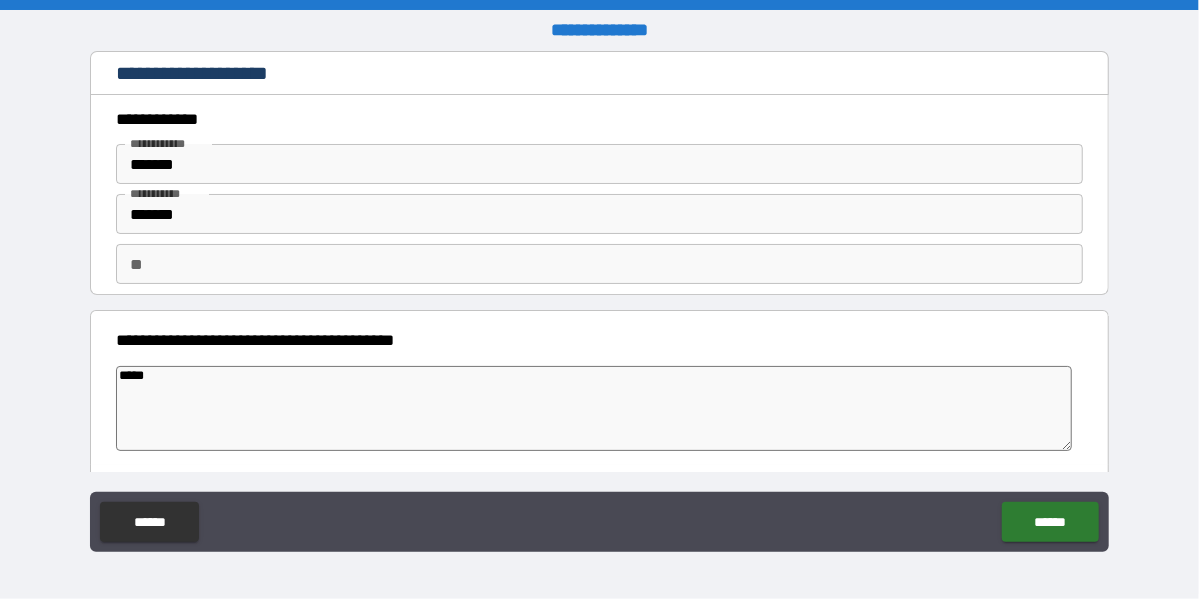 type on "******" 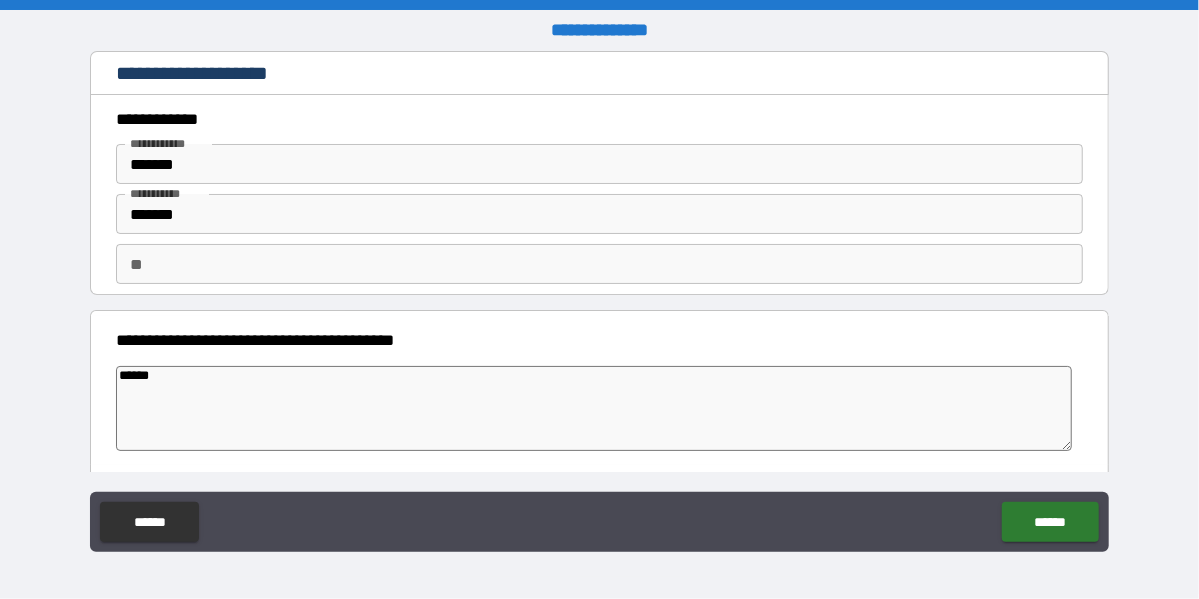 type on "*******" 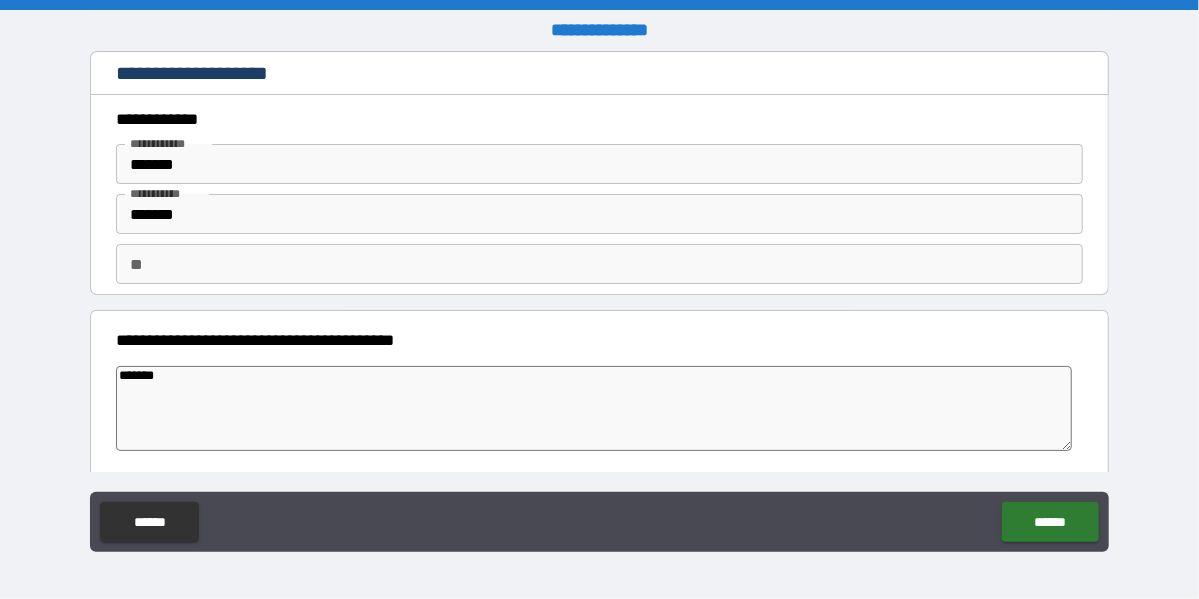 type on "*" 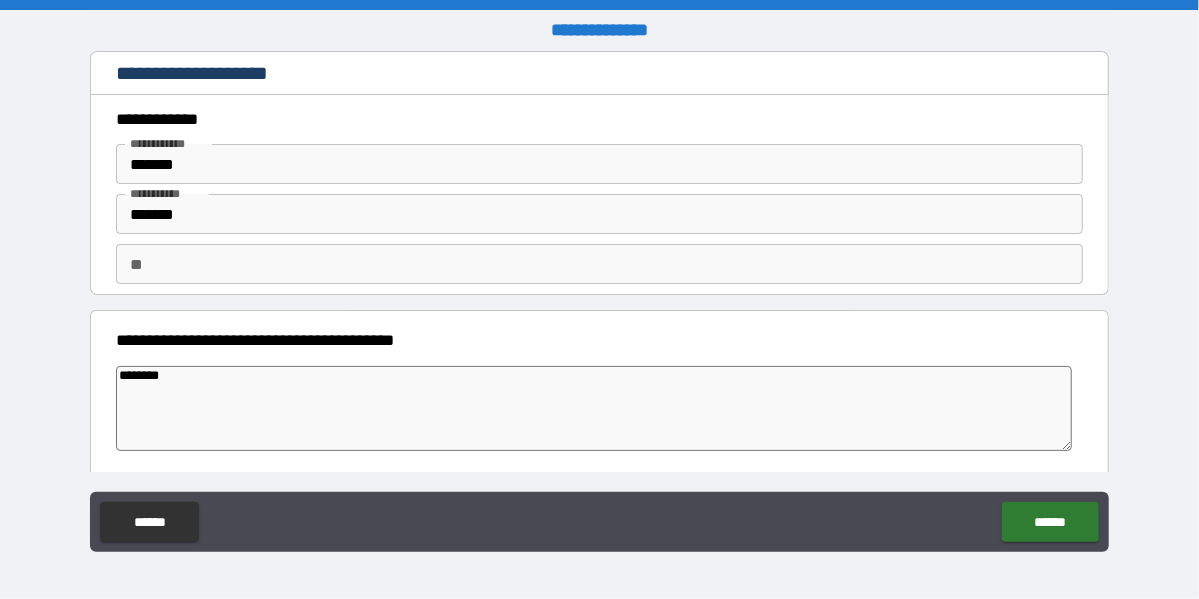 type on "*" 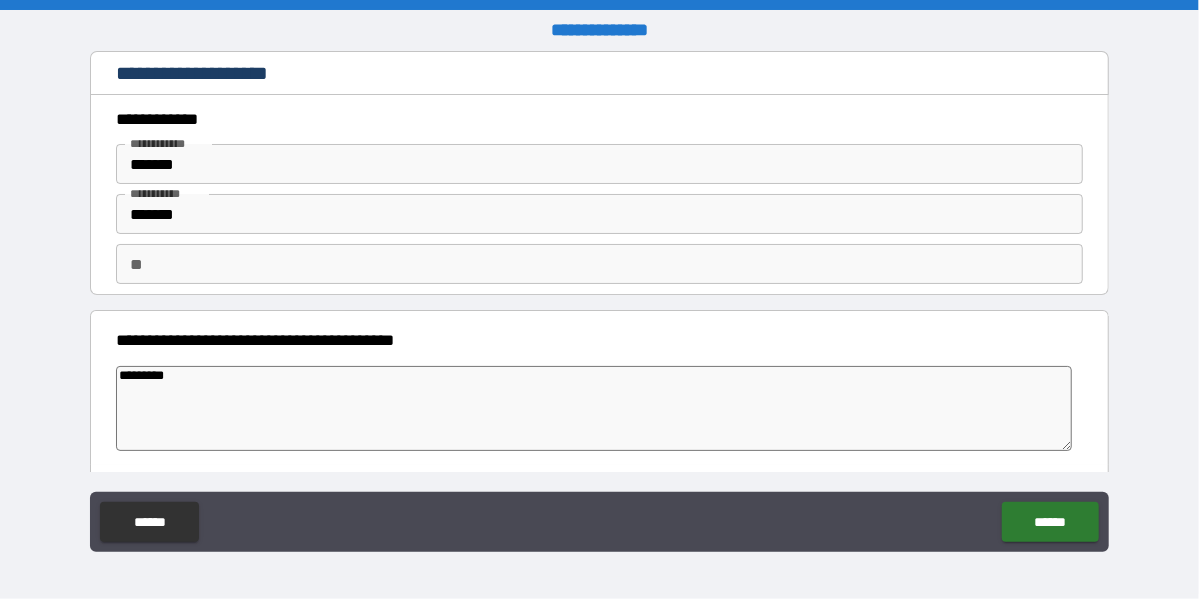 type on "*" 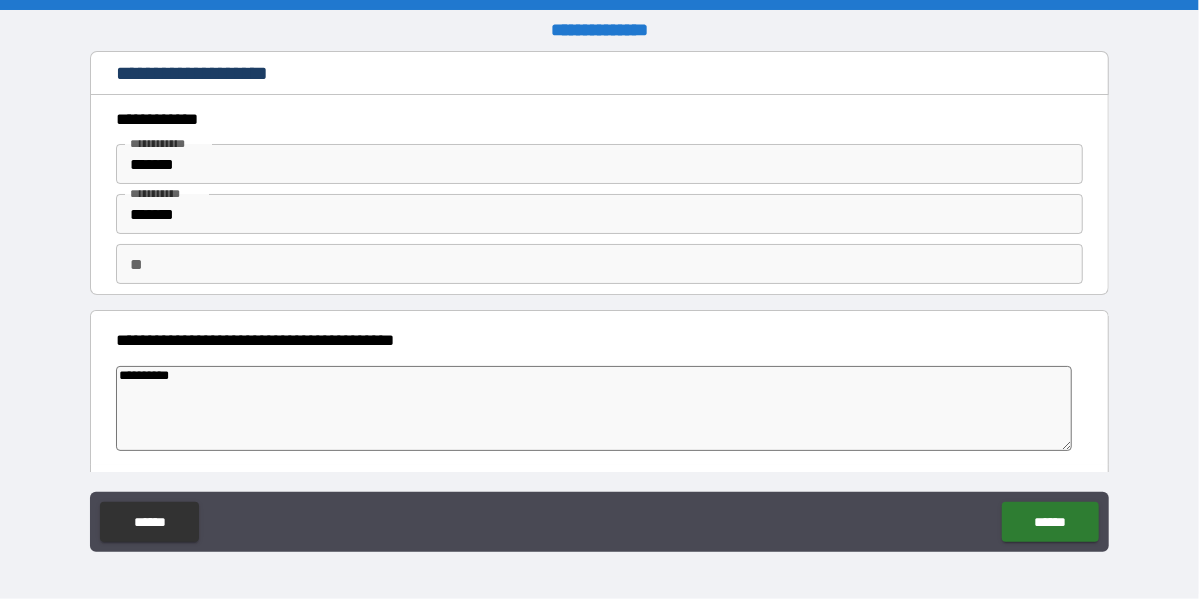 type on "*" 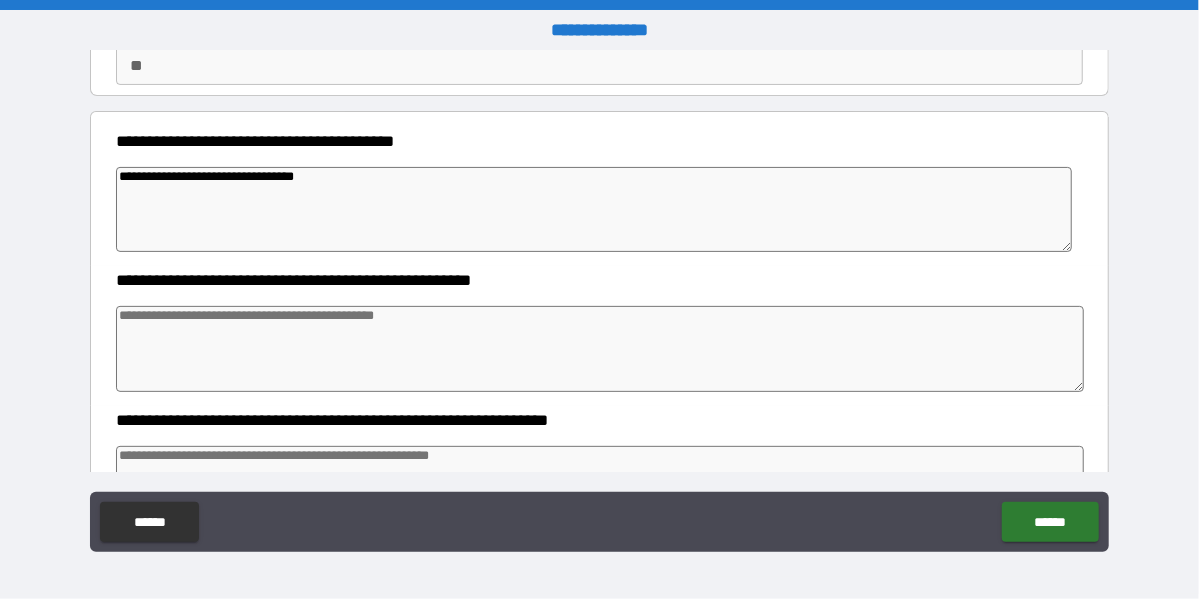 scroll, scrollTop: 200, scrollLeft: 0, axis: vertical 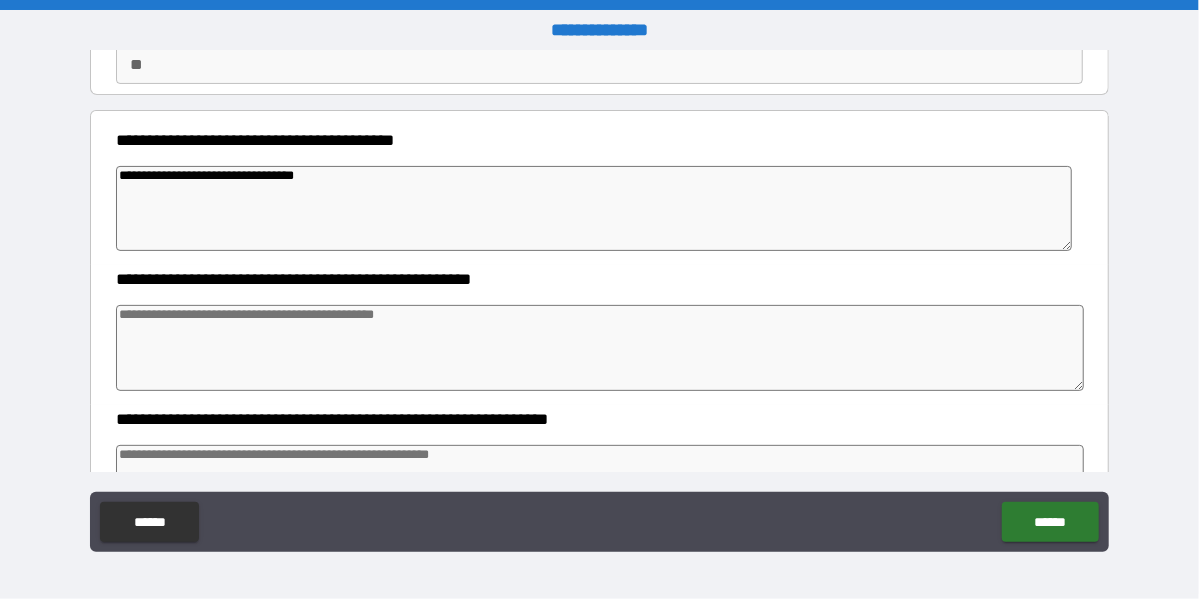 click at bounding box center (600, 348) 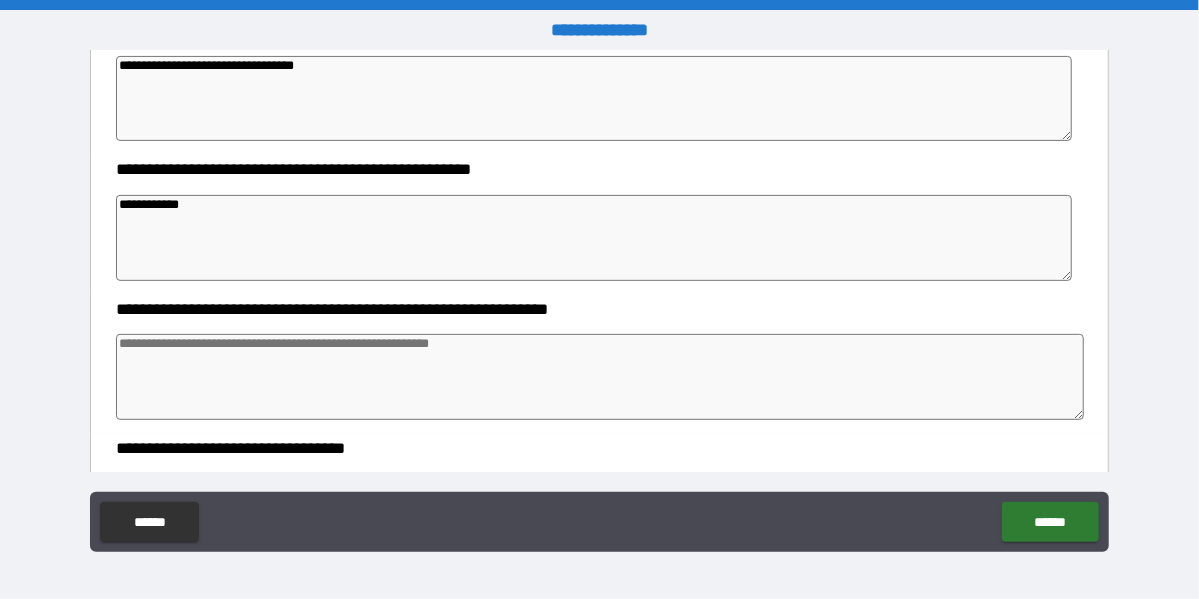 scroll, scrollTop: 400, scrollLeft: 0, axis: vertical 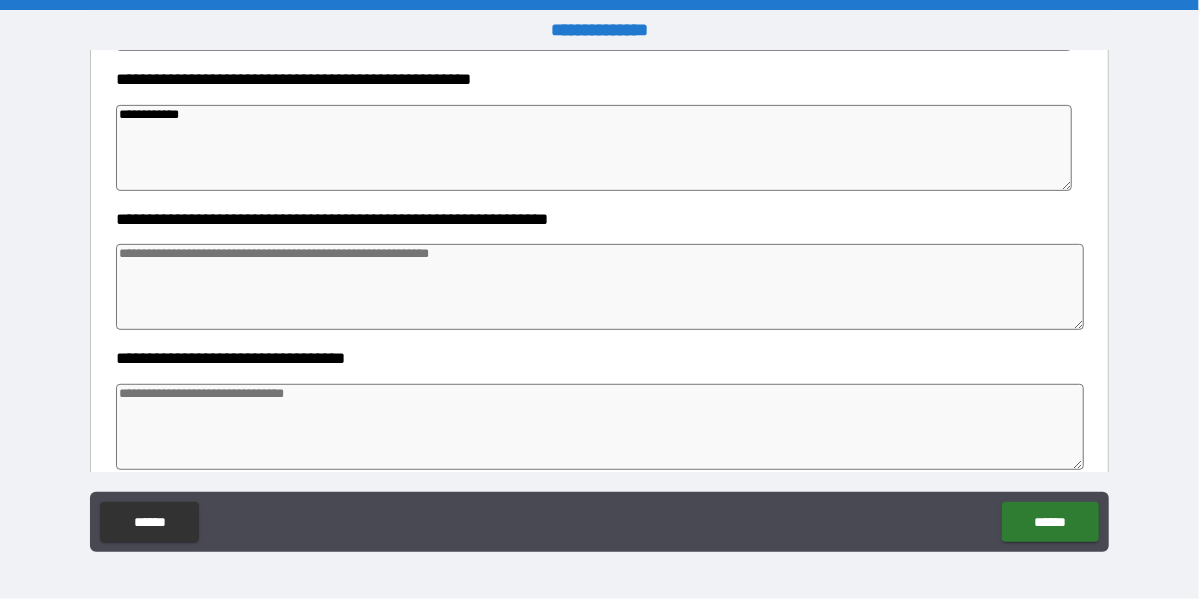 click at bounding box center (600, 287) 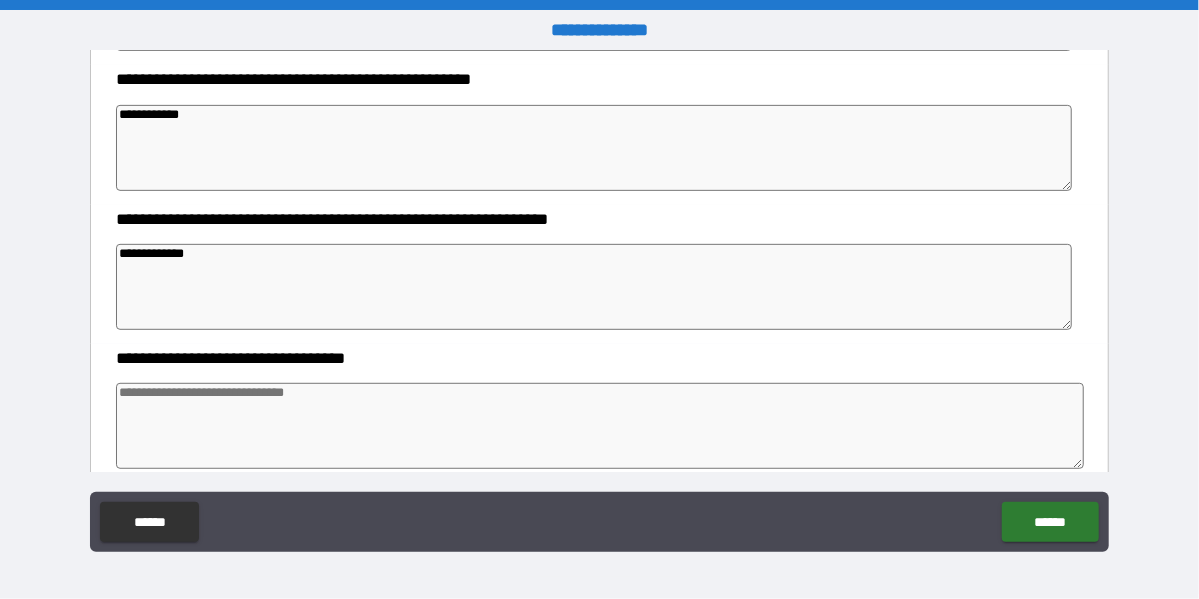 click at bounding box center [600, 426] 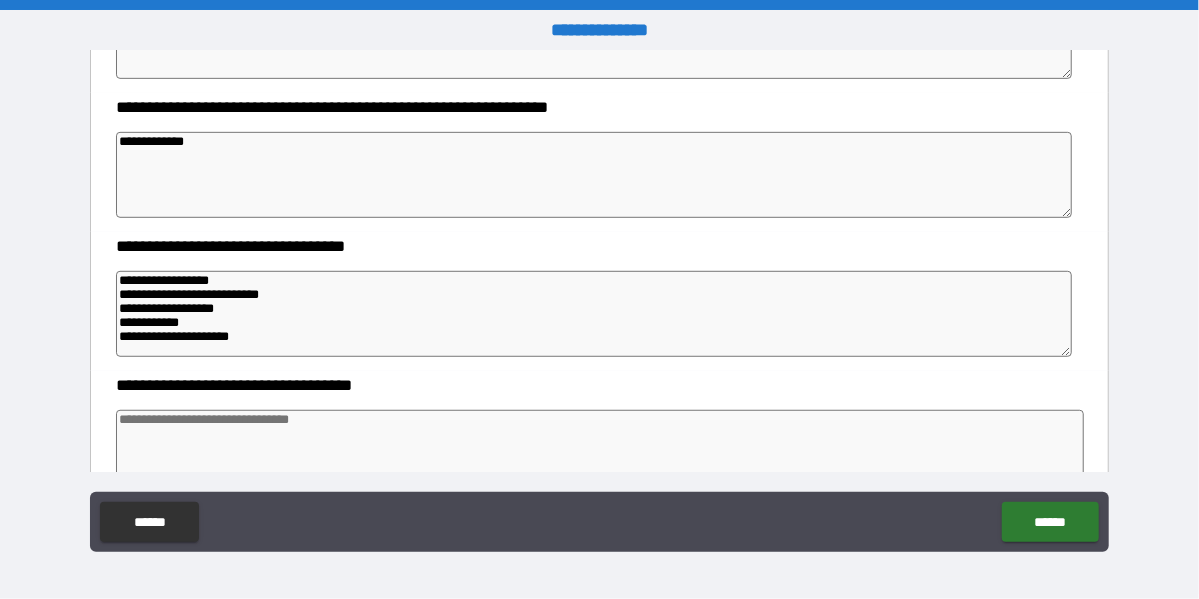scroll, scrollTop: 600, scrollLeft: 0, axis: vertical 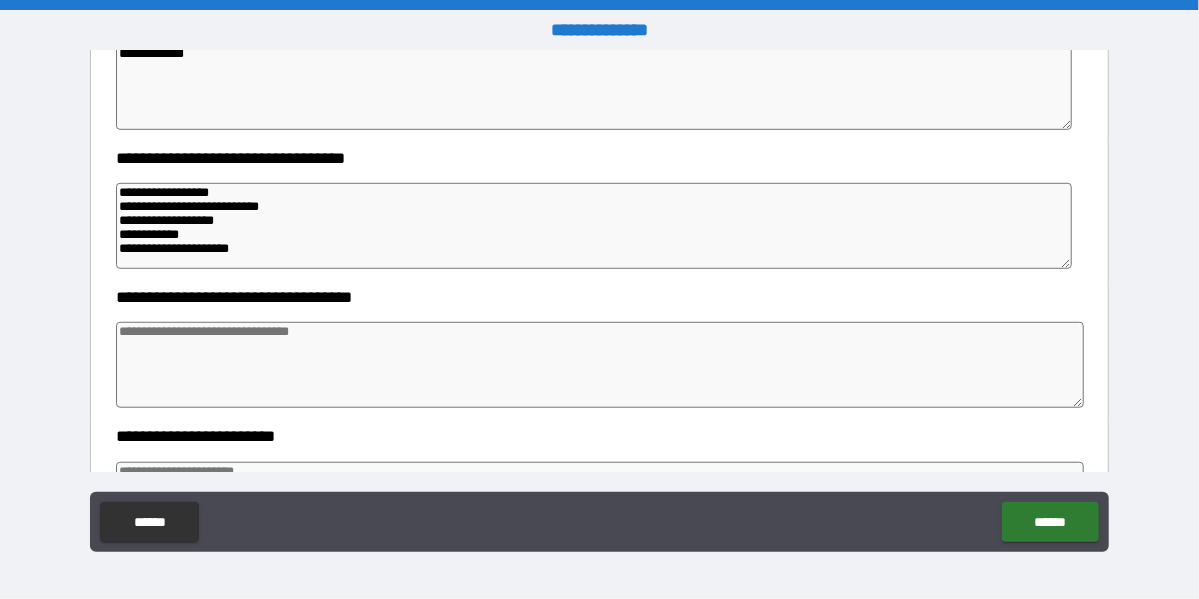 click at bounding box center [600, 365] 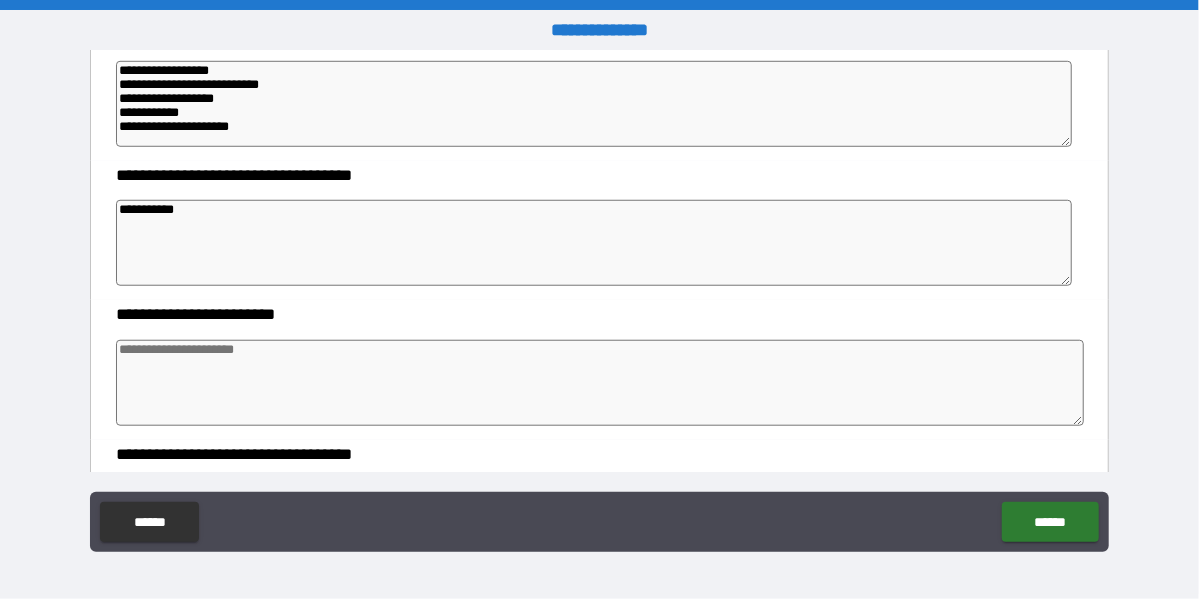scroll, scrollTop: 800, scrollLeft: 0, axis: vertical 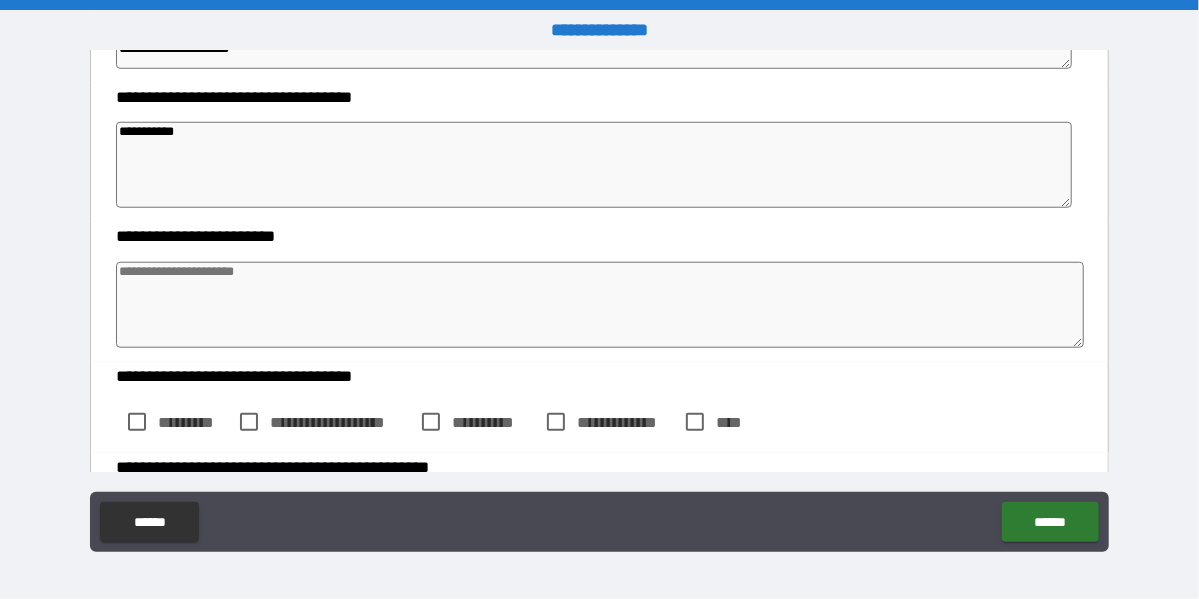 click at bounding box center (600, 305) 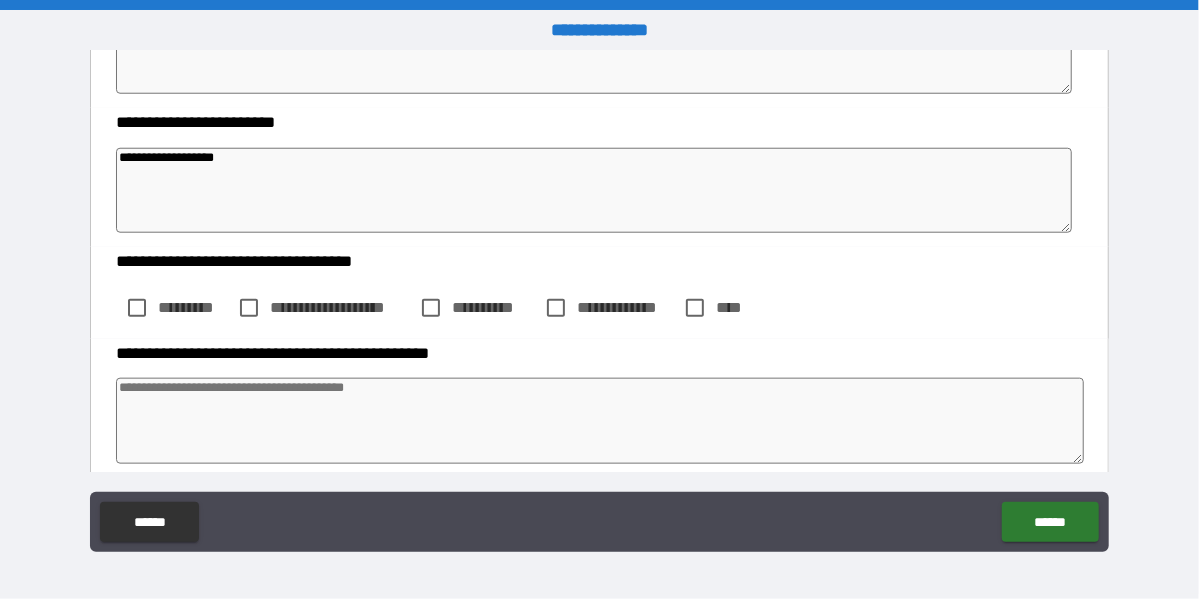 scroll, scrollTop: 1100, scrollLeft: 0, axis: vertical 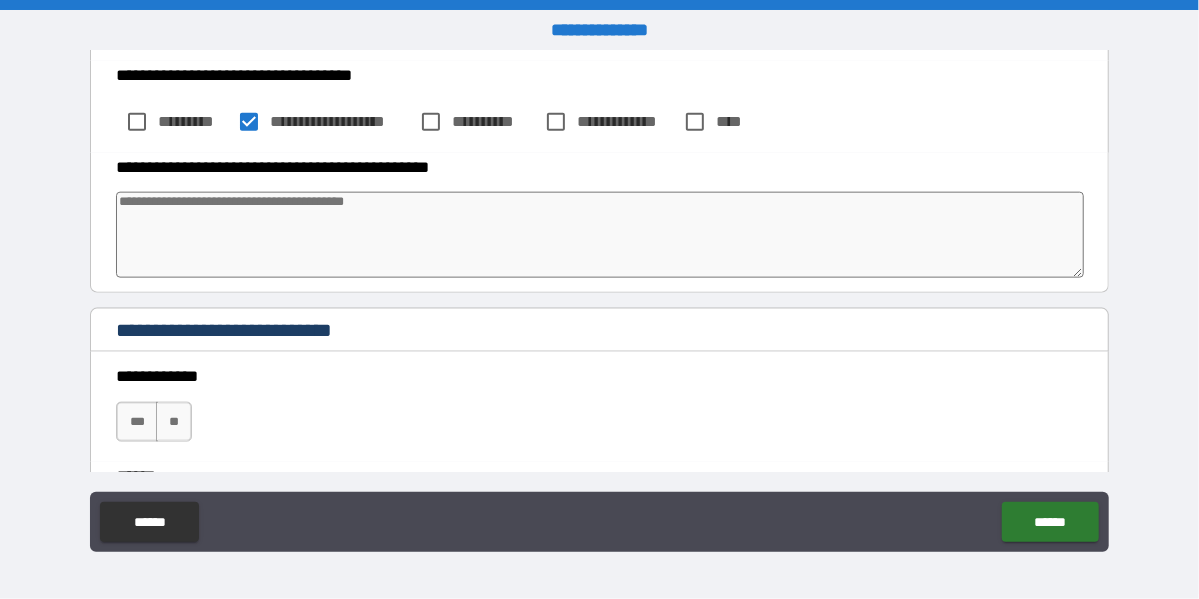 click at bounding box center (600, 235) 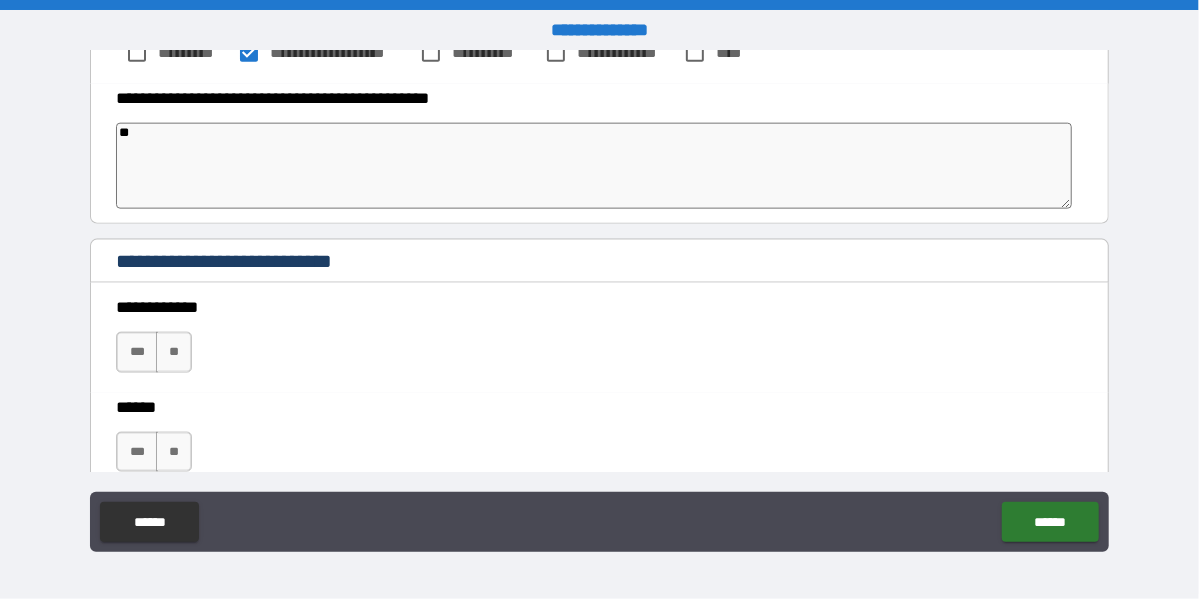 scroll, scrollTop: 1200, scrollLeft: 0, axis: vertical 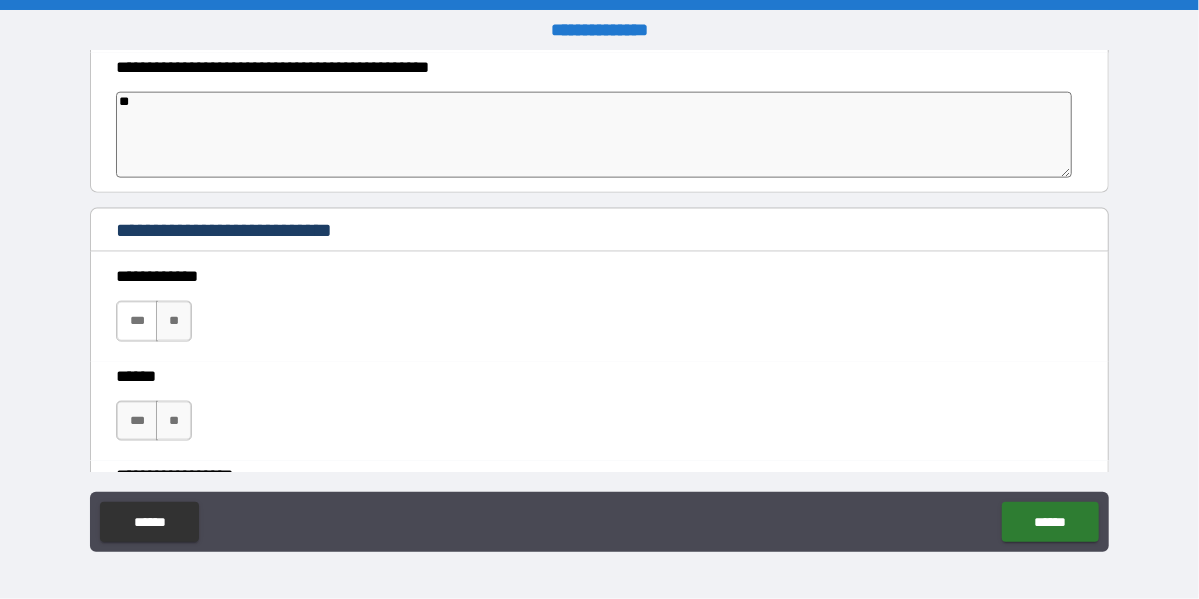 click on "***" at bounding box center [137, 321] 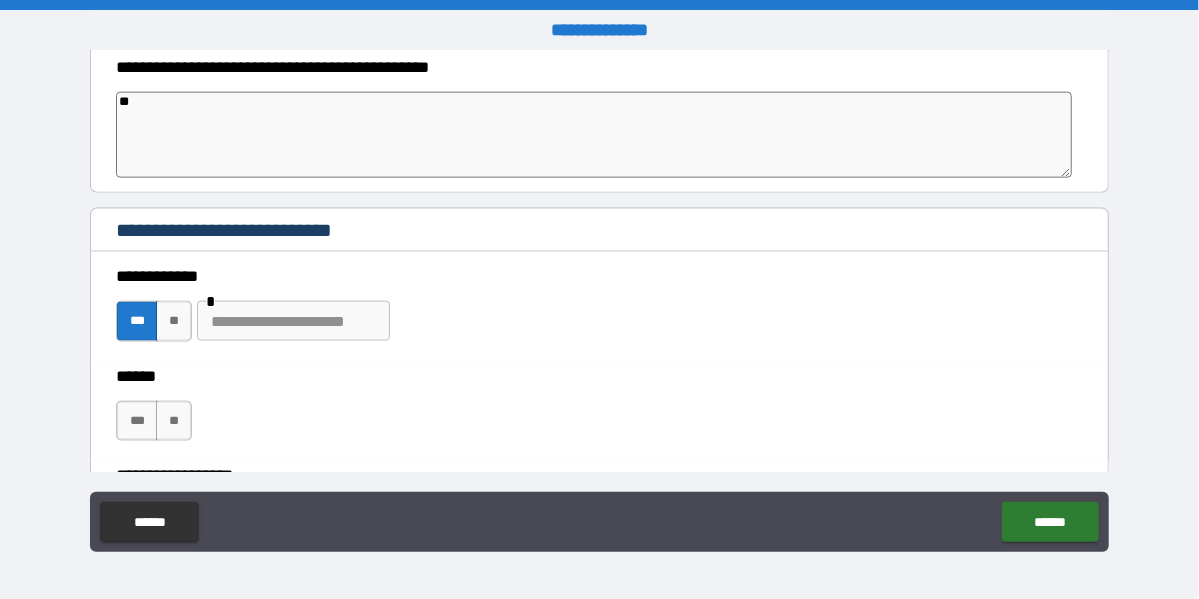 click at bounding box center (293, 321) 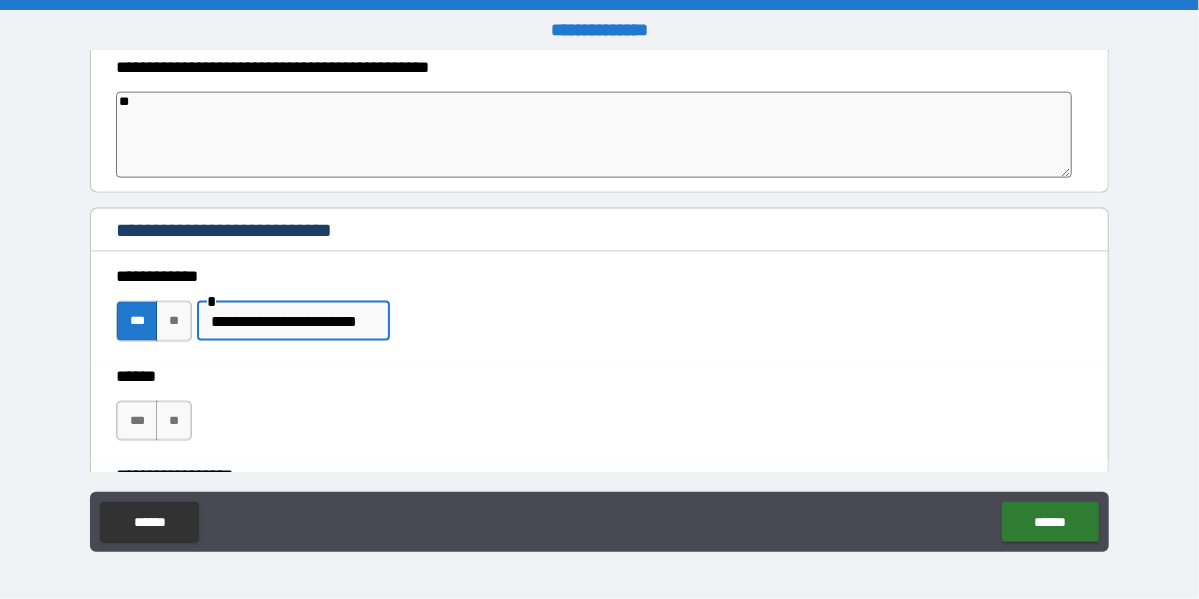 scroll, scrollTop: 0, scrollLeft: 6, axis: horizontal 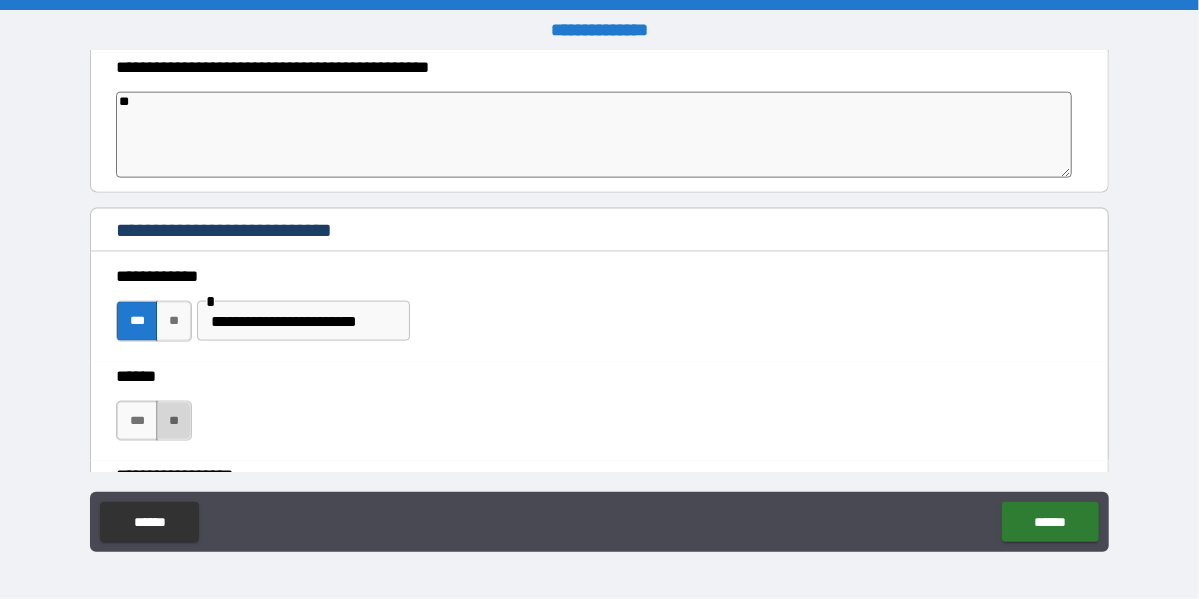 click on "**" at bounding box center [174, 421] 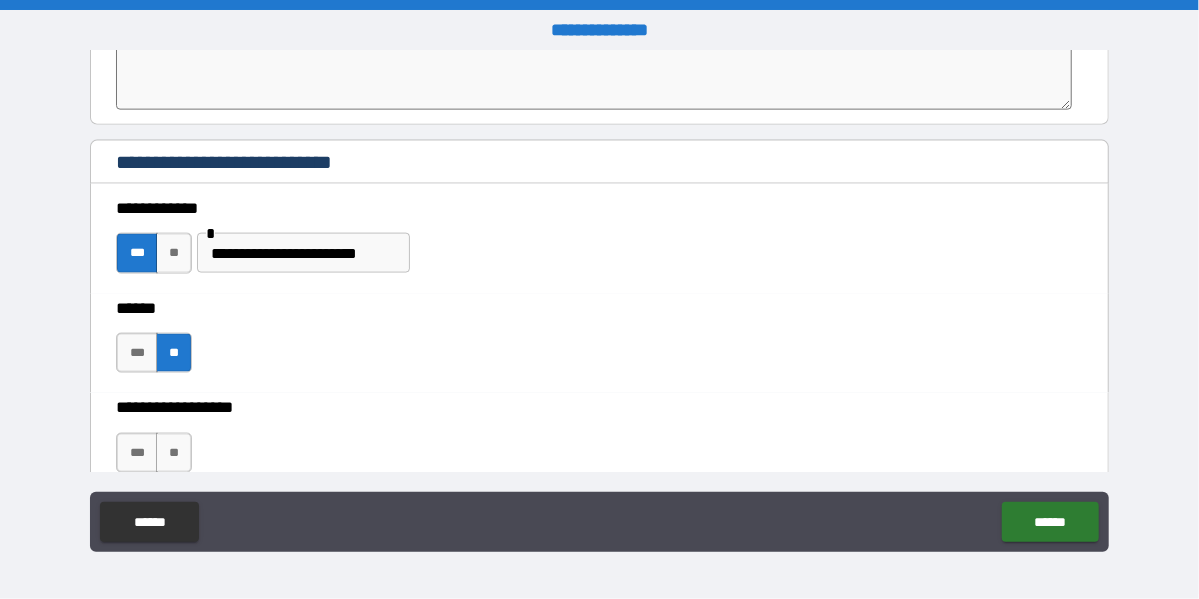 scroll, scrollTop: 1300, scrollLeft: 0, axis: vertical 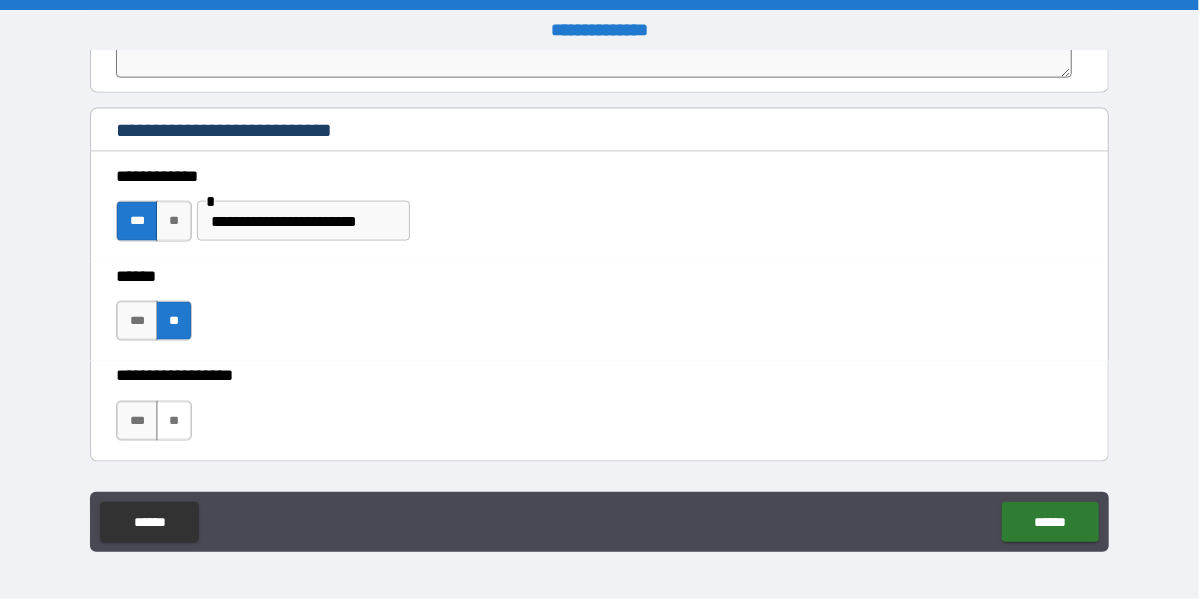 click on "**" at bounding box center (174, 421) 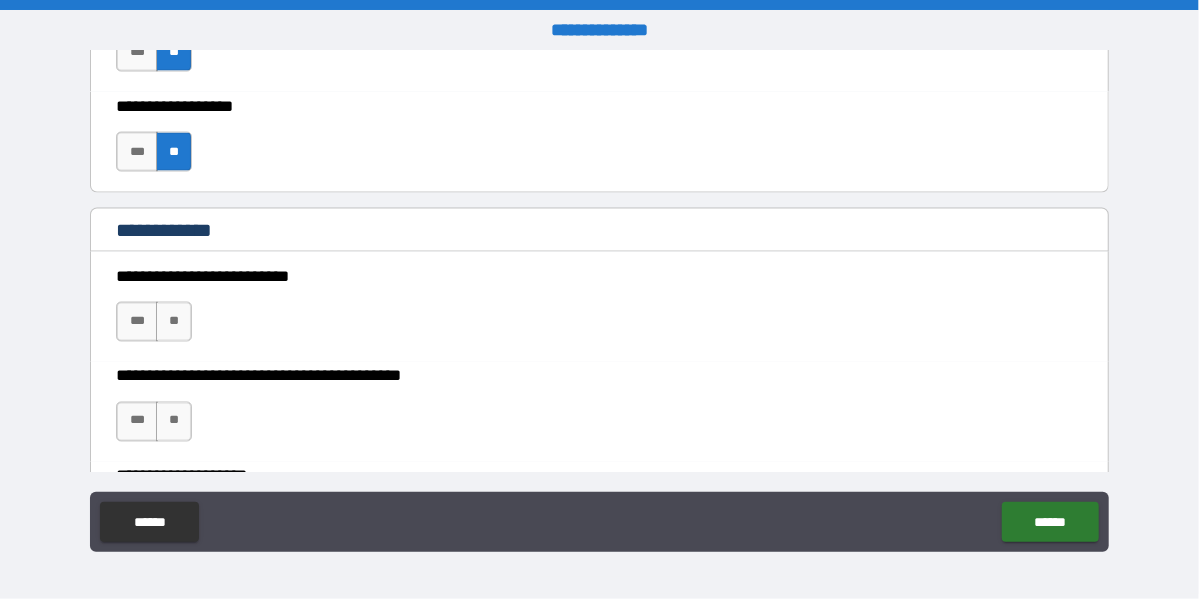 scroll, scrollTop: 1600, scrollLeft: 0, axis: vertical 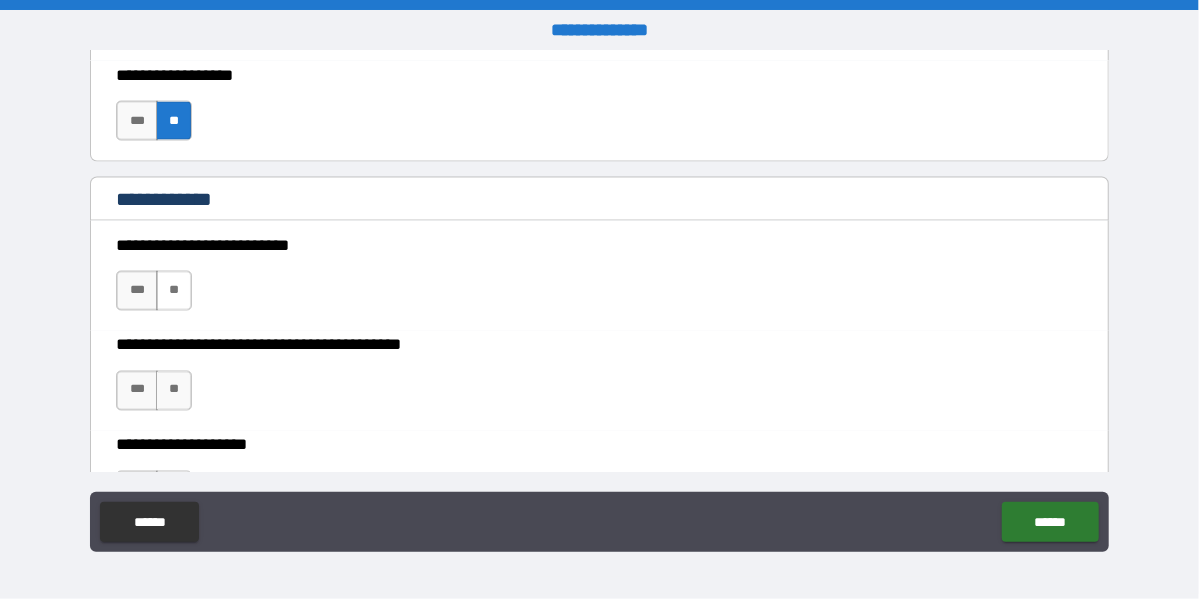 click on "**" at bounding box center [174, 291] 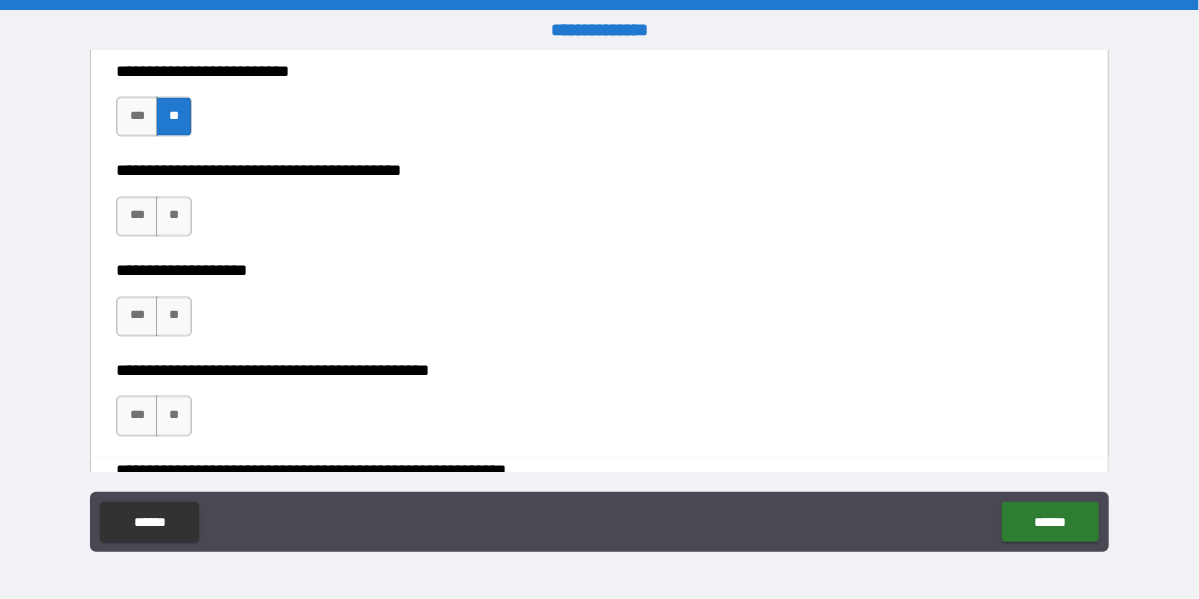 scroll, scrollTop: 1800, scrollLeft: 0, axis: vertical 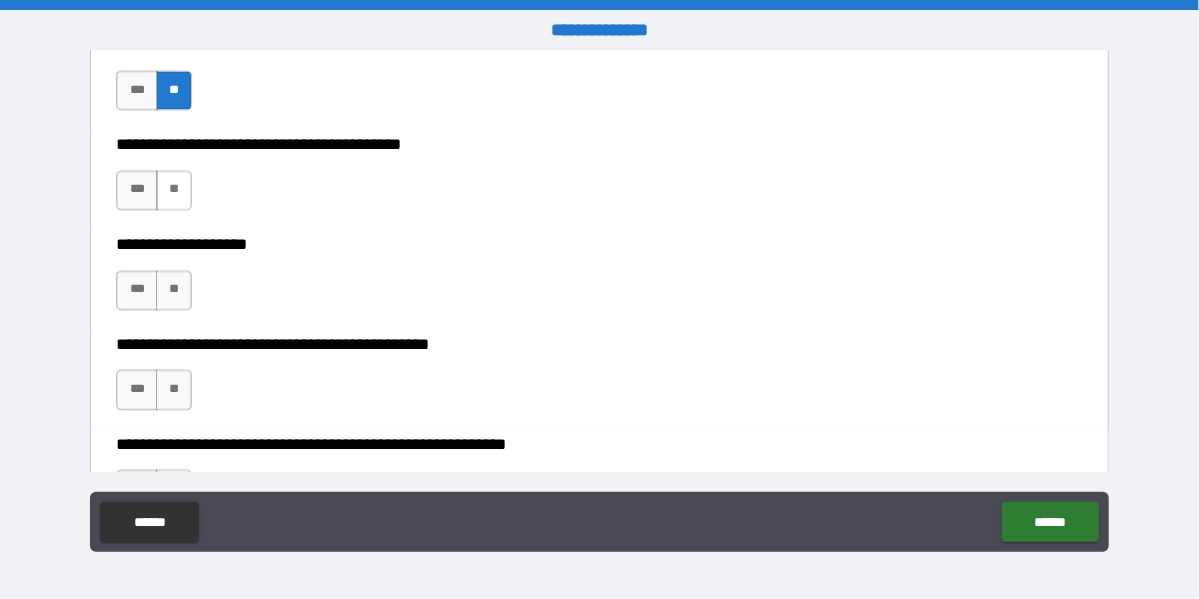 click on "**" at bounding box center [174, 191] 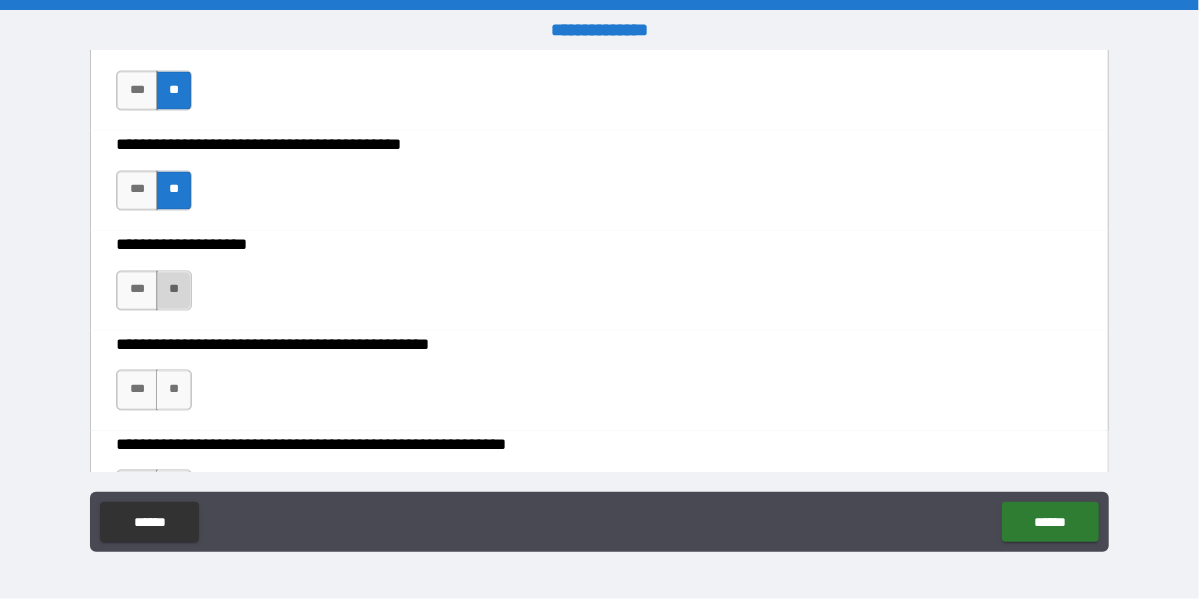 click on "**" at bounding box center (174, 291) 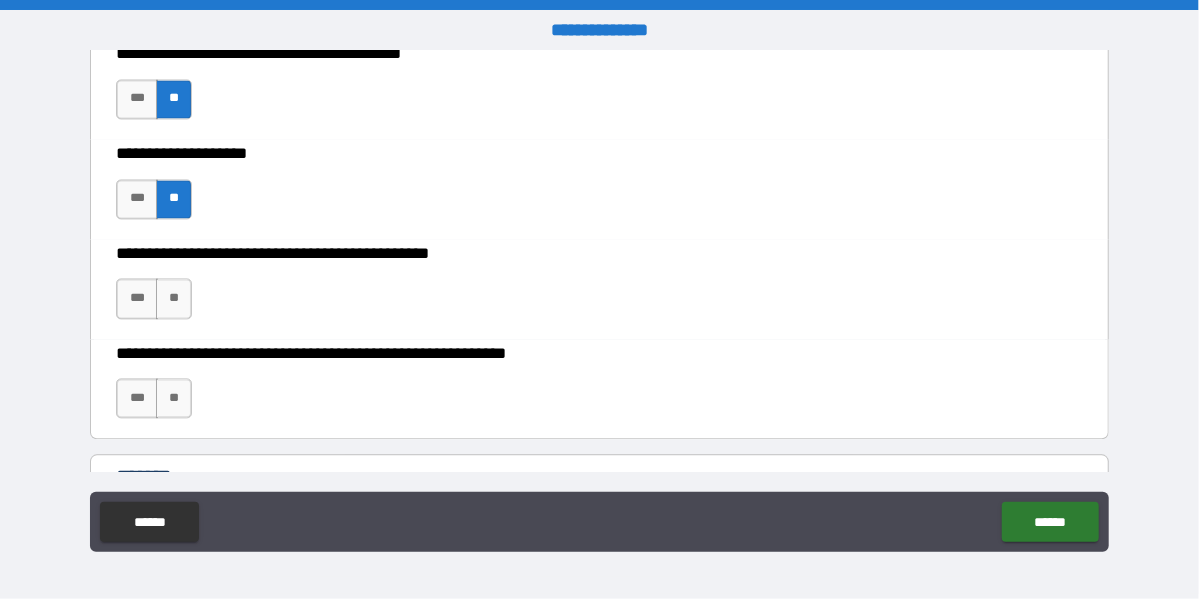 scroll, scrollTop: 2000, scrollLeft: 0, axis: vertical 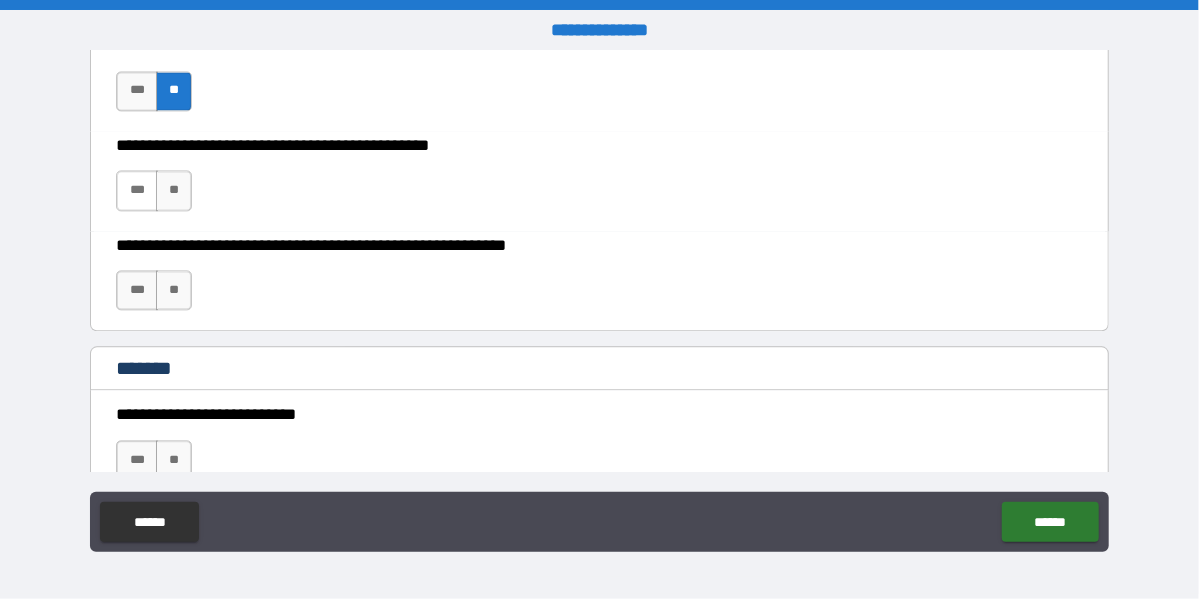 click on "***" at bounding box center (137, 190) 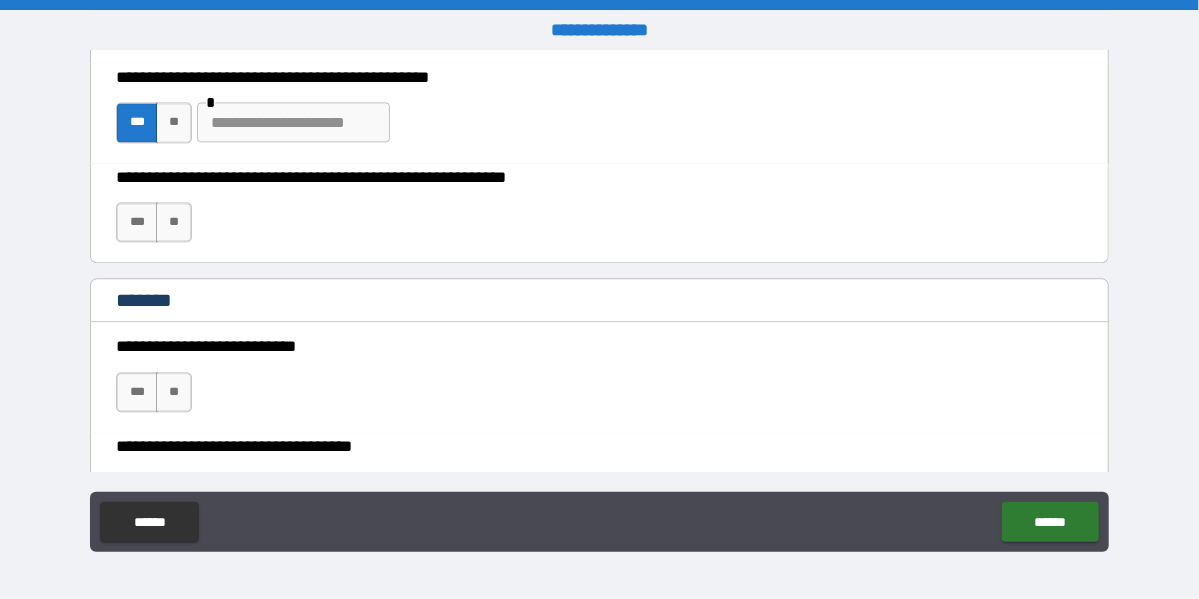 scroll, scrollTop: 2100, scrollLeft: 0, axis: vertical 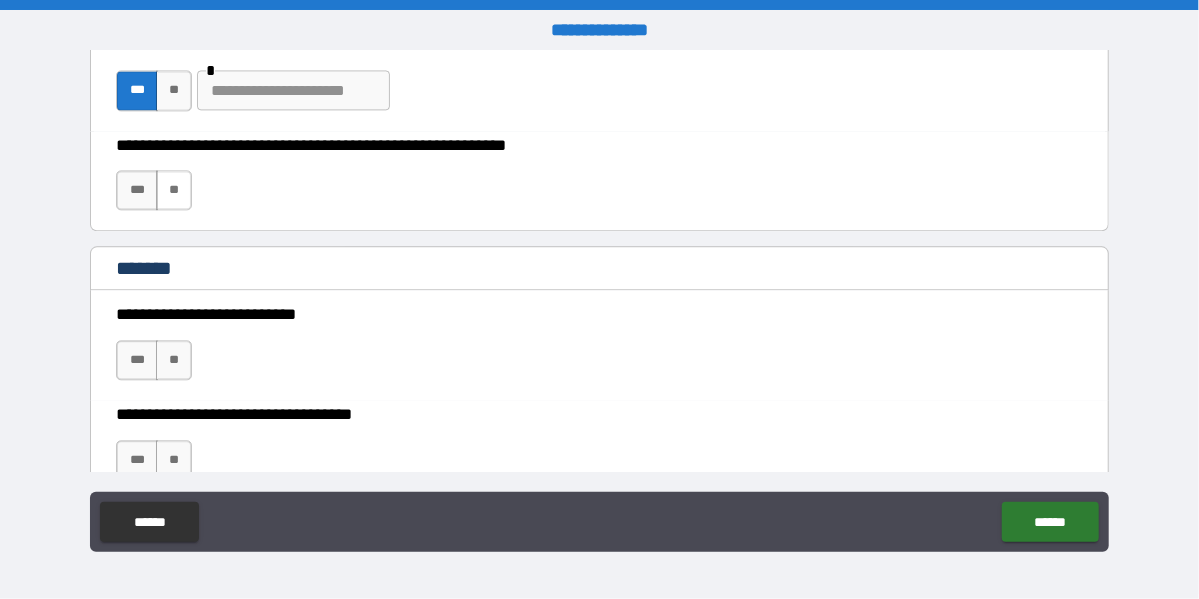click on "**" at bounding box center [174, 190] 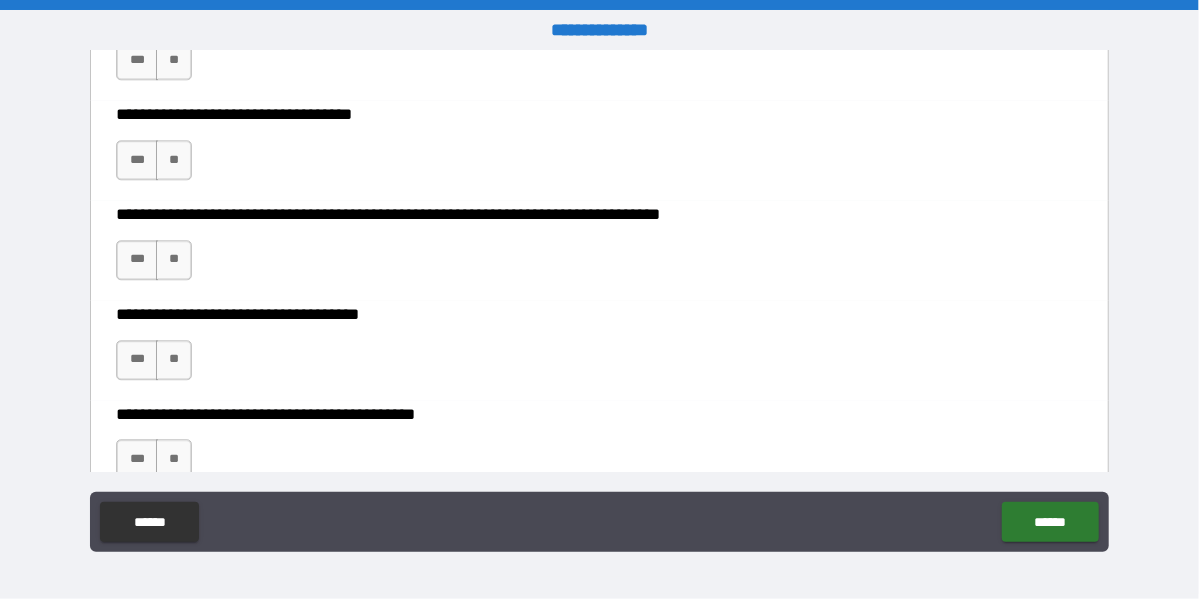 scroll, scrollTop: 2200, scrollLeft: 0, axis: vertical 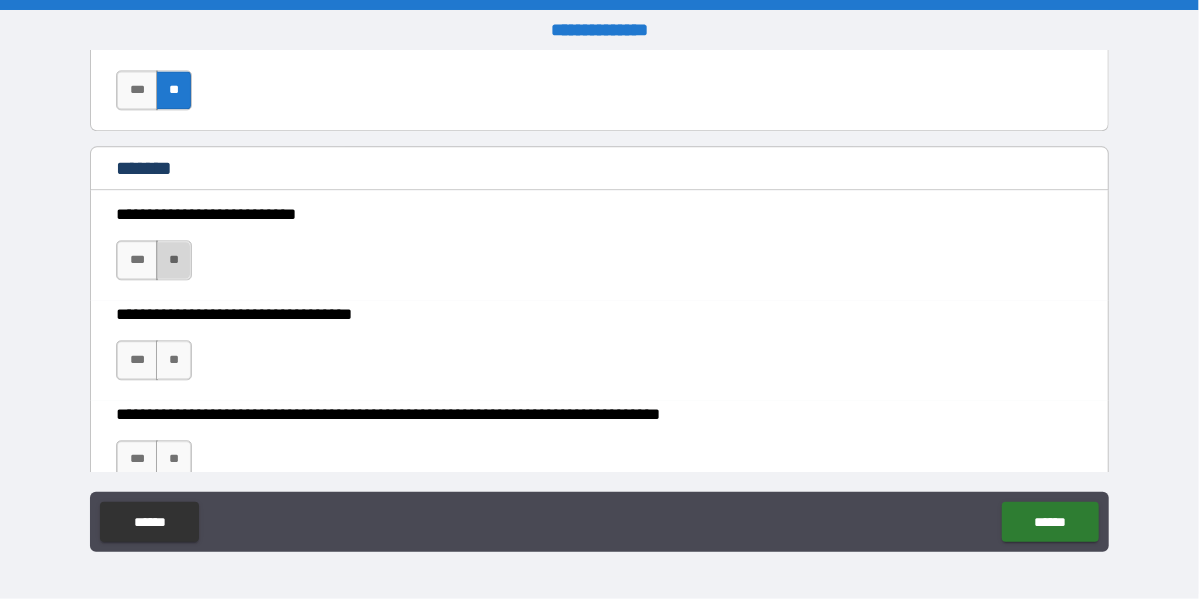 click on "**" at bounding box center (174, 260) 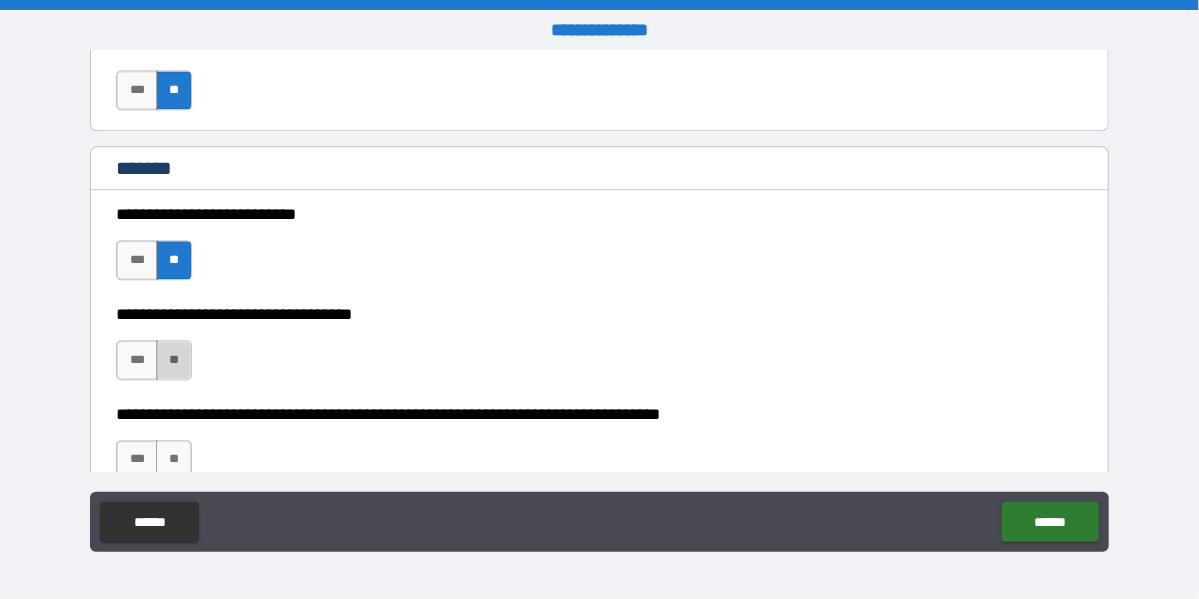click on "**" at bounding box center (174, 360) 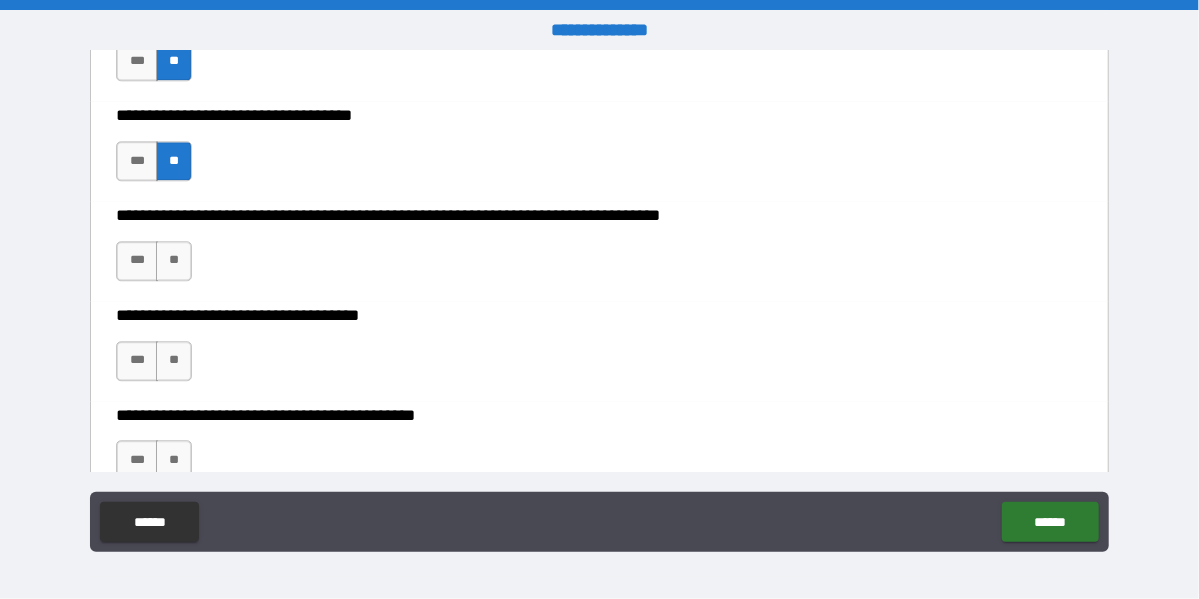 scroll, scrollTop: 2400, scrollLeft: 0, axis: vertical 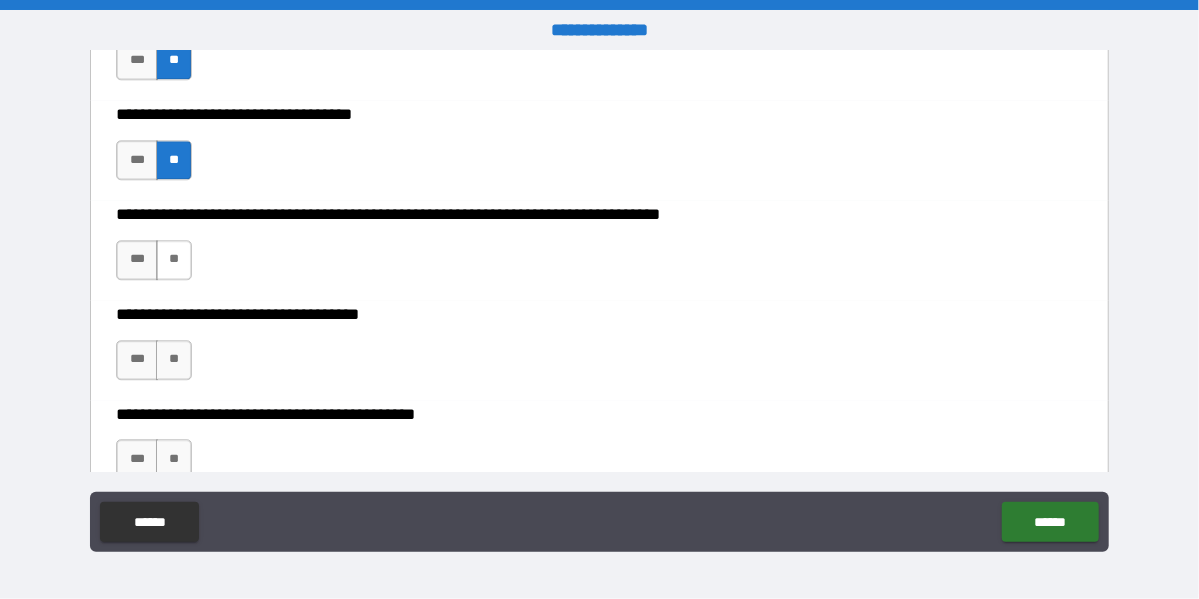 click on "**" at bounding box center [174, 260] 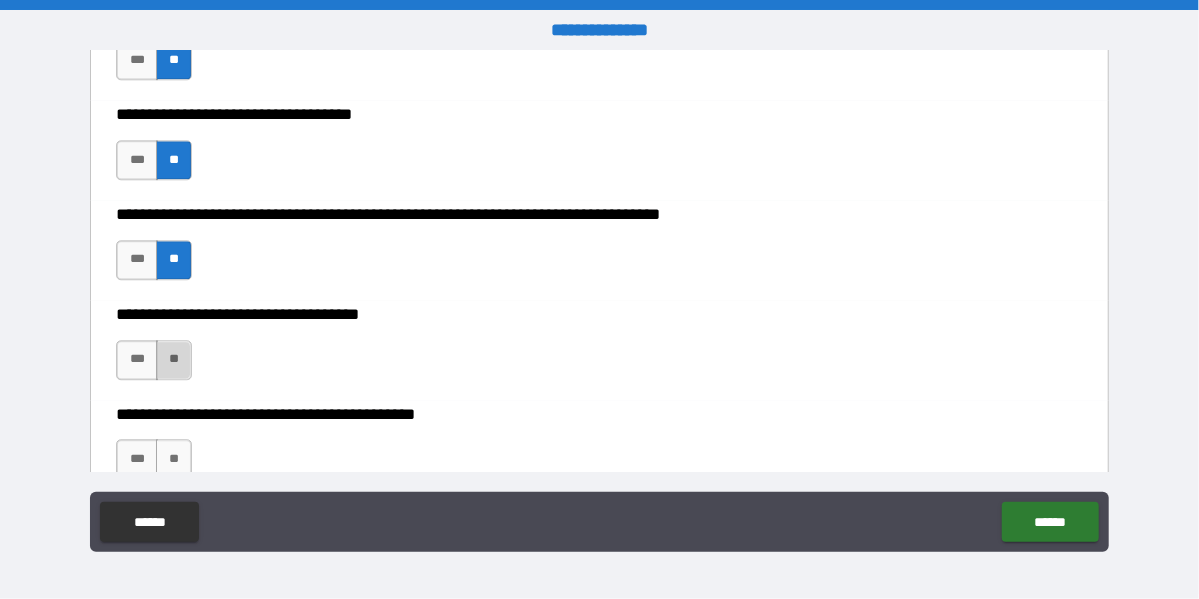 click on "**" at bounding box center [174, 360] 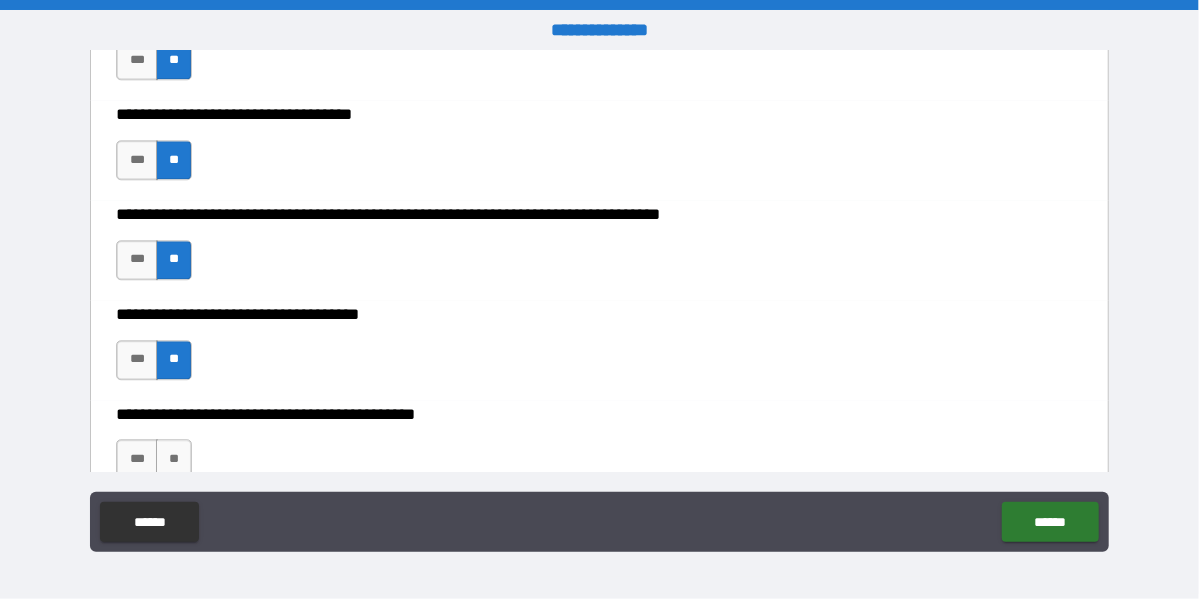 scroll, scrollTop: 2700, scrollLeft: 0, axis: vertical 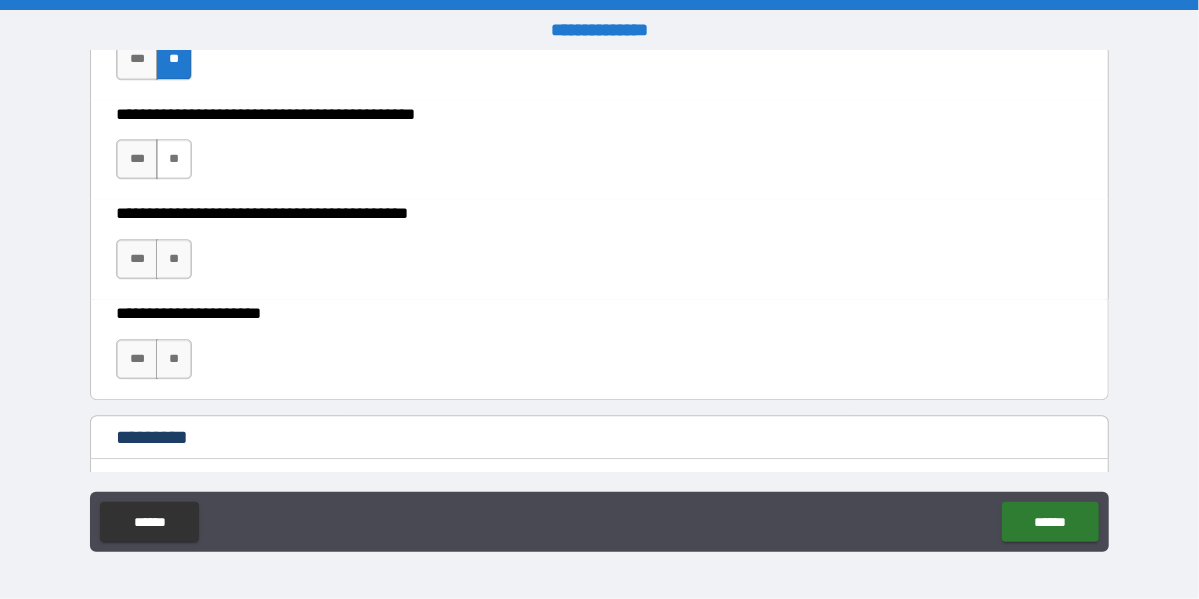 click on "**" at bounding box center (174, 159) 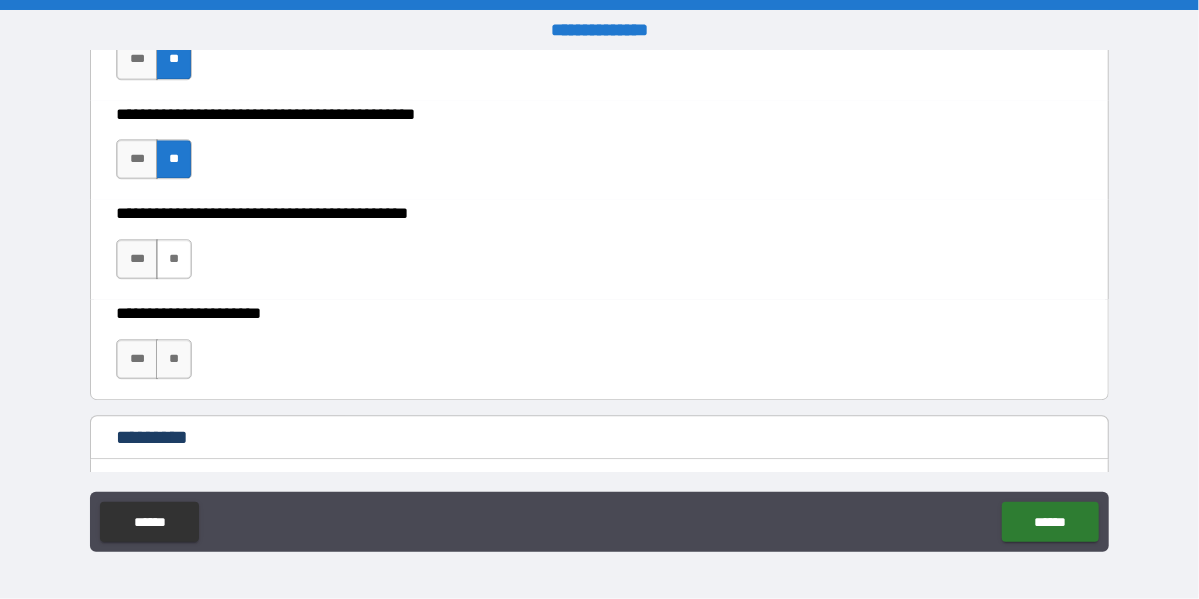 click on "**" at bounding box center (174, 259) 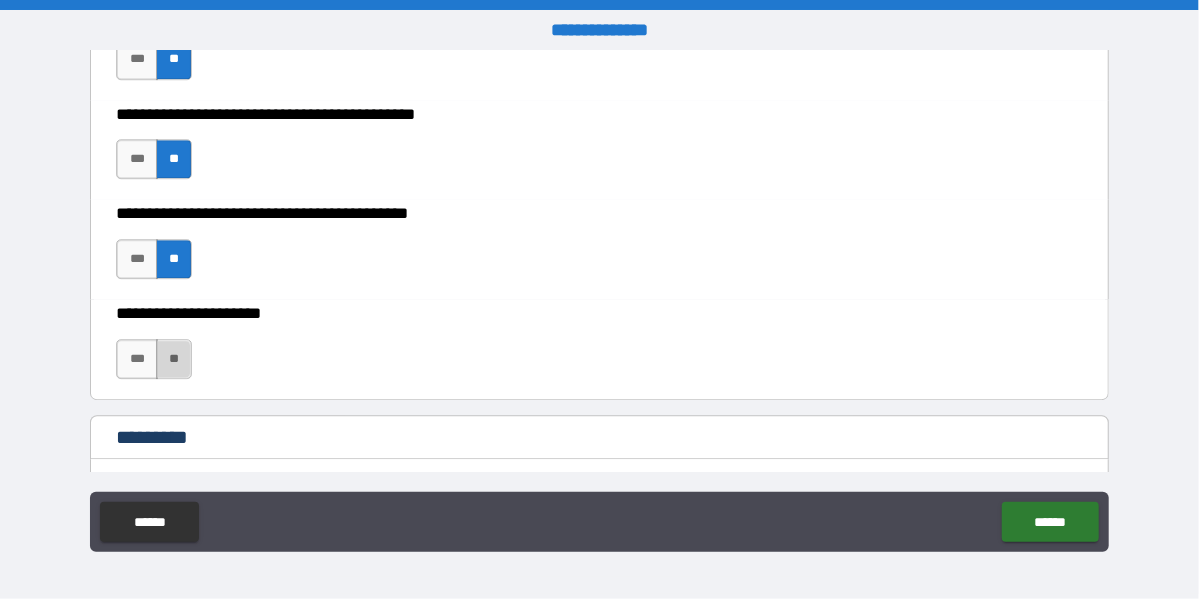 click on "**" at bounding box center (174, 359) 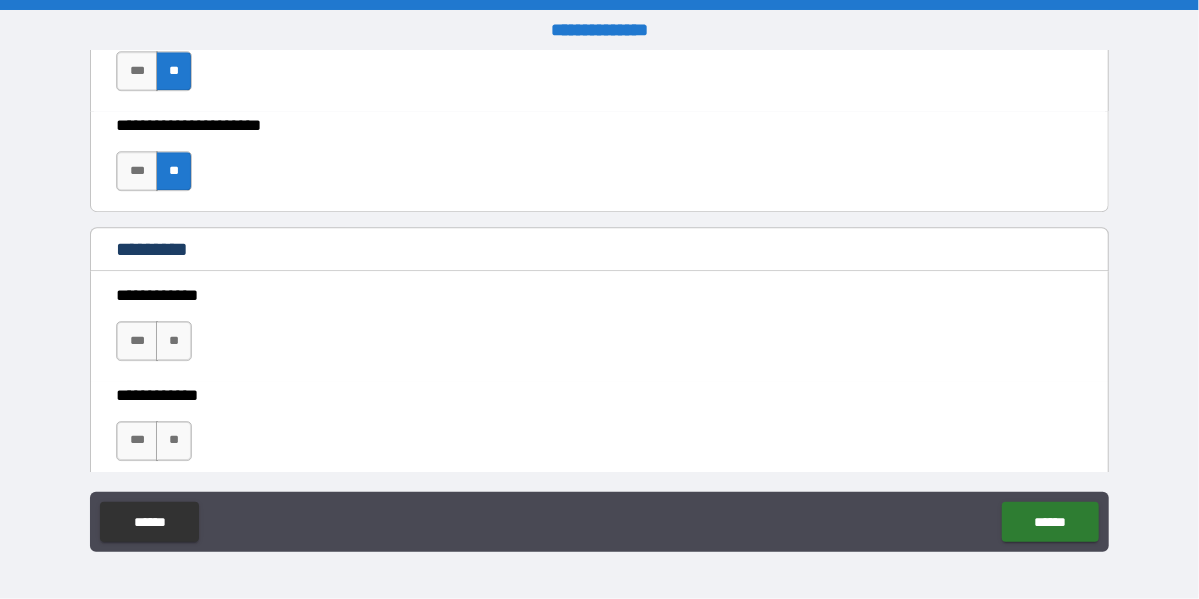 scroll, scrollTop: 3000, scrollLeft: 0, axis: vertical 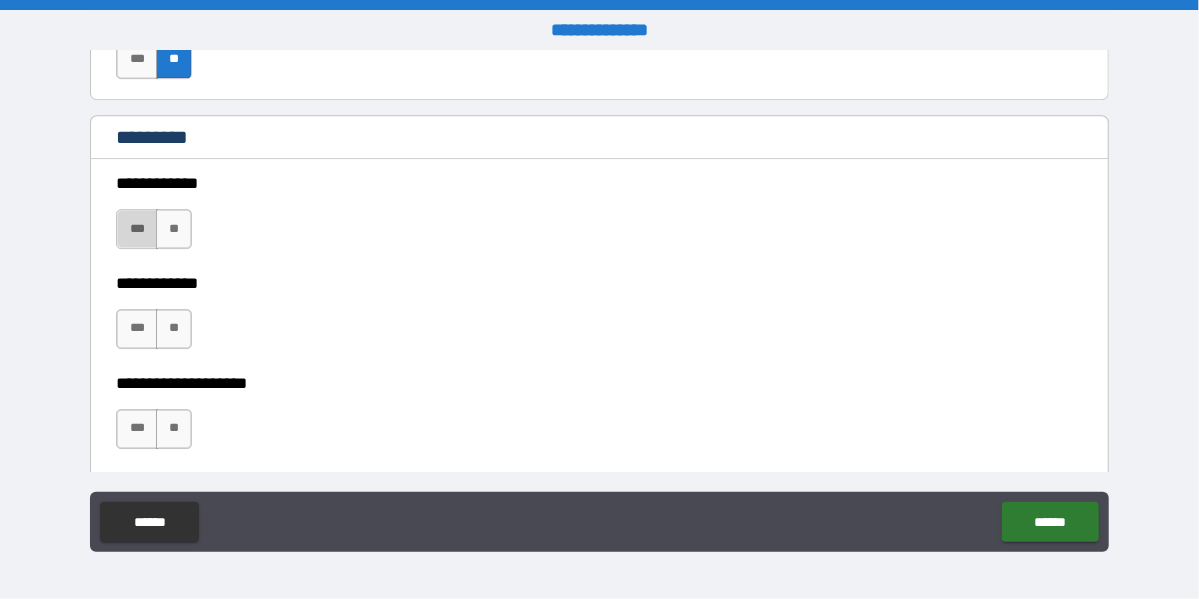 click on "***" at bounding box center [137, 229] 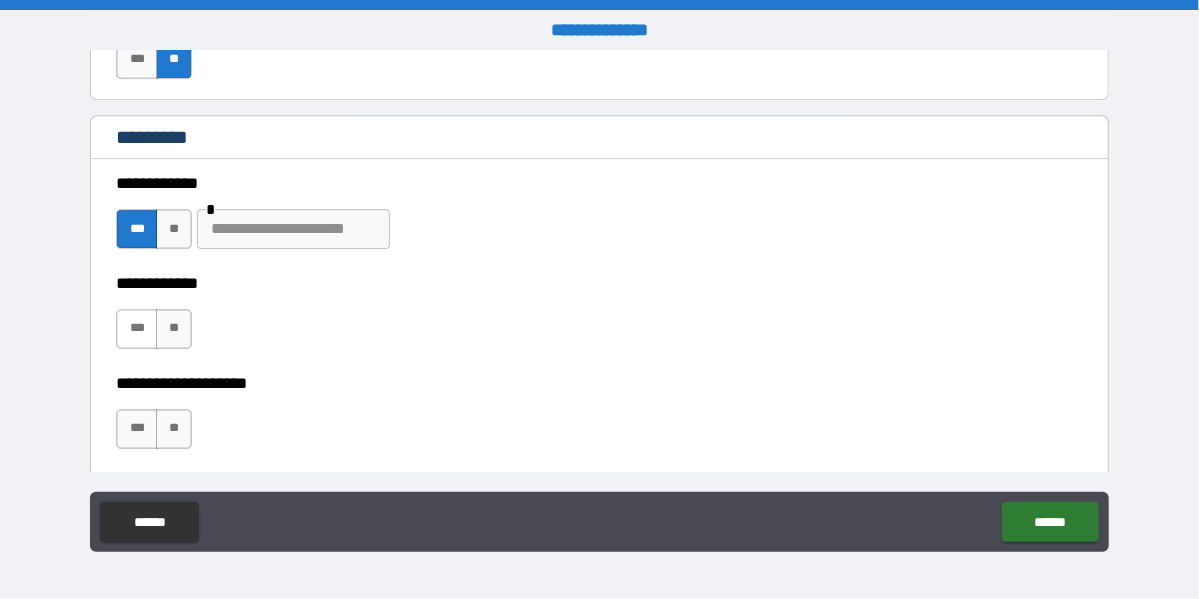 click on "***" at bounding box center (137, 329) 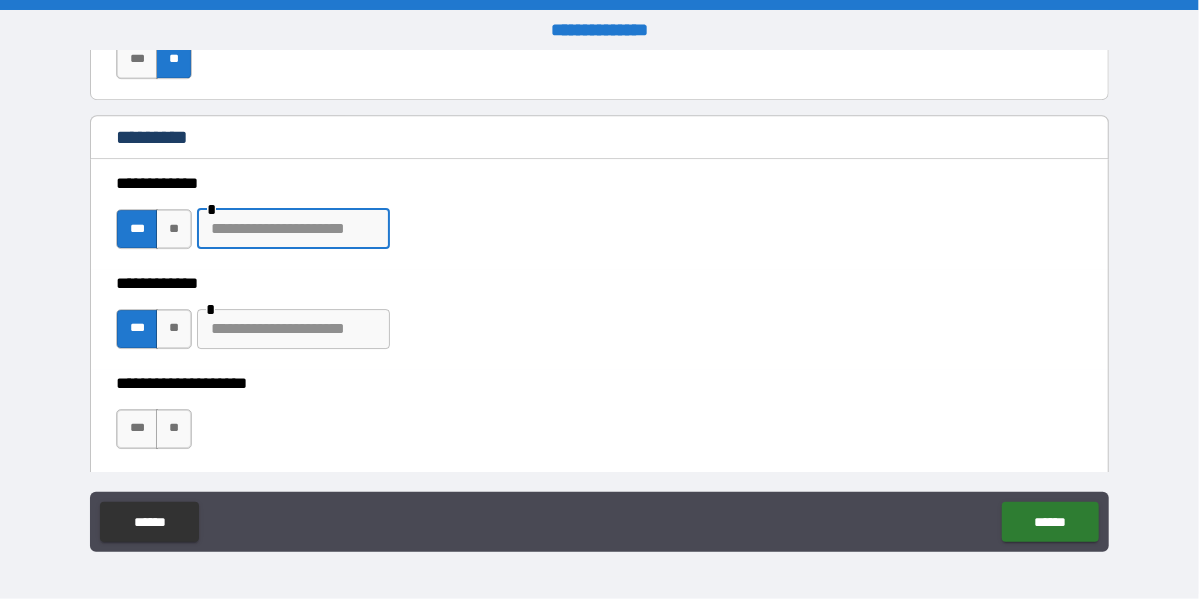 click at bounding box center [293, 229] 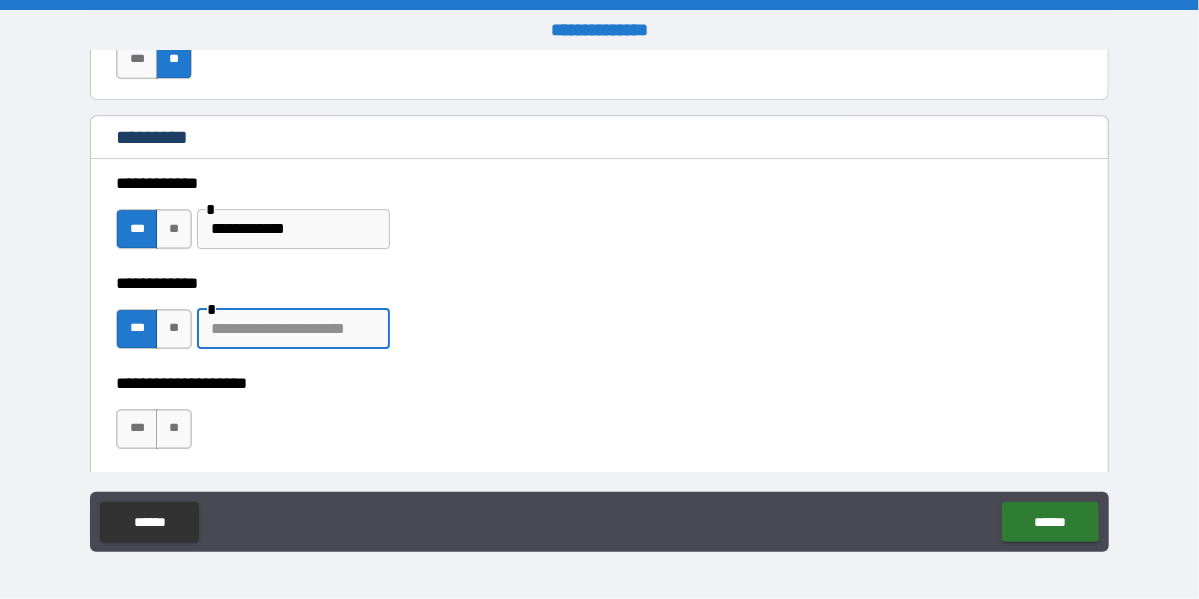 click at bounding box center [293, 329] 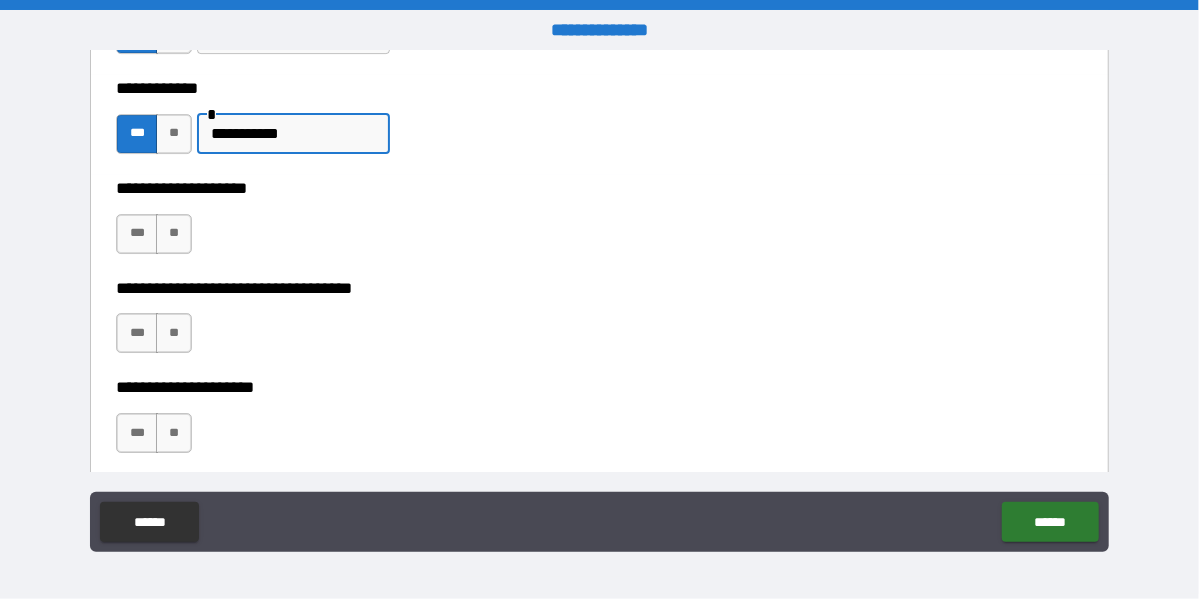 scroll, scrollTop: 3200, scrollLeft: 0, axis: vertical 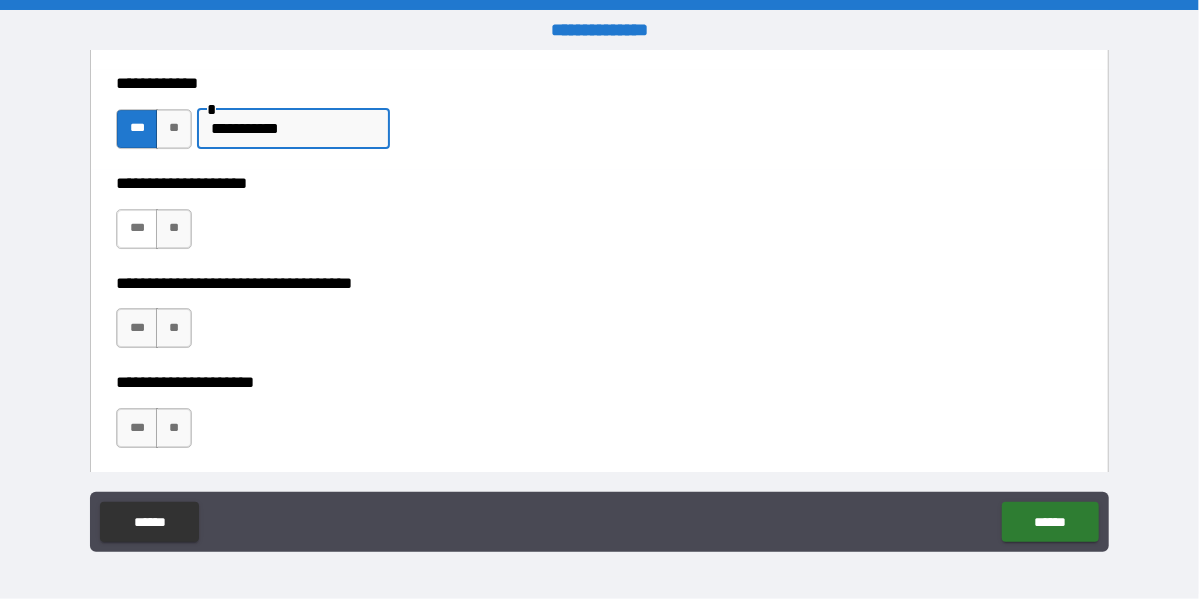 click on "***" at bounding box center (137, 229) 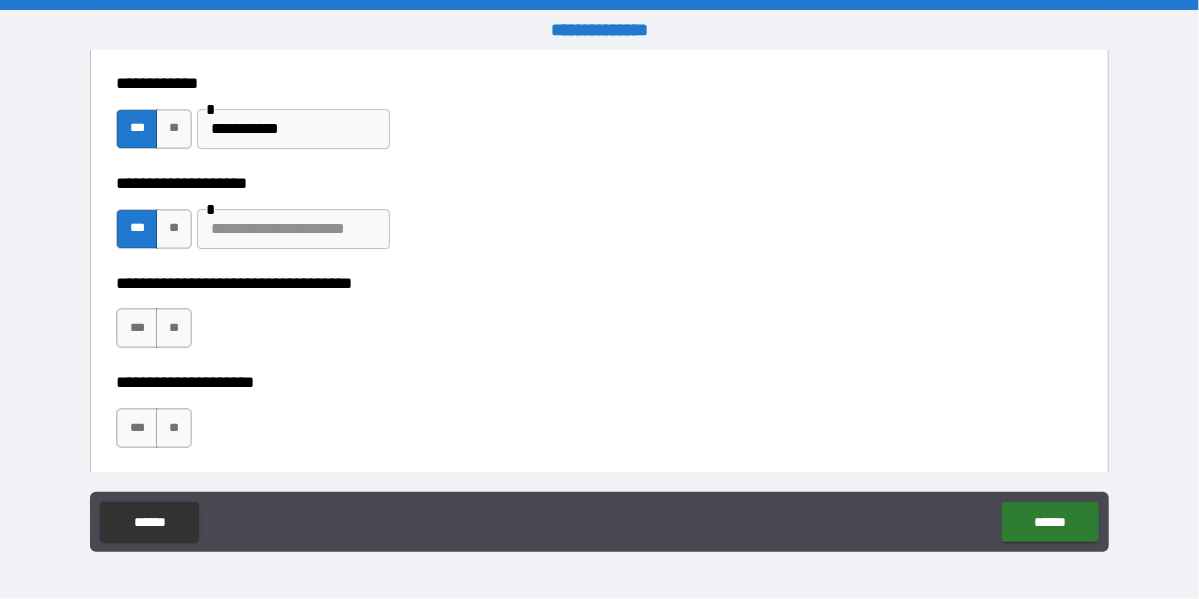 click at bounding box center (293, 229) 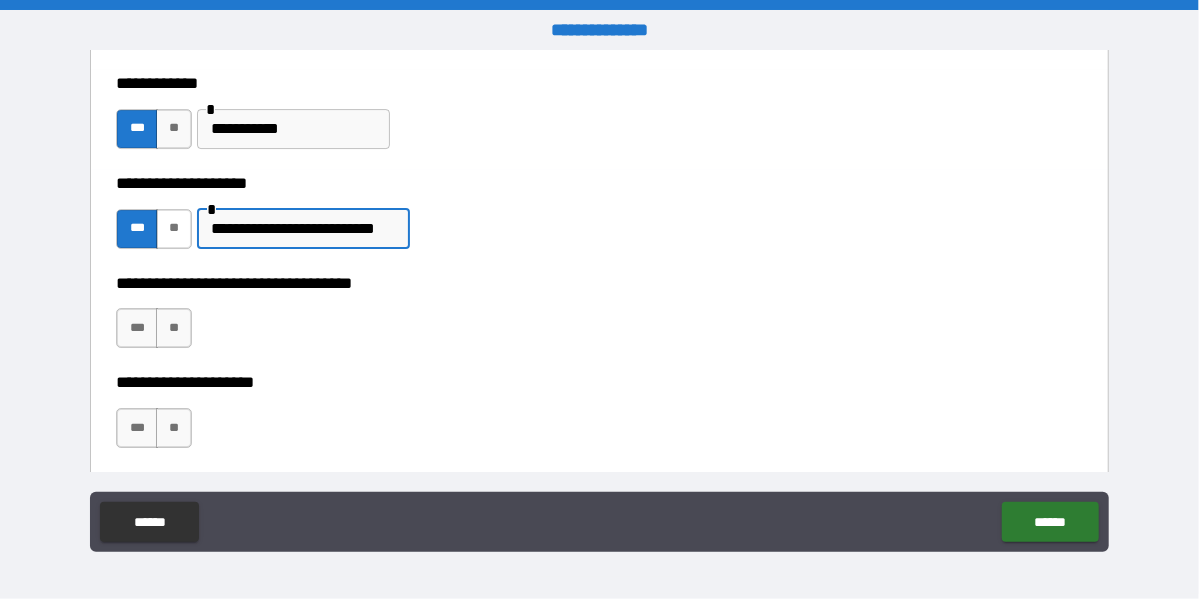scroll, scrollTop: 0, scrollLeft: 12, axis: horizontal 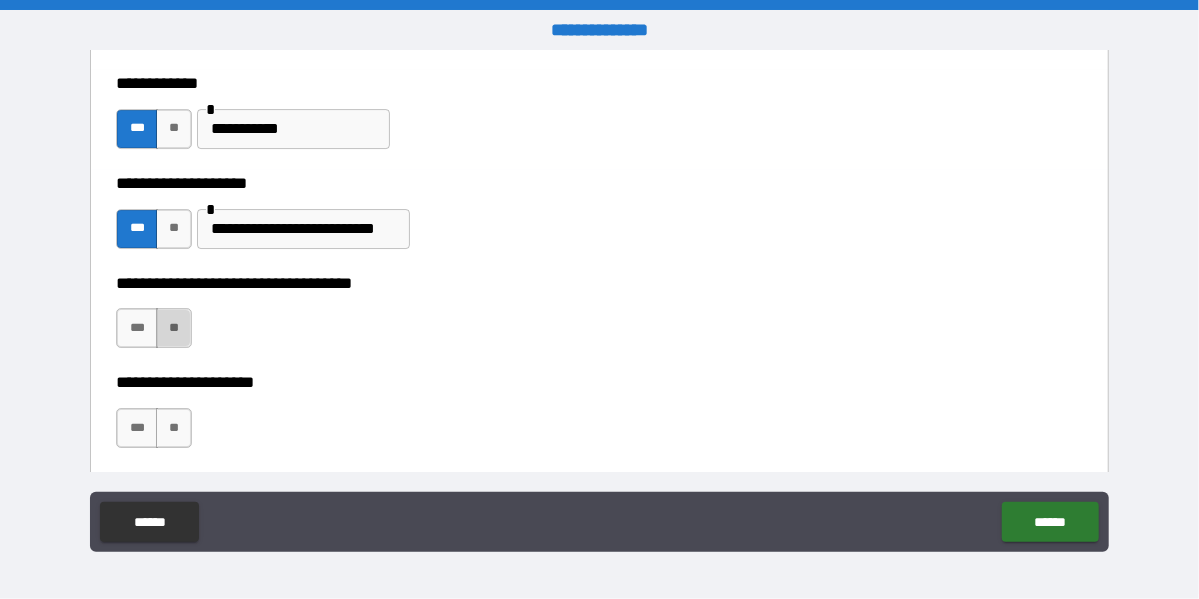 click on "**" at bounding box center [174, 328] 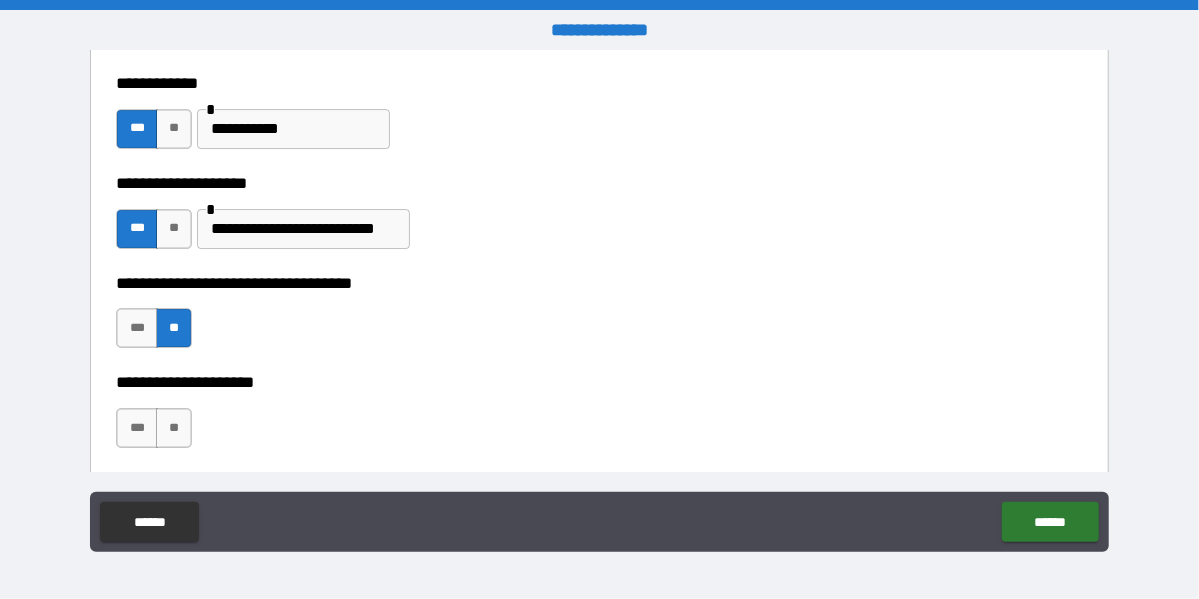 scroll, scrollTop: 3300, scrollLeft: 0, axis: vertical 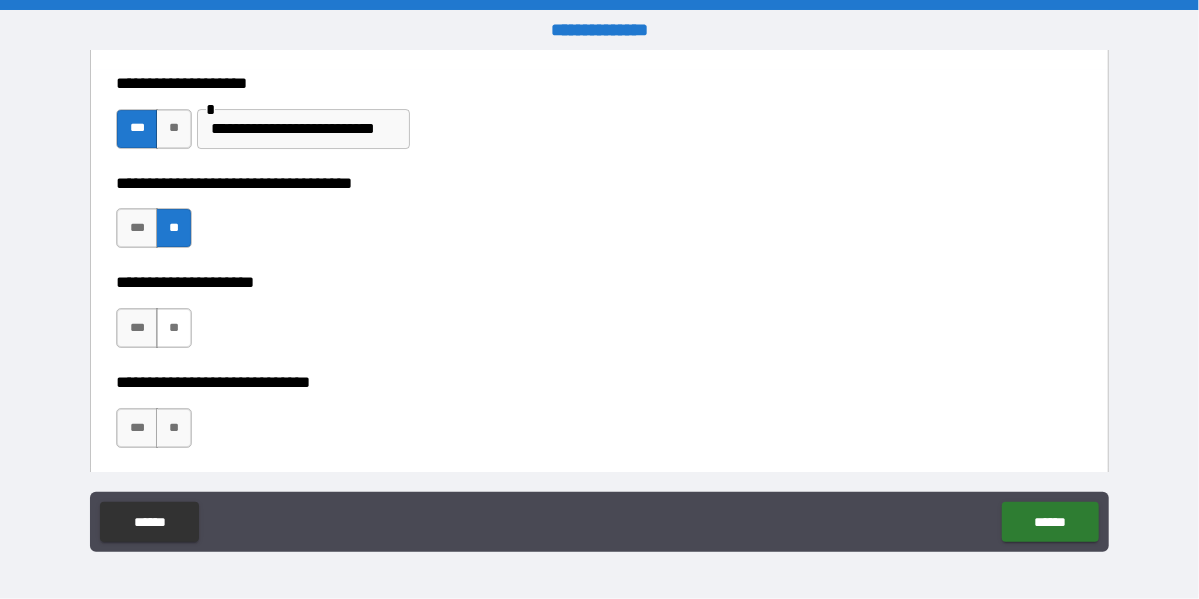click on "**" at bounding box center [174, 328] 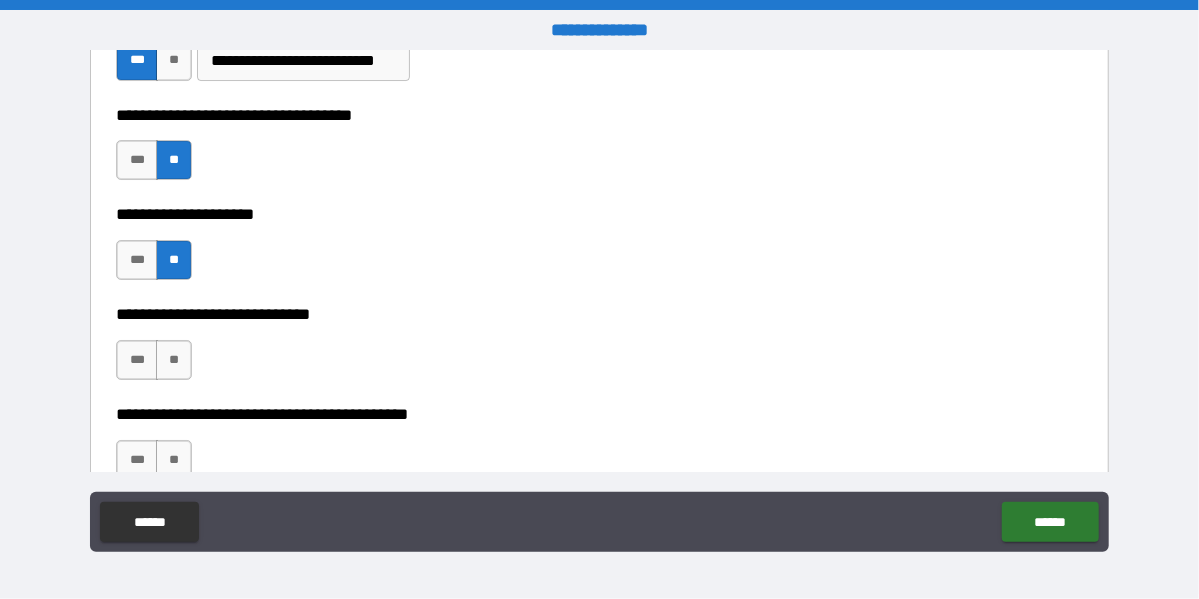 scroll, scrollTop: 3400, scrollLeft: 0, axis: vertical 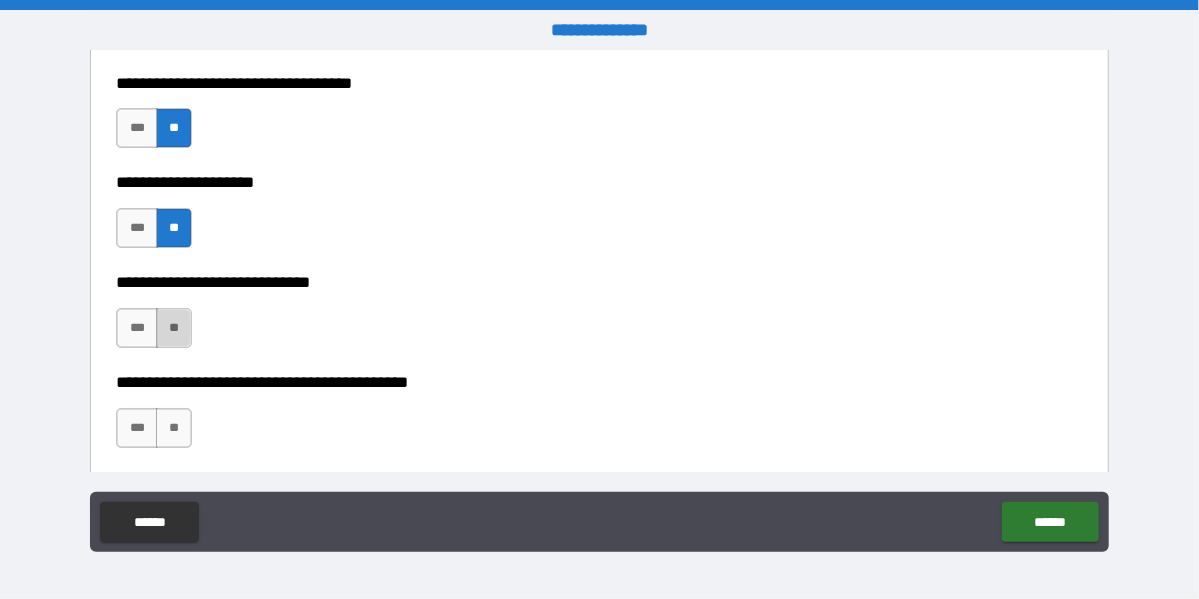 click on "**" at bounding box center [174, 328] 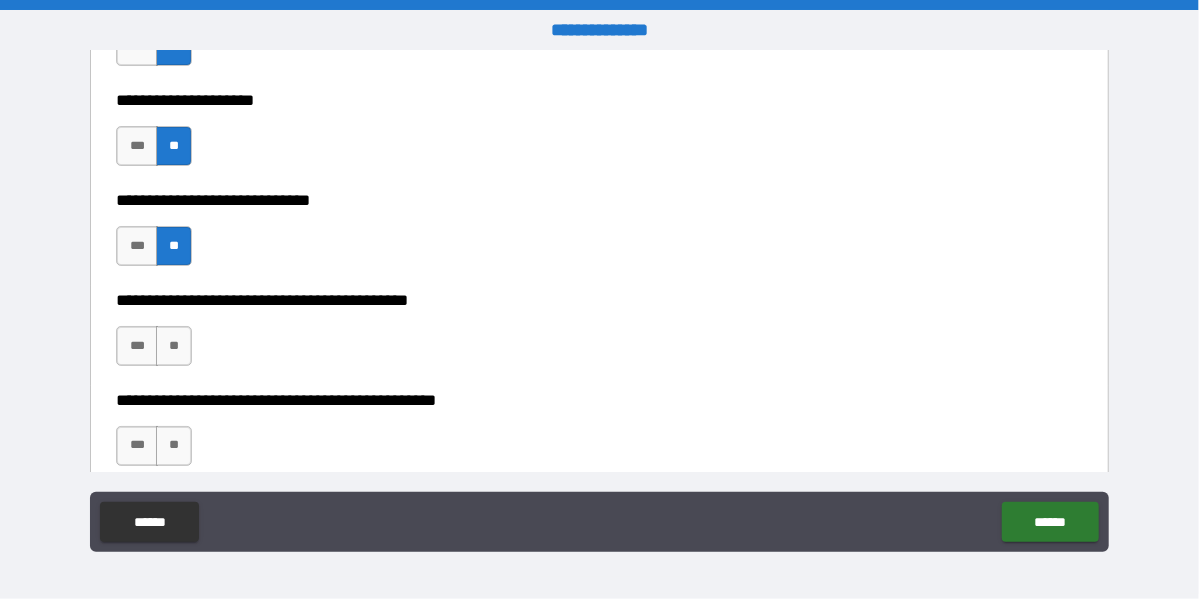 scroll, scrollTop: 3600, scrollLeft: 0, axis: vertical 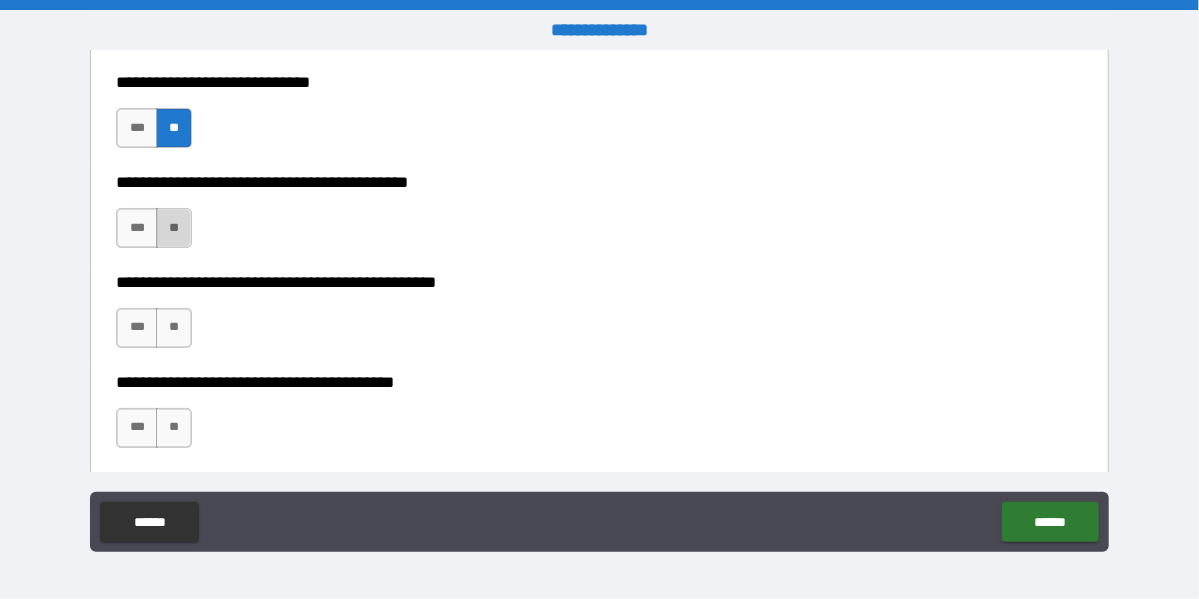 click on "**" at bounding box center (174, 228) 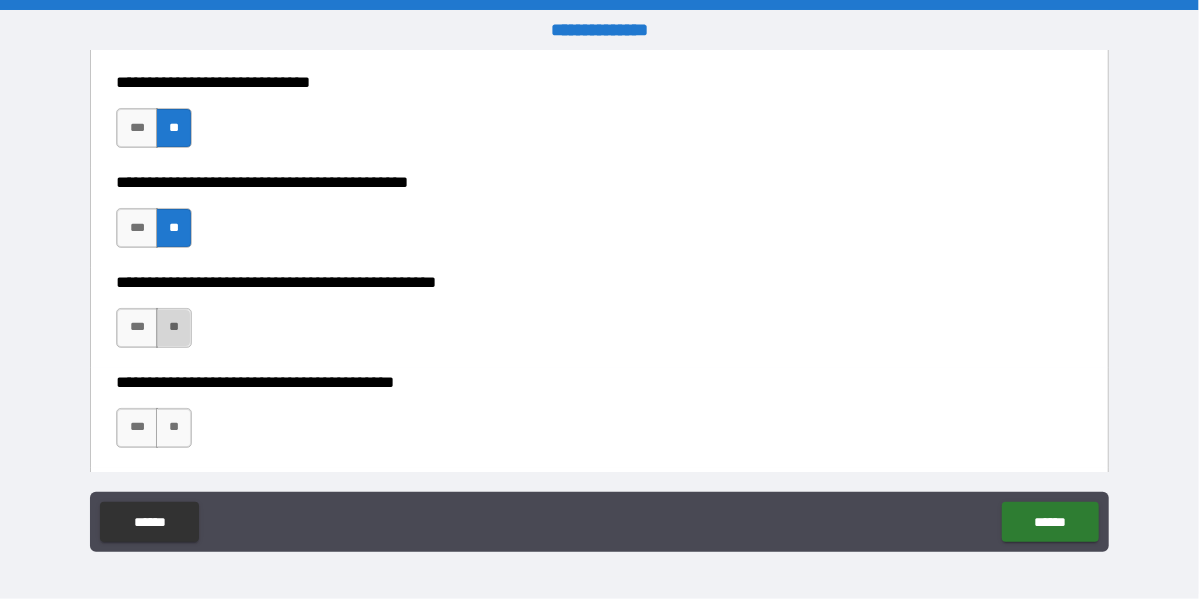 click on "**" at bounding box center (174, 328) 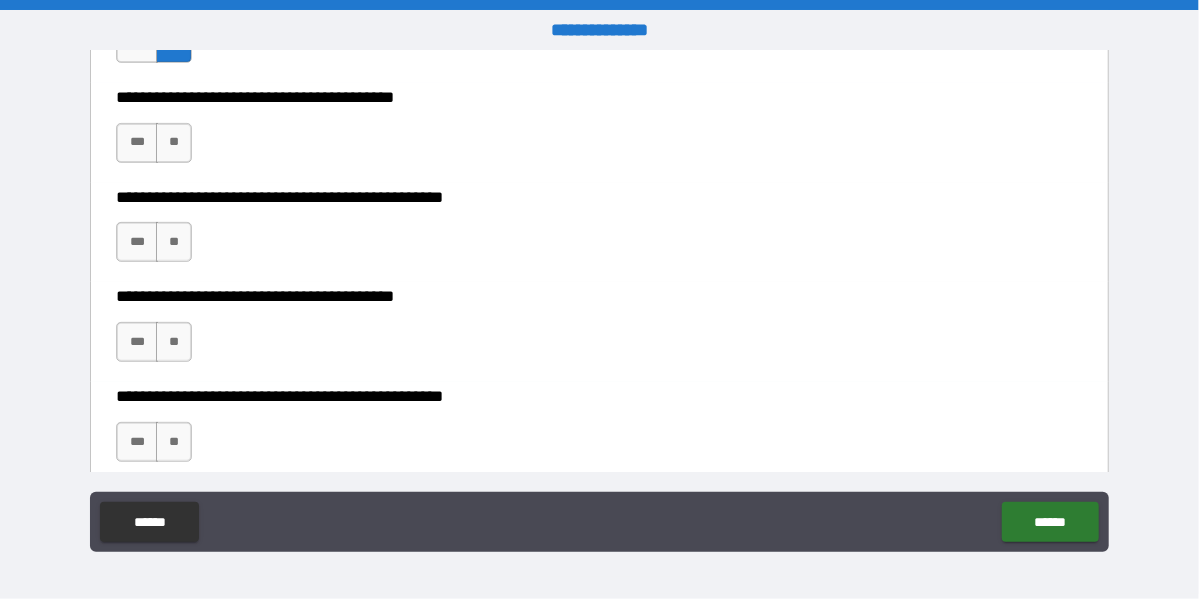 scroll, scrollTop: 3900, scrollLeft: 0, axis: vertical 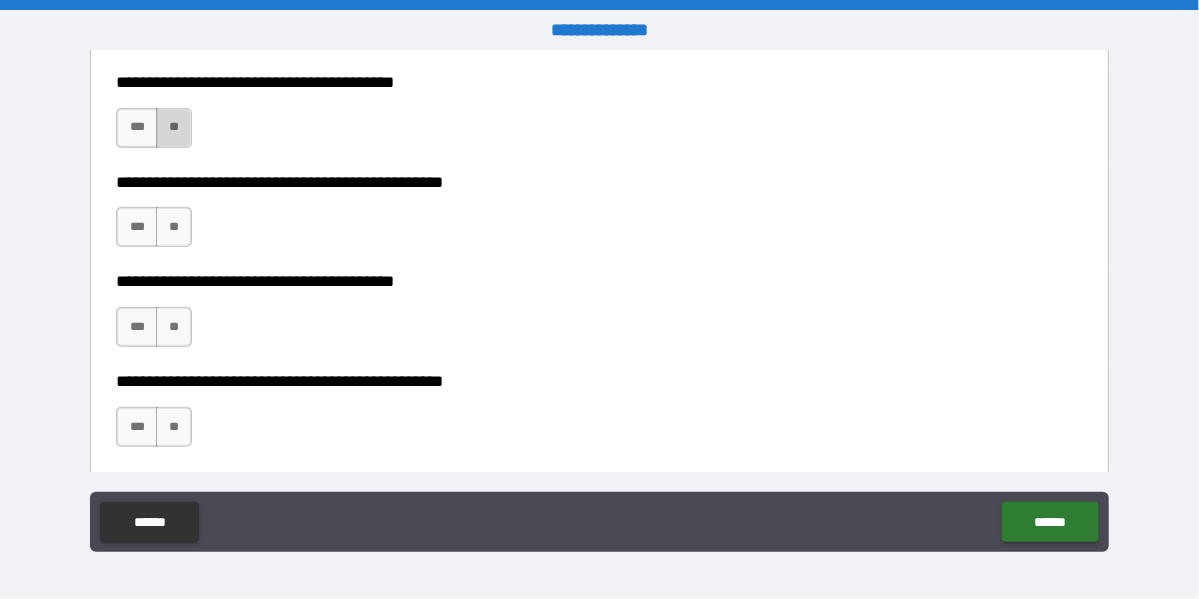 click on "**" at bounding box center (174, 128) 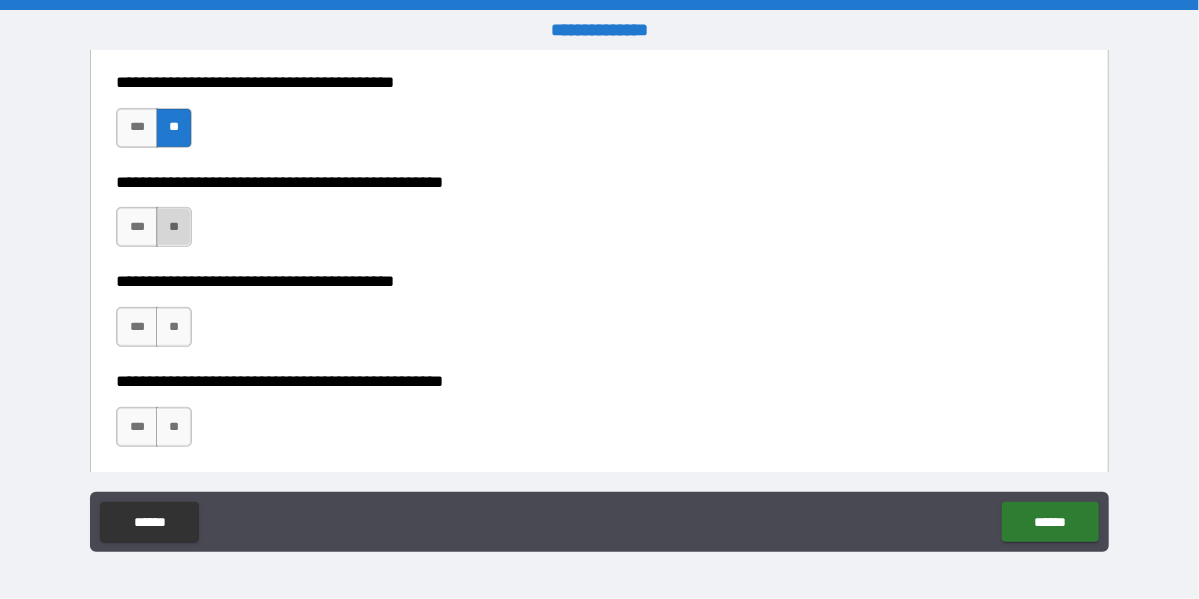click on "**" at bounding box center [174, 227] 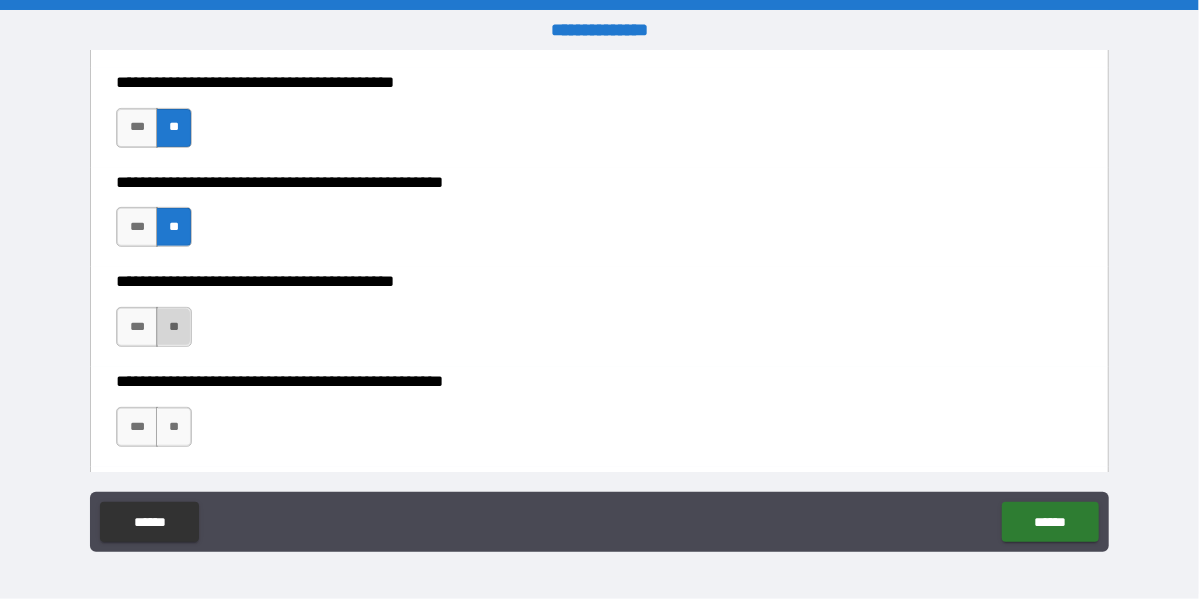 click on "**" at bounding box center (174, 327) 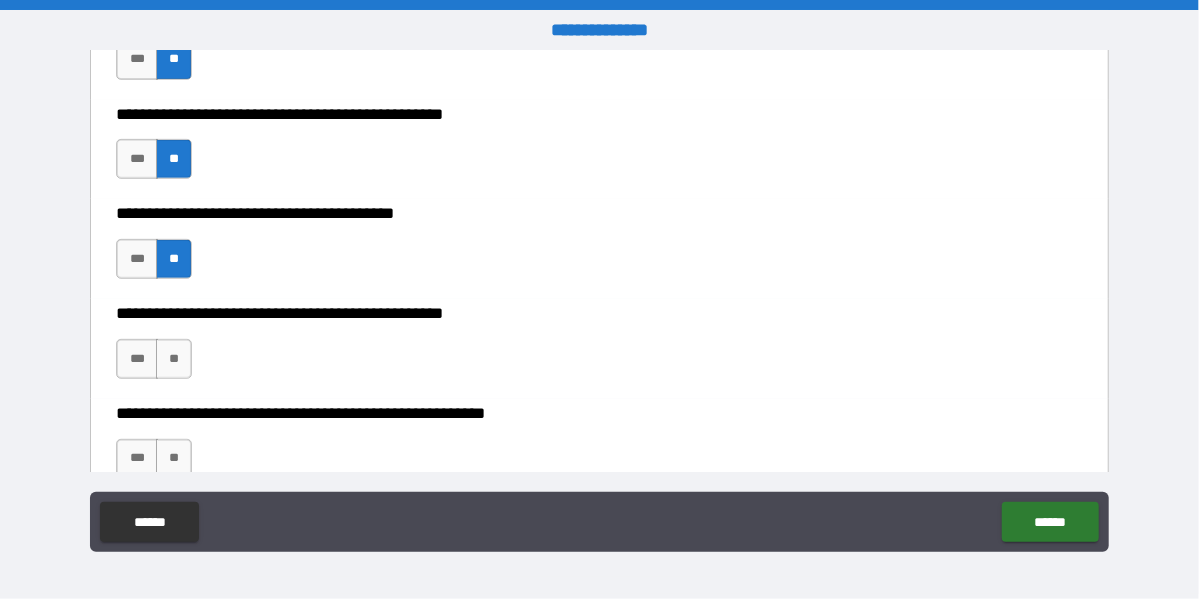 scroll, scrollTop: 4000, scrollLeft: 0, axis: vertical 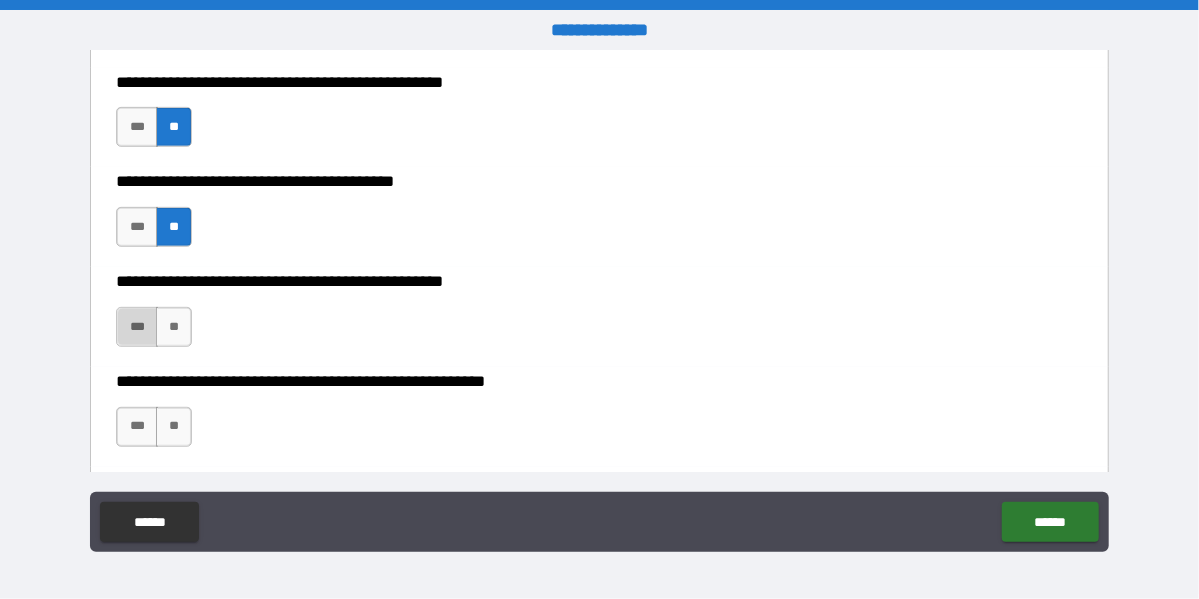 click on "***" at bounding box center (137, 327) 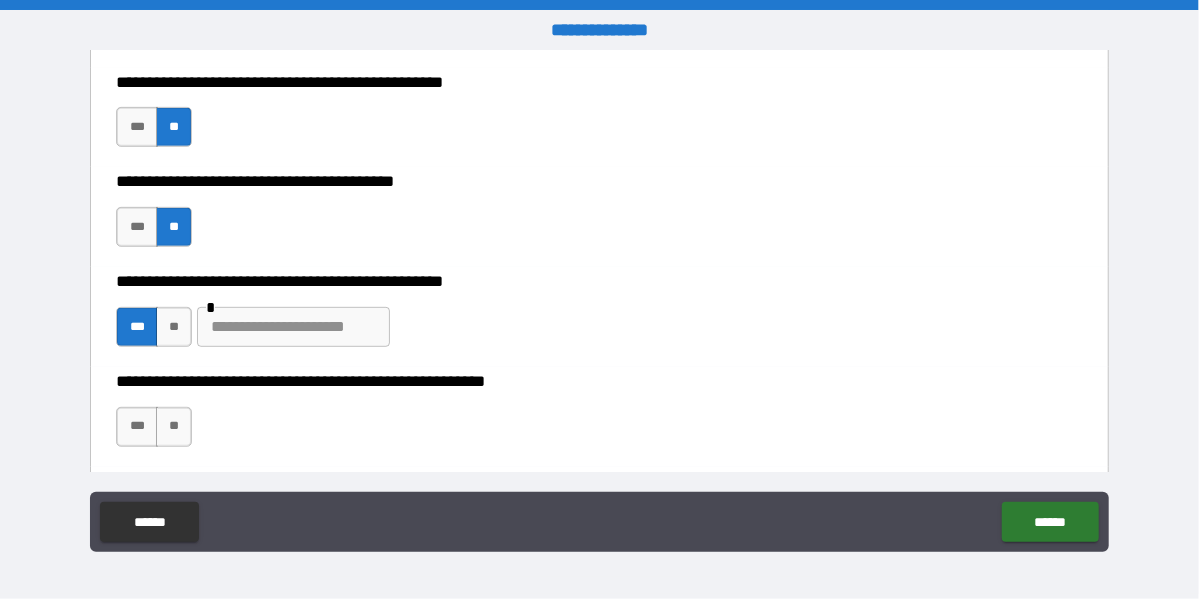 scroll, scrollTop: 4100, scrollLeft: 0, axis: vertical 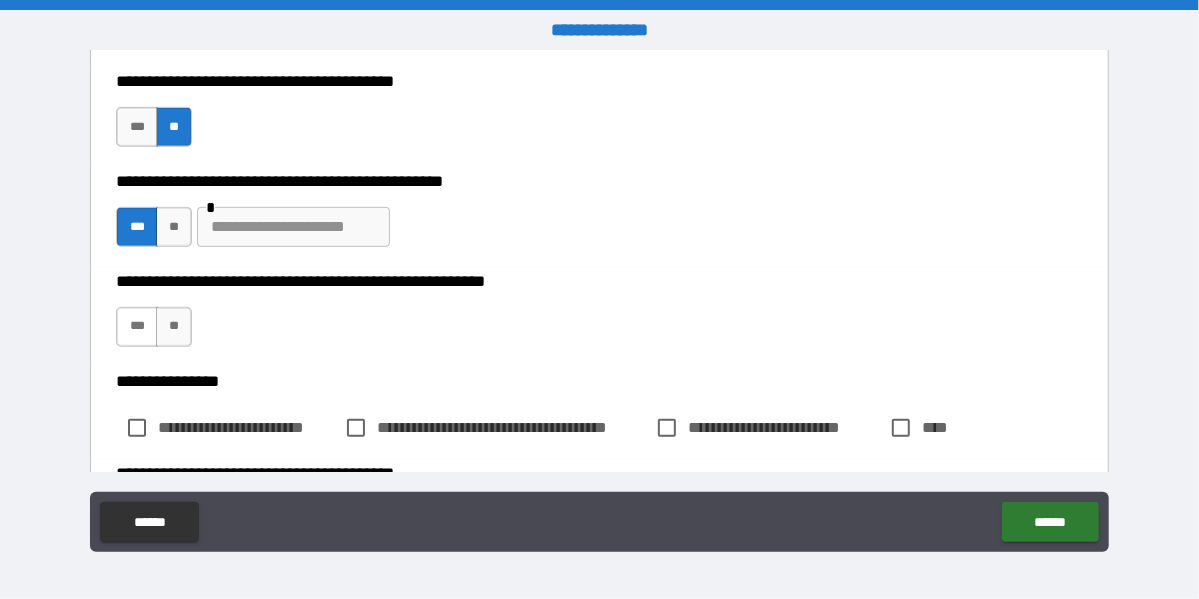 click on "***" at bounding box center [137, 327] 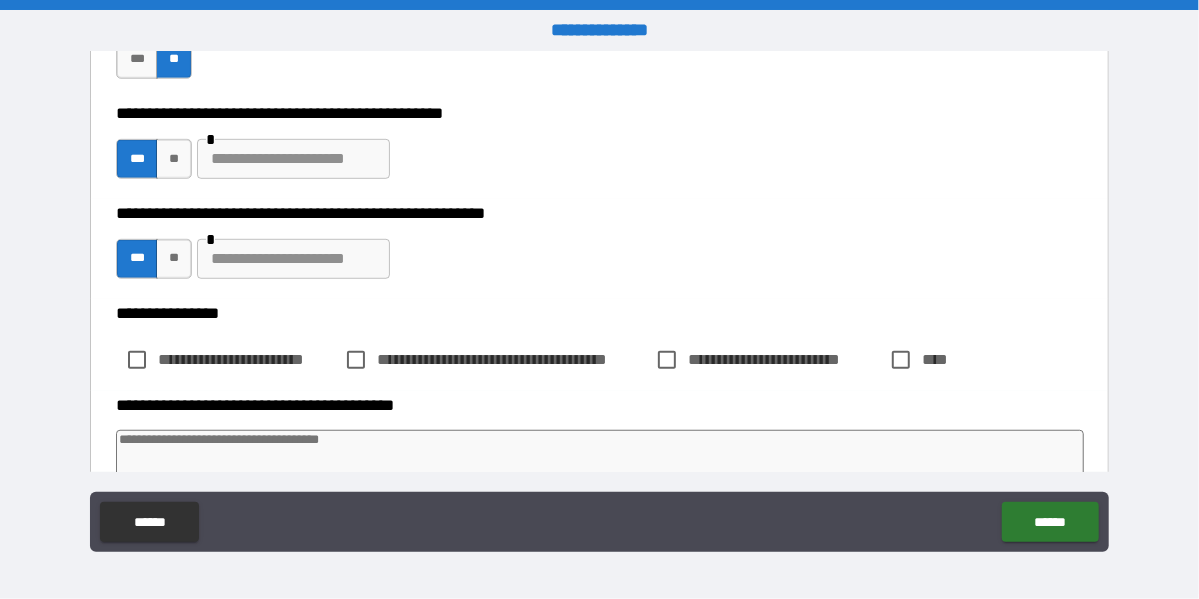 scroll, scrollTop: 4300, scrollLeft: 0, axis: vertical 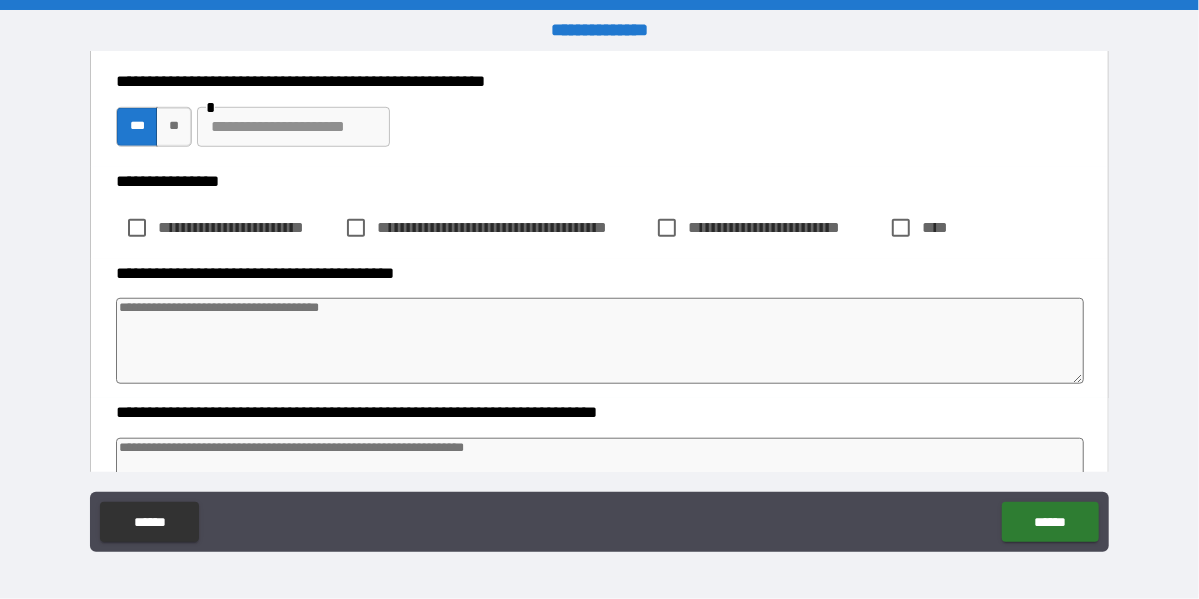 click at bounding box center [600, 341] 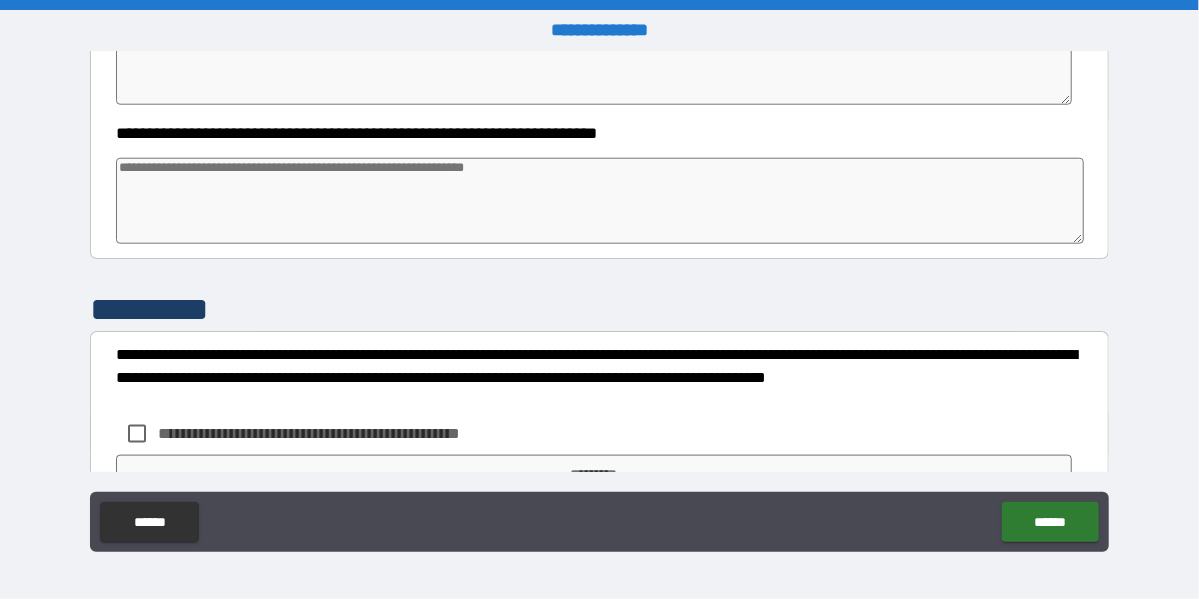 scroll, scrollTop: 4600, scrollLeft: 0, axis: vertical 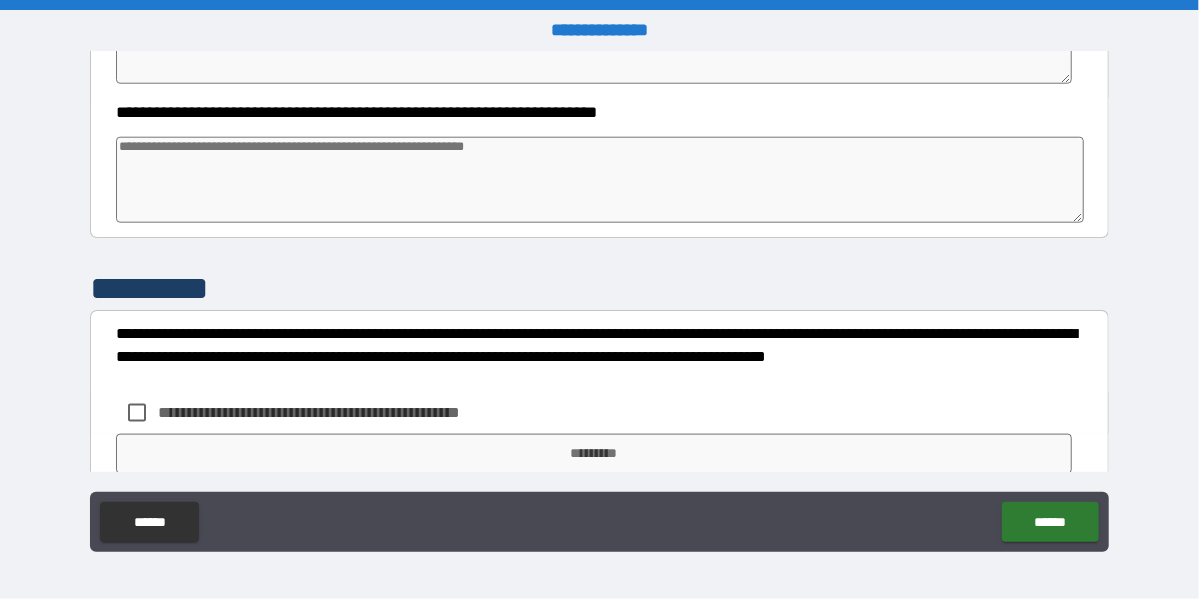 click at bounding box center [600, 180] 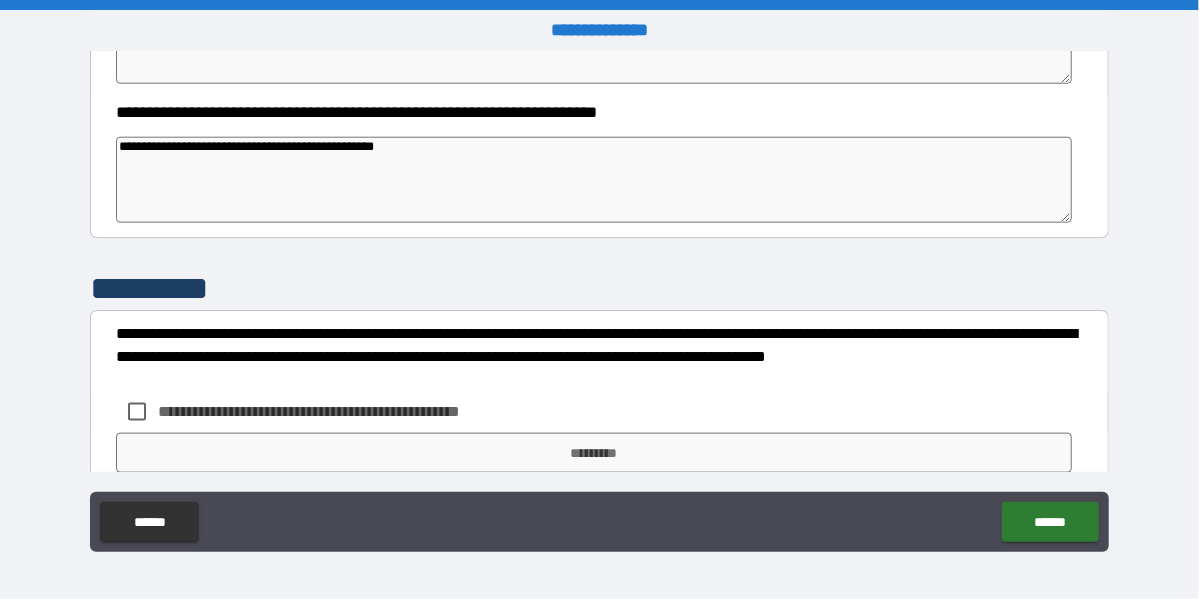 scroll, scrollTop: 4676, scrollLeft: 0, axis: vertical 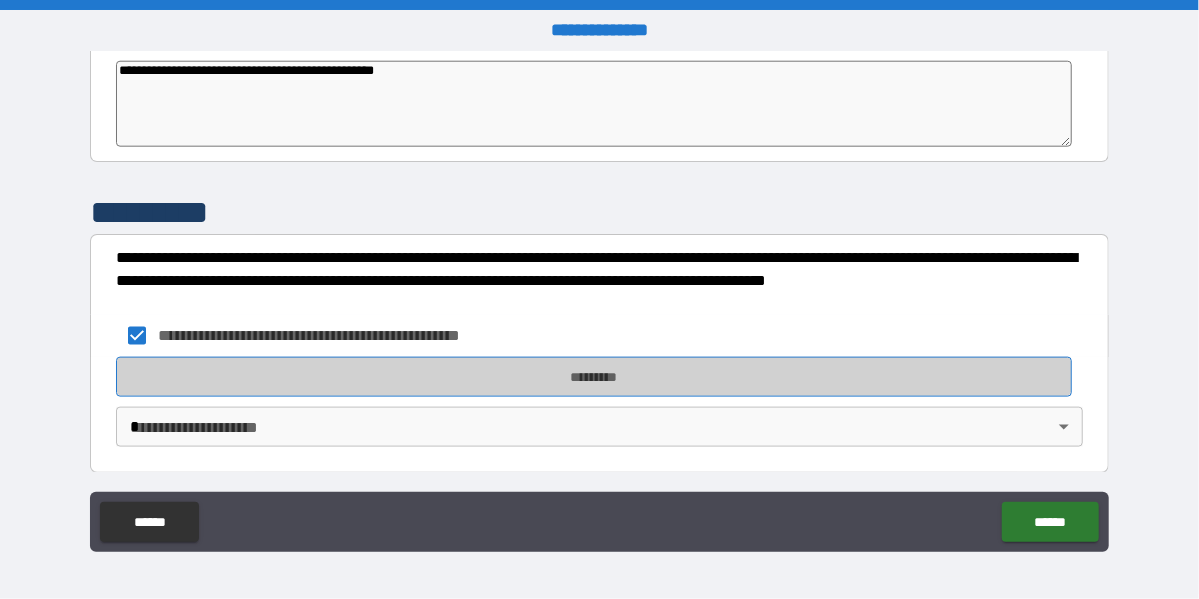 click on "*********" at bounding box center [593, 377] 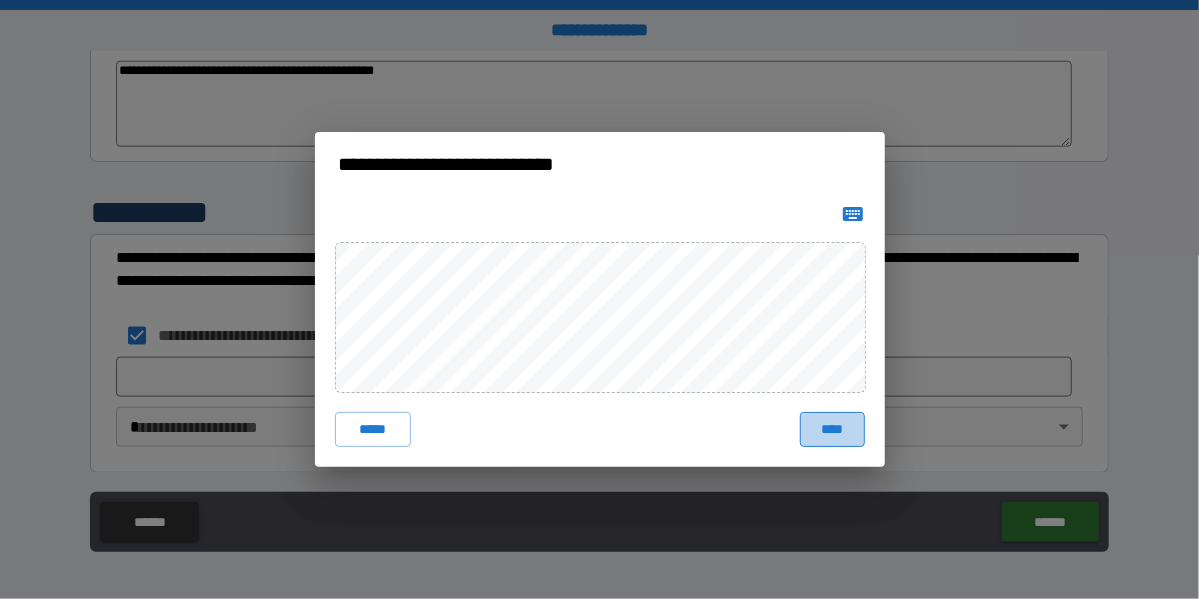 click on "****" at bounding box center [832, 430] 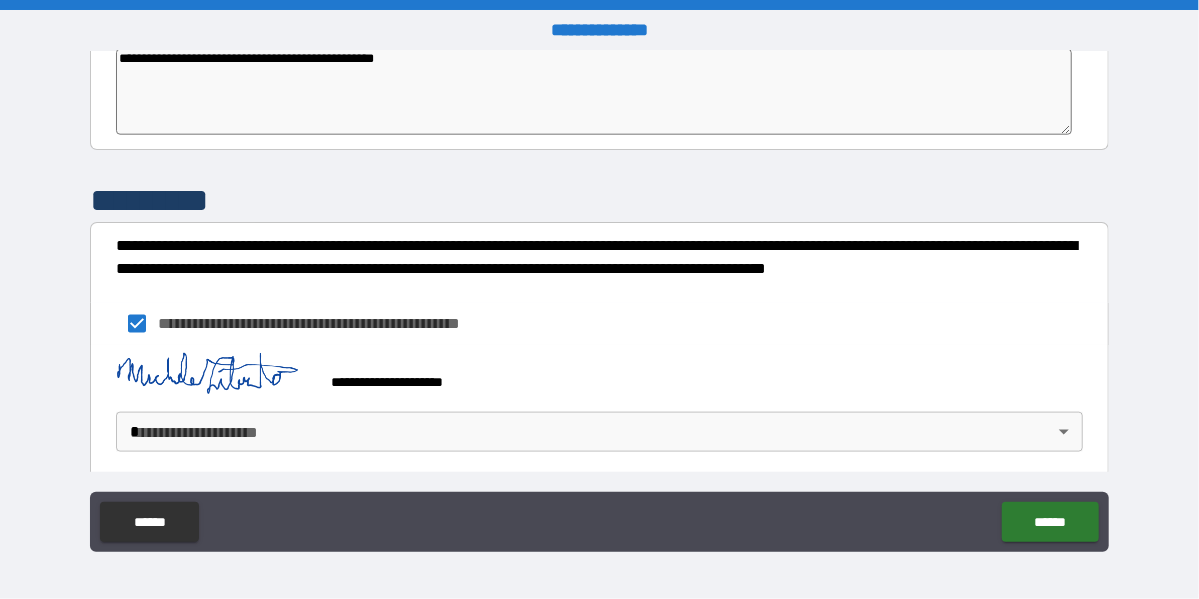 scroll, scrollTop: 4692, scrollLeft: 0, axis: vertical 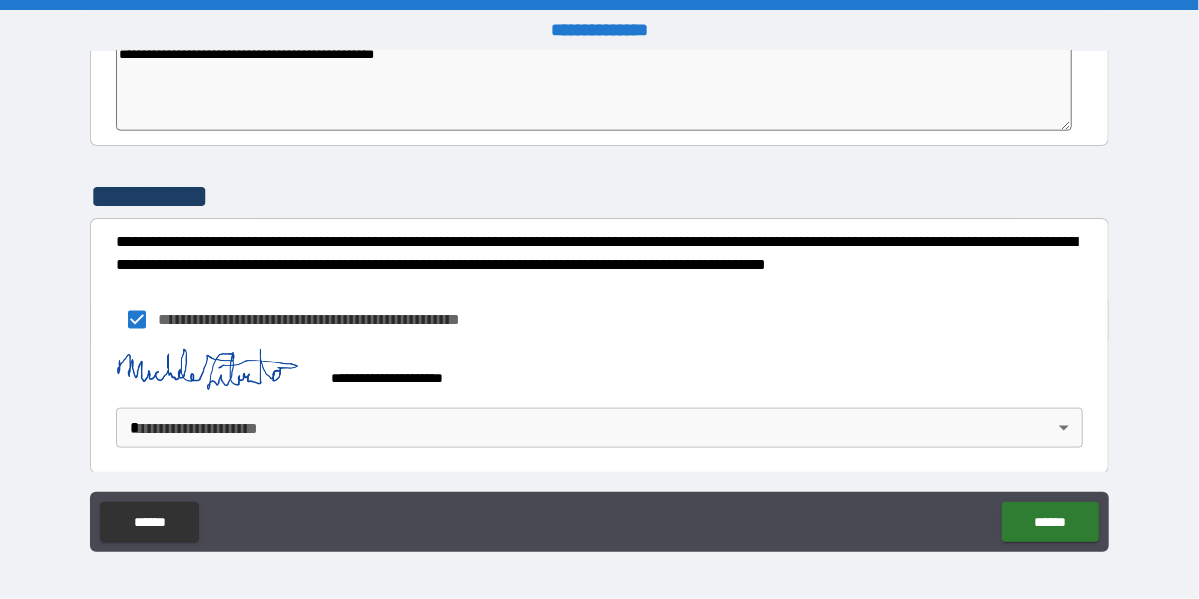 click on "**********" at bounding box center [599, 299] 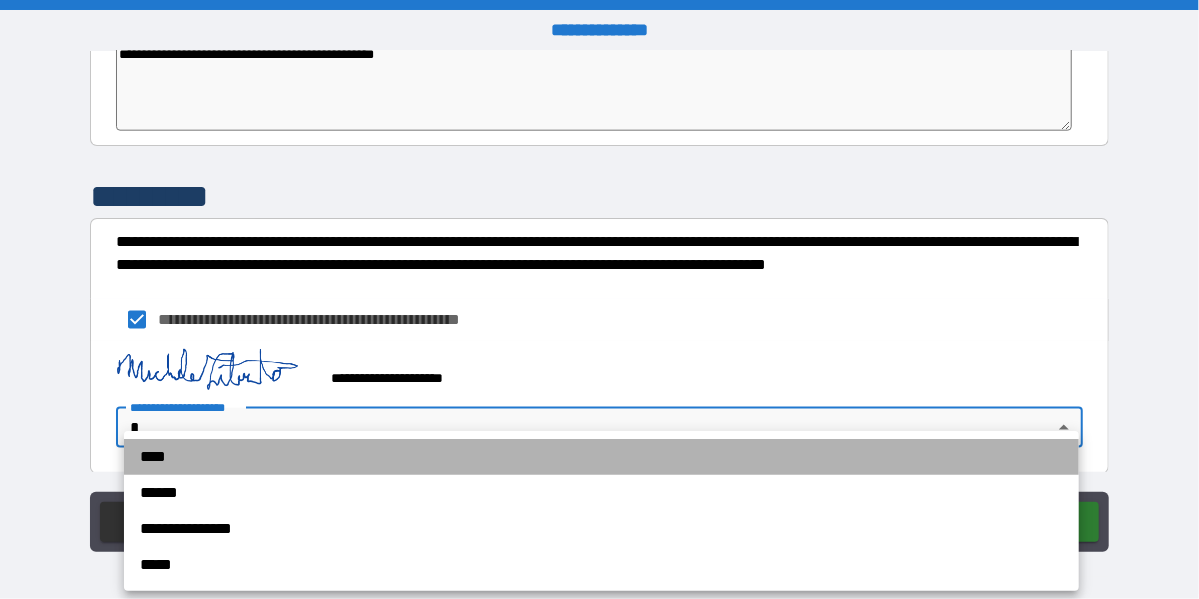click on "****" at bounding box center (601, 457) 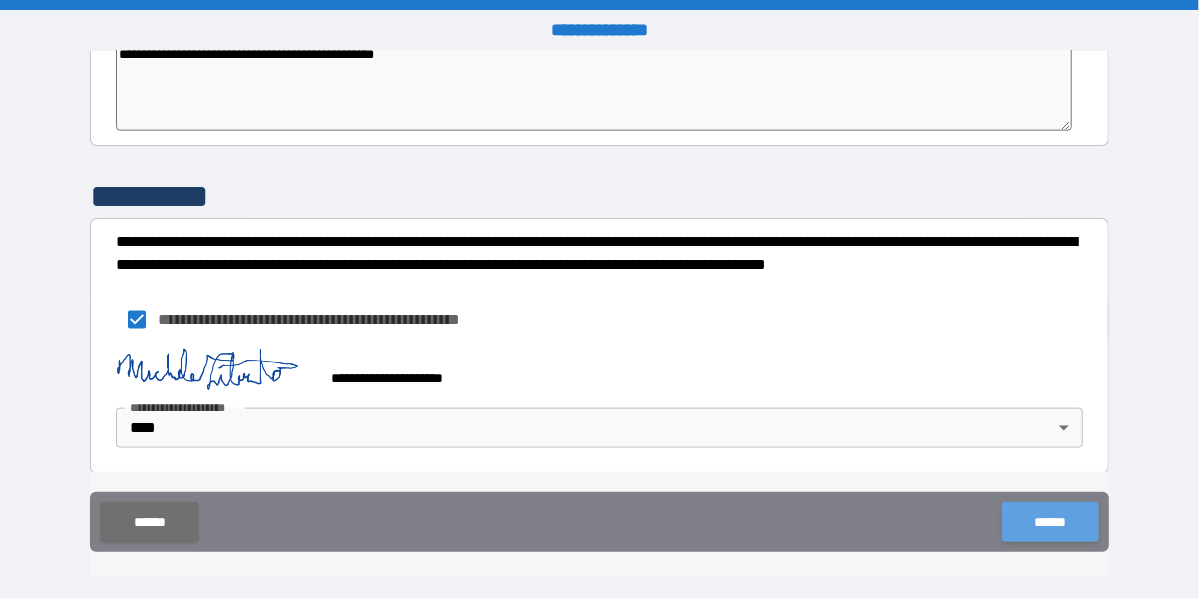 click on "******" at bounding box center [1050, 522] 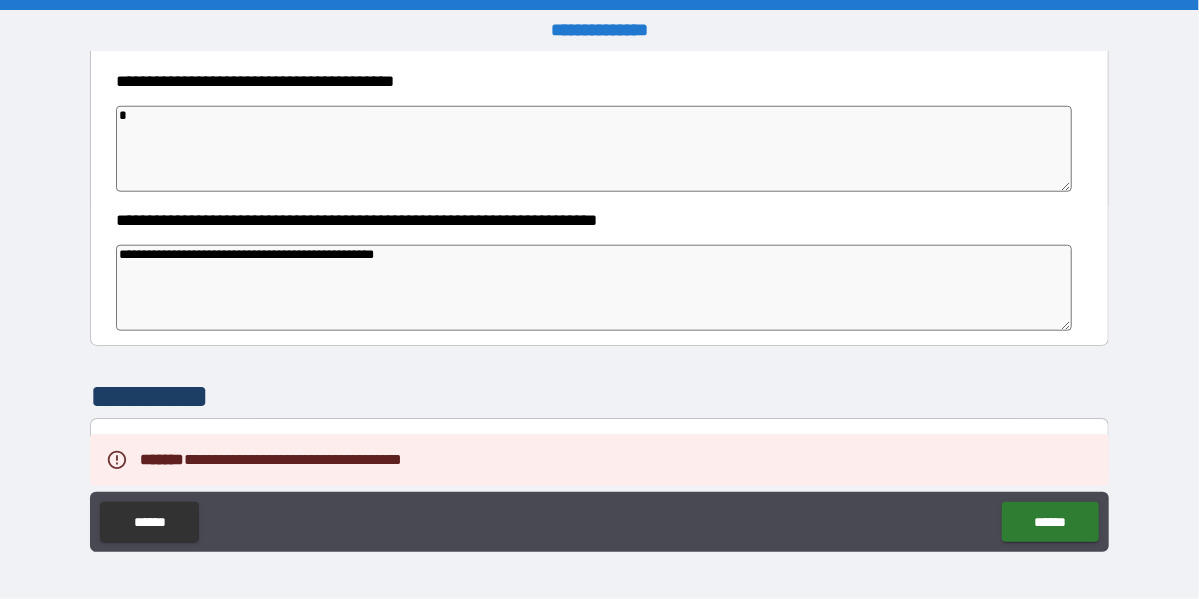 scroll, scrollTop: 4292, scrollLeft: 0, axis: vertical 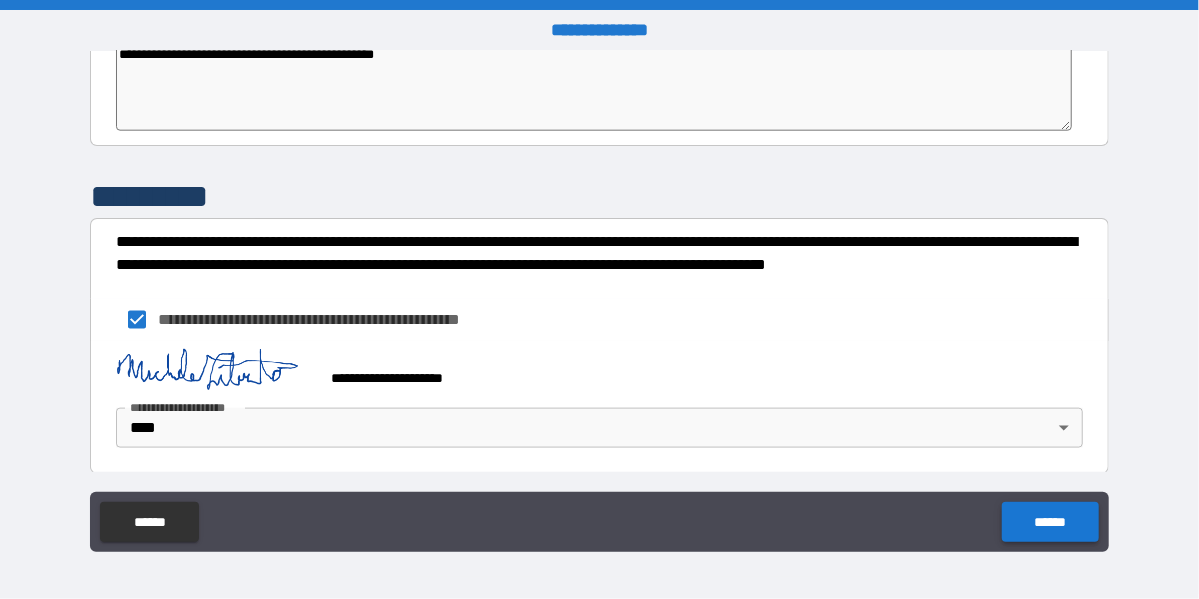 click on "******" at bounding box center [1050, 522] 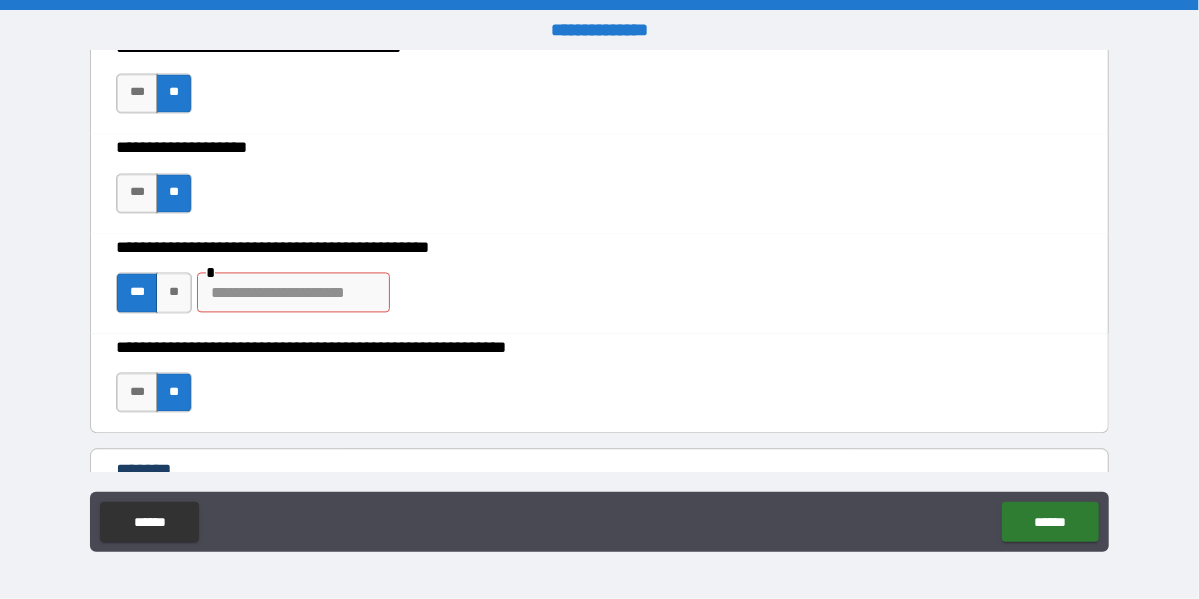 scroll, scrollTop: 1800, scrollLeft: 0, axis: vertical 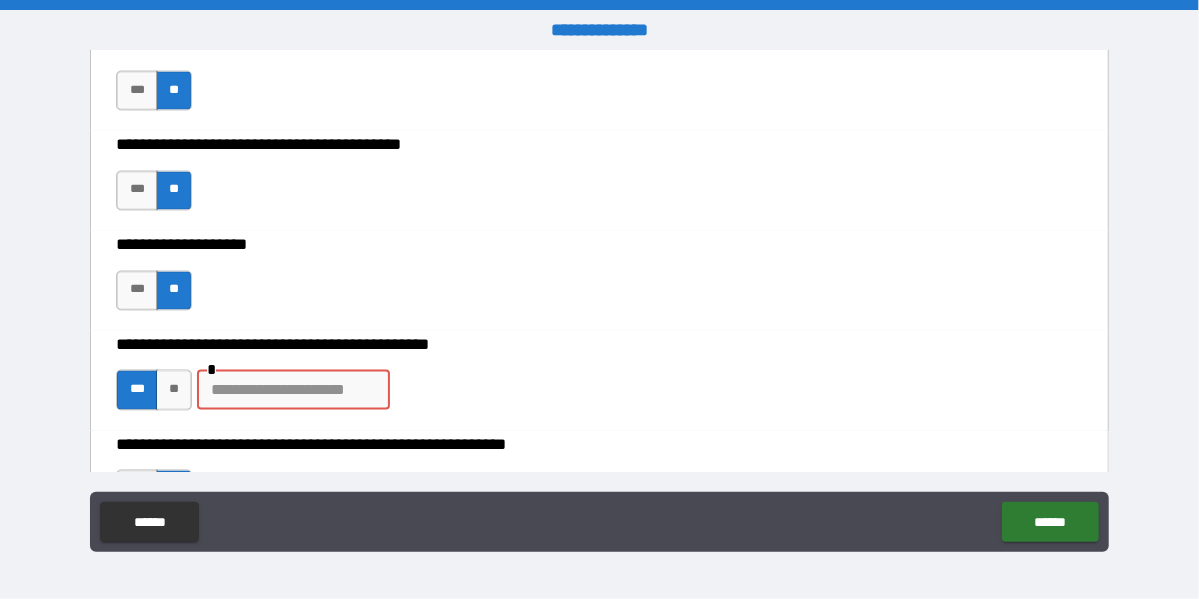 click at bounding box center (293, 390) 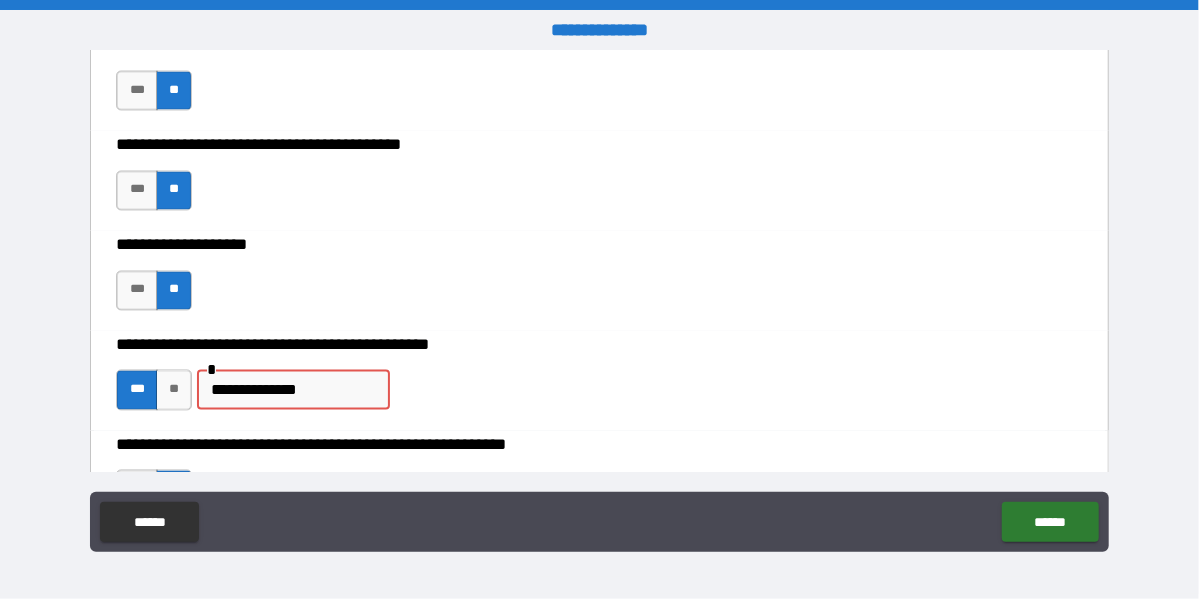 click on "**********" at bounding box center [599, 381] 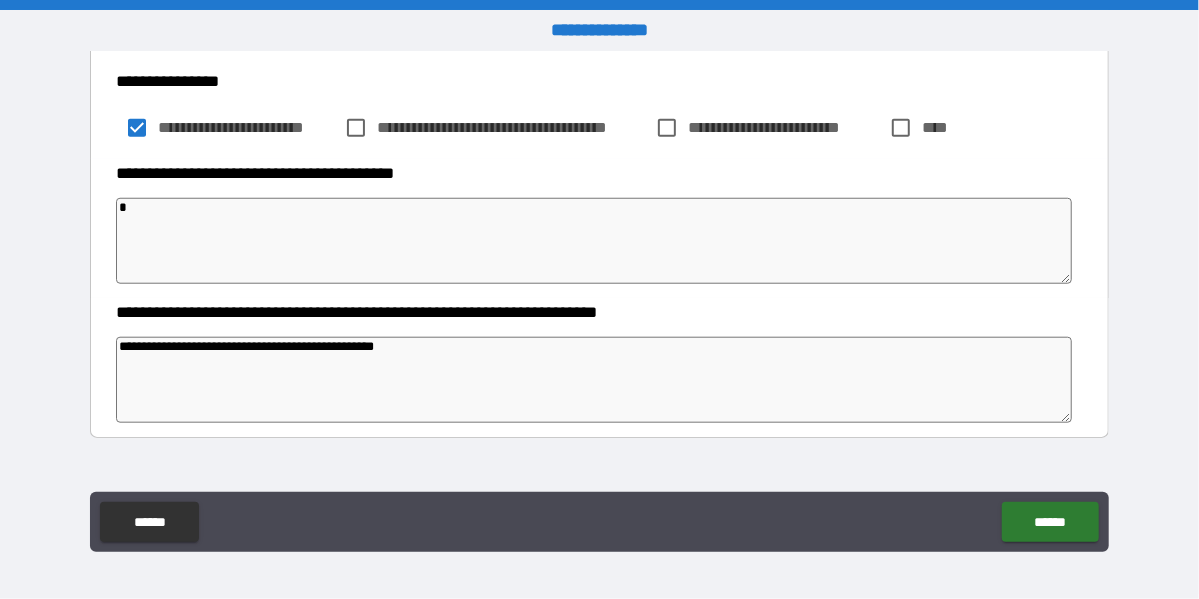scroll, scrollTop: 4692, scrollLeft: 0, axis: vertical 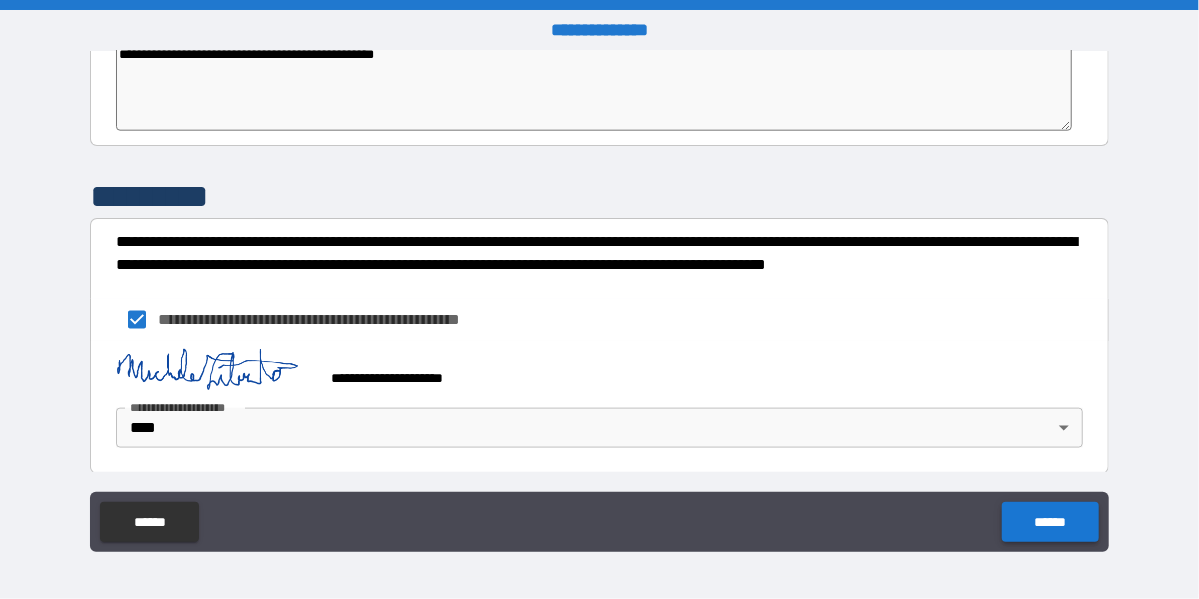 click on "******" at bounding box center (1050, 522) 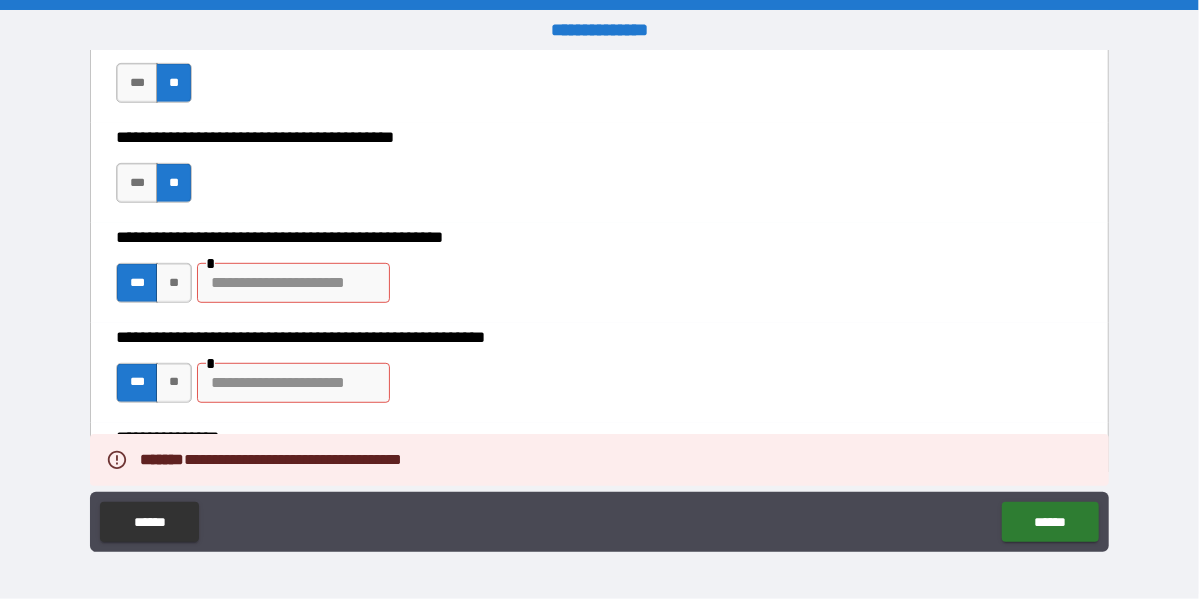 scroll, scrollTop: 3992, scrollLeft: 0, axis: vertical 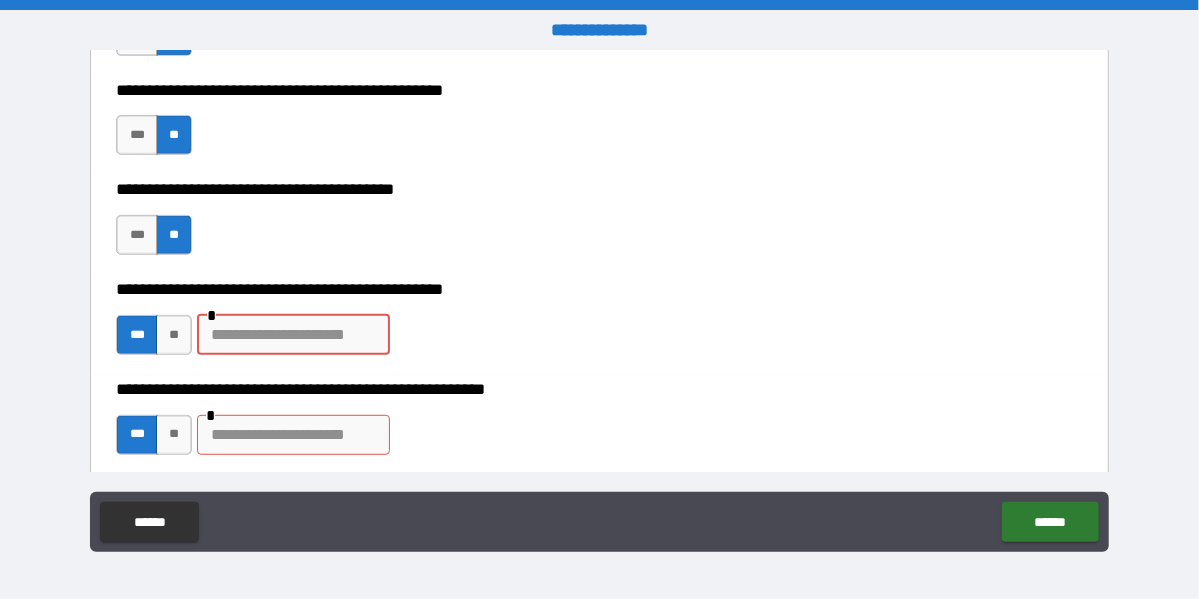 click at bounding box center [293, 335] 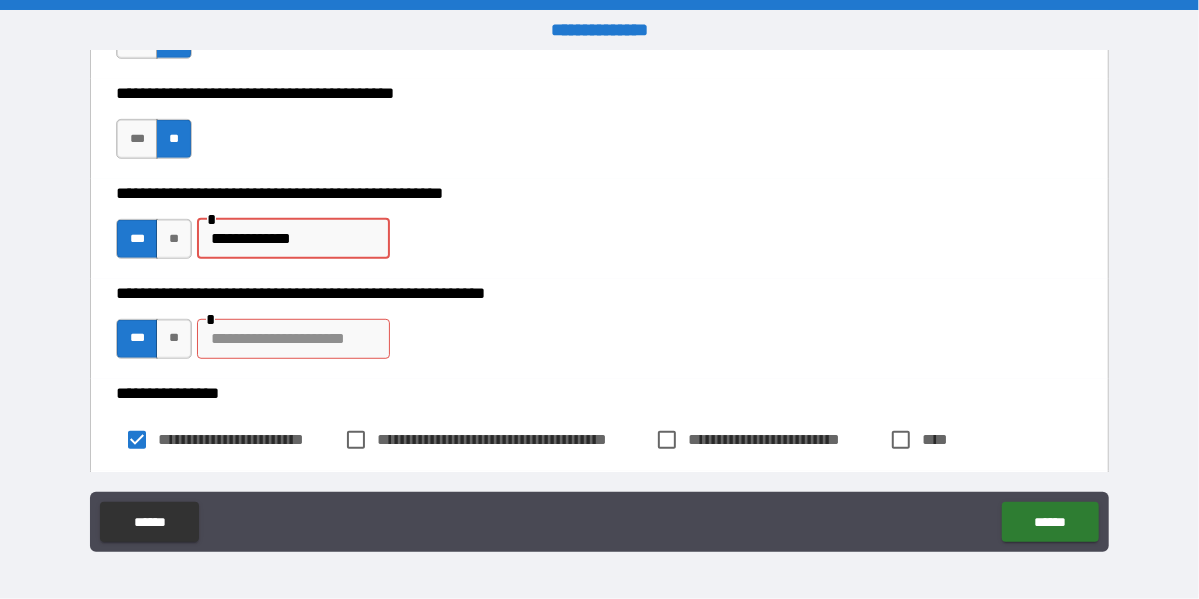 scroll, scrollTop: 4192, scrollLeft: 0, axis: vertical 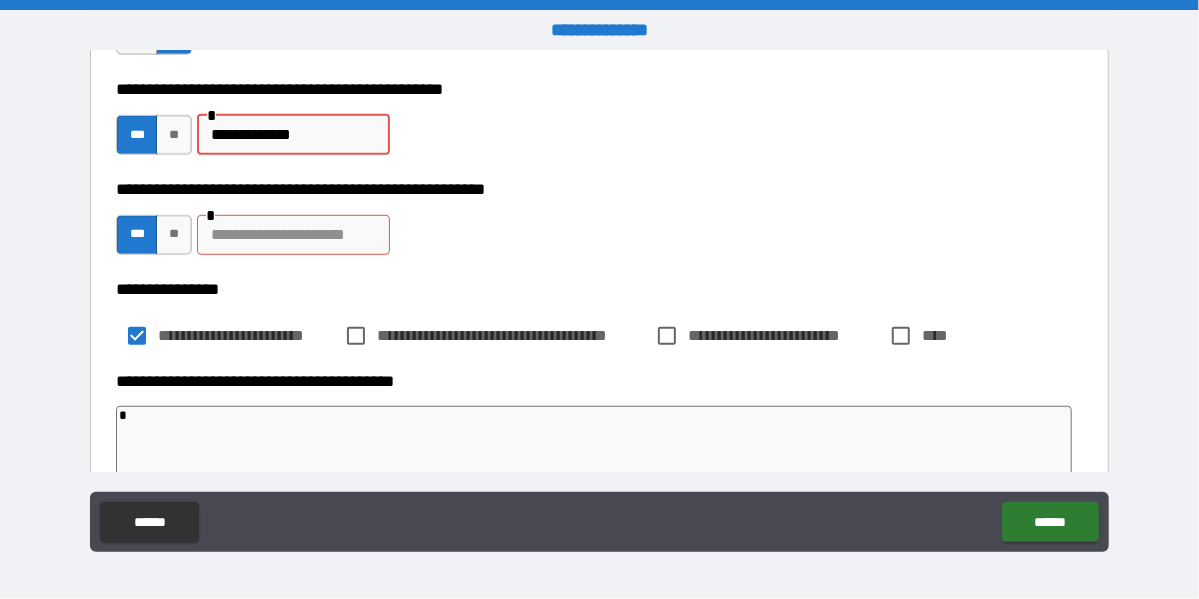 click at bounding box center (293, 235) 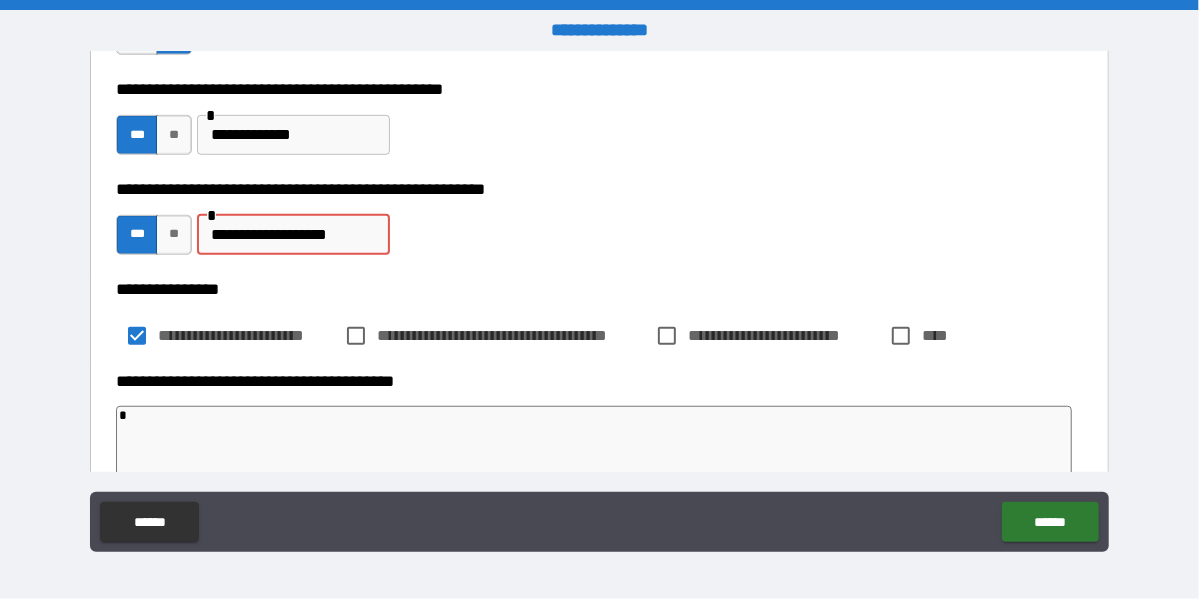 click on "**********" at bounding box center (293, 235) 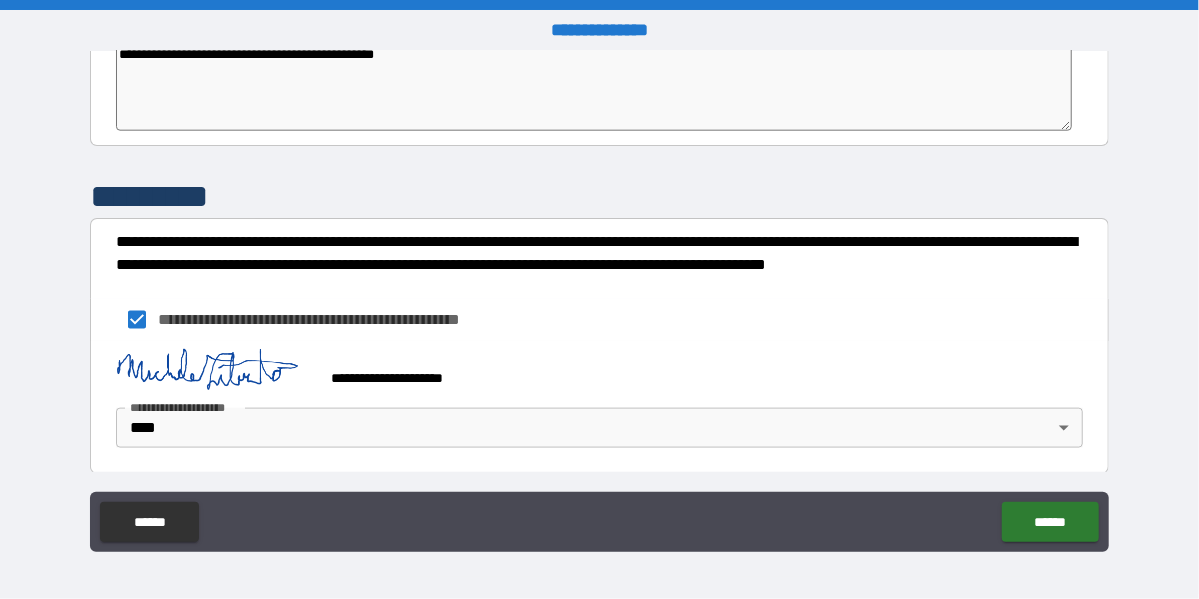 scroll, scrollTop: 4692, scrollLeft: 0, axis: vertical 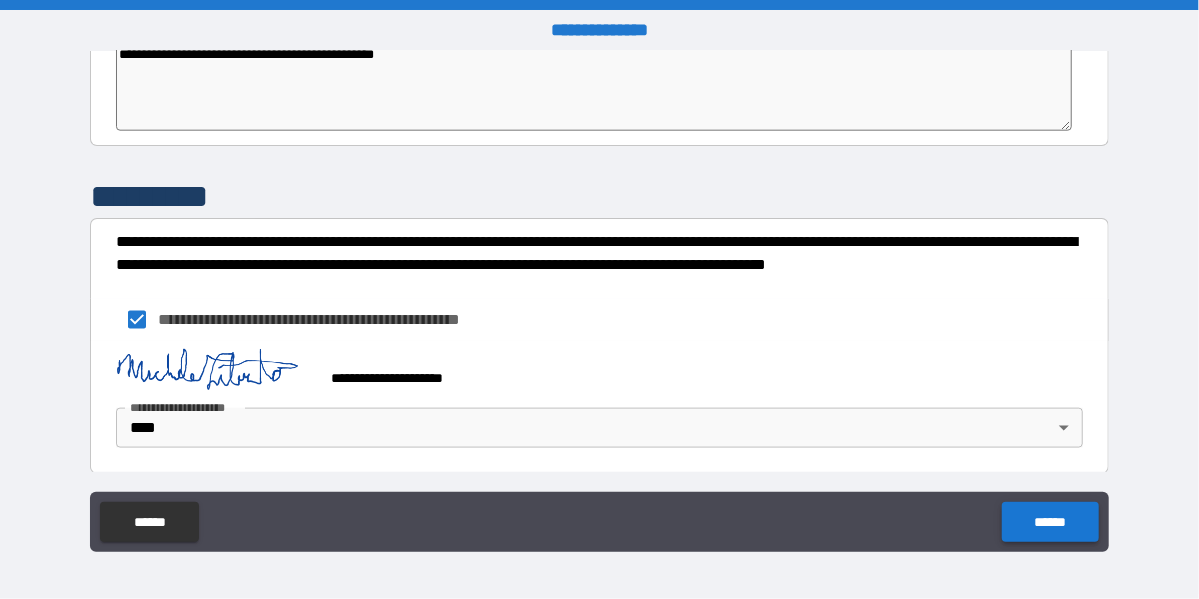 click on "******" at bounding box center [1050, 522] 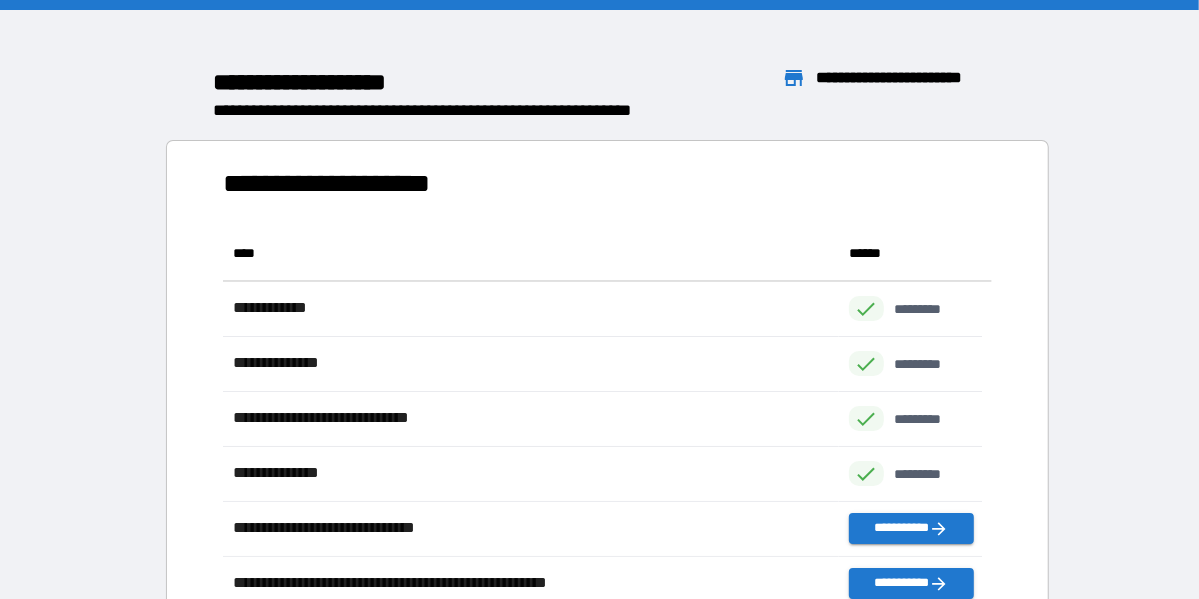 scroll, scrollTop: 425, scrollLeft: 743, axis: both 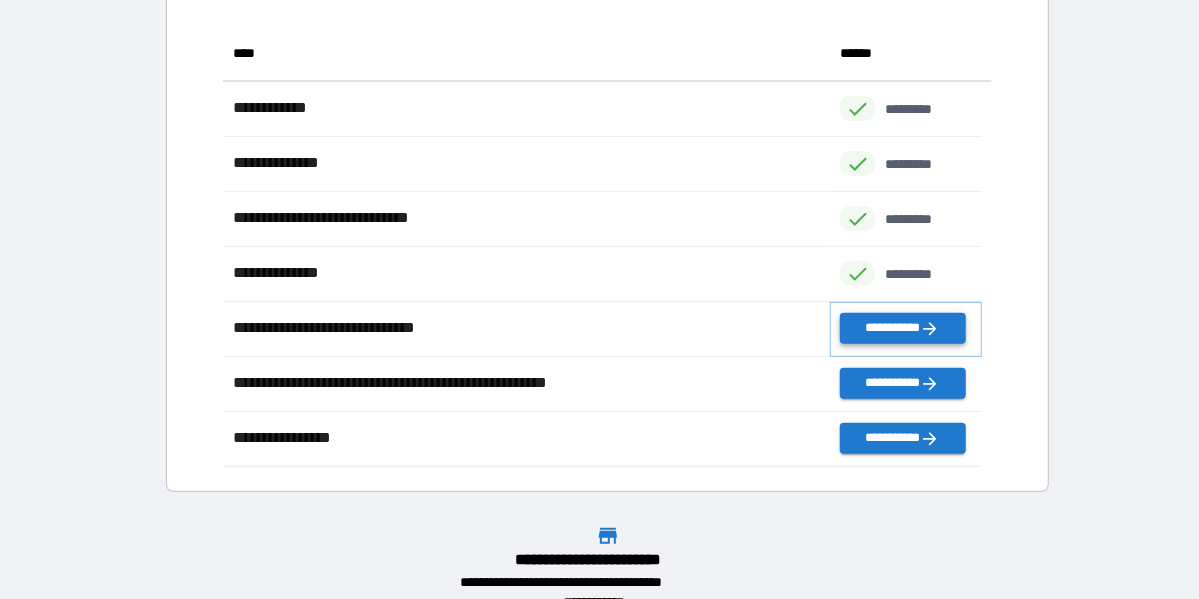 click on "**********" at bounding box center (902, 328) 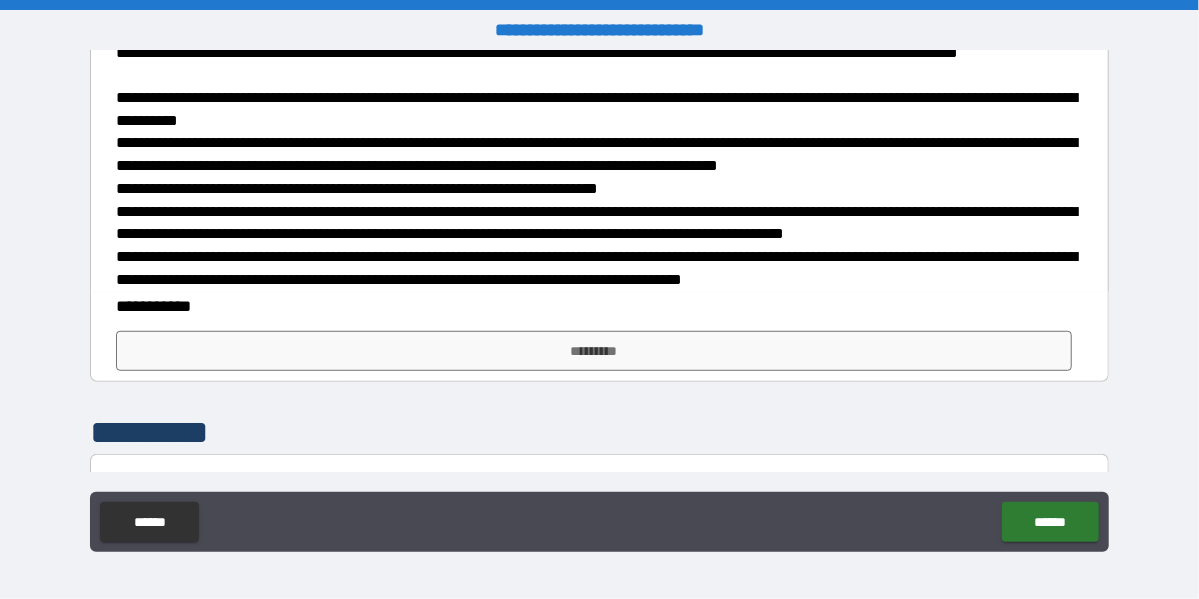 scroll, scrollTop: 600, scrollLeft: 0, axis: vertical 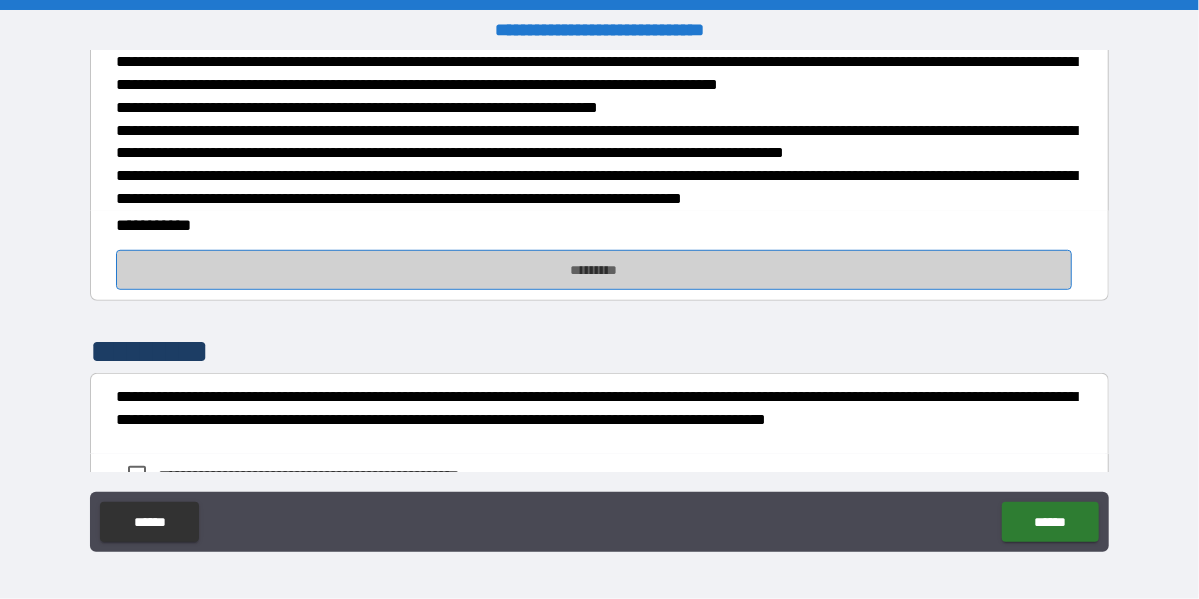 click on "*********" at bounding box center (593, 270) 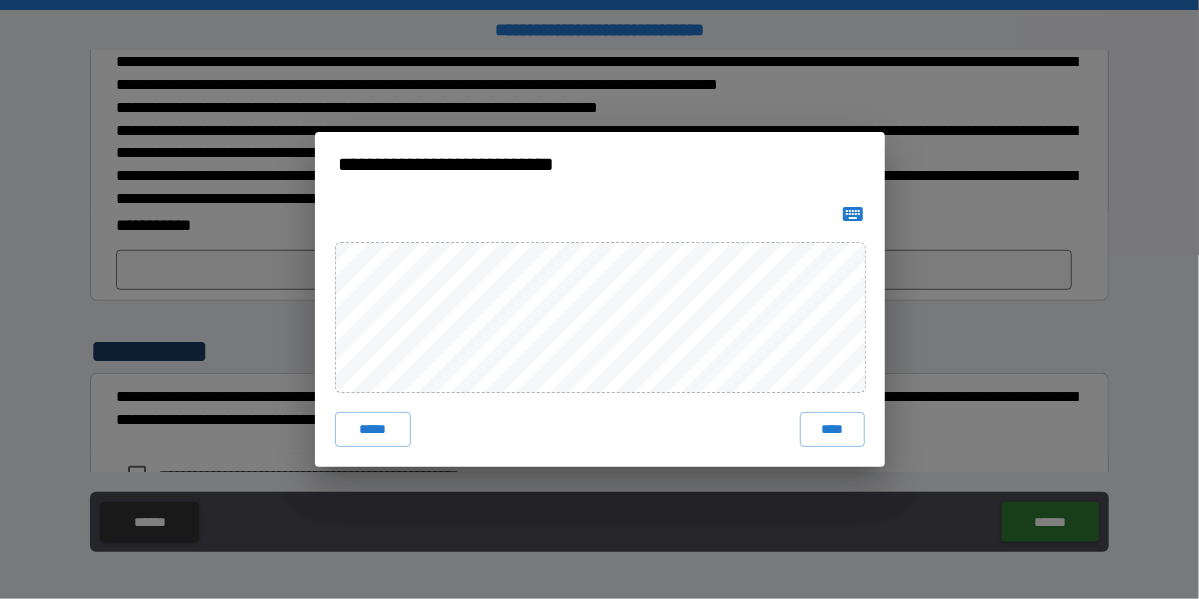 click on "***** ****" at bounding box center (600, 332) 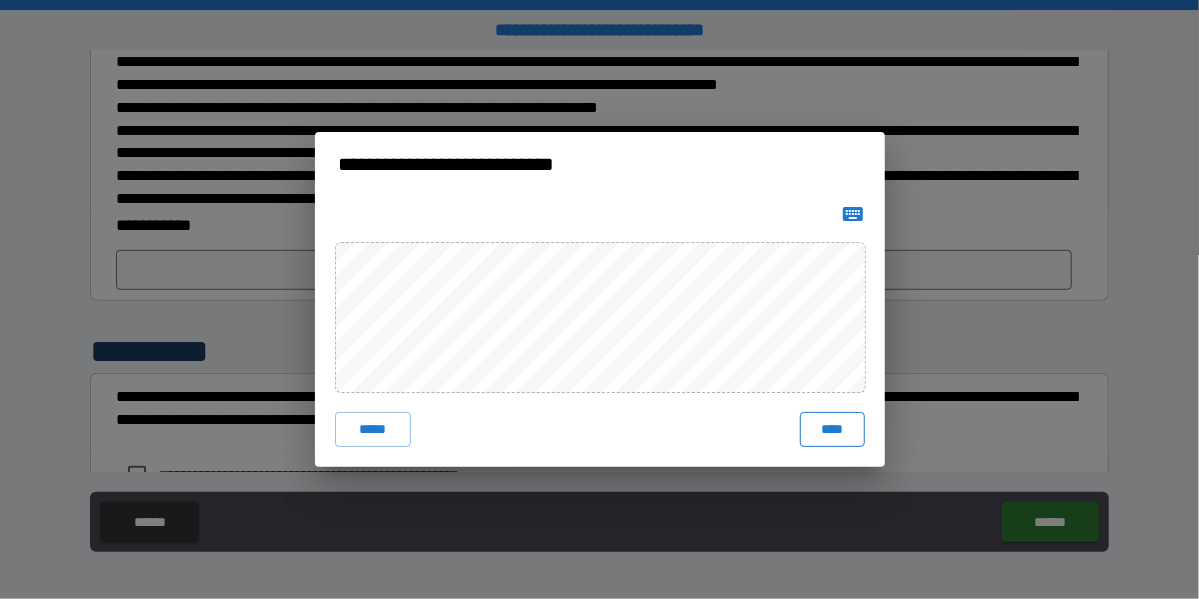 click on "****" at bounding box center [832, 430] 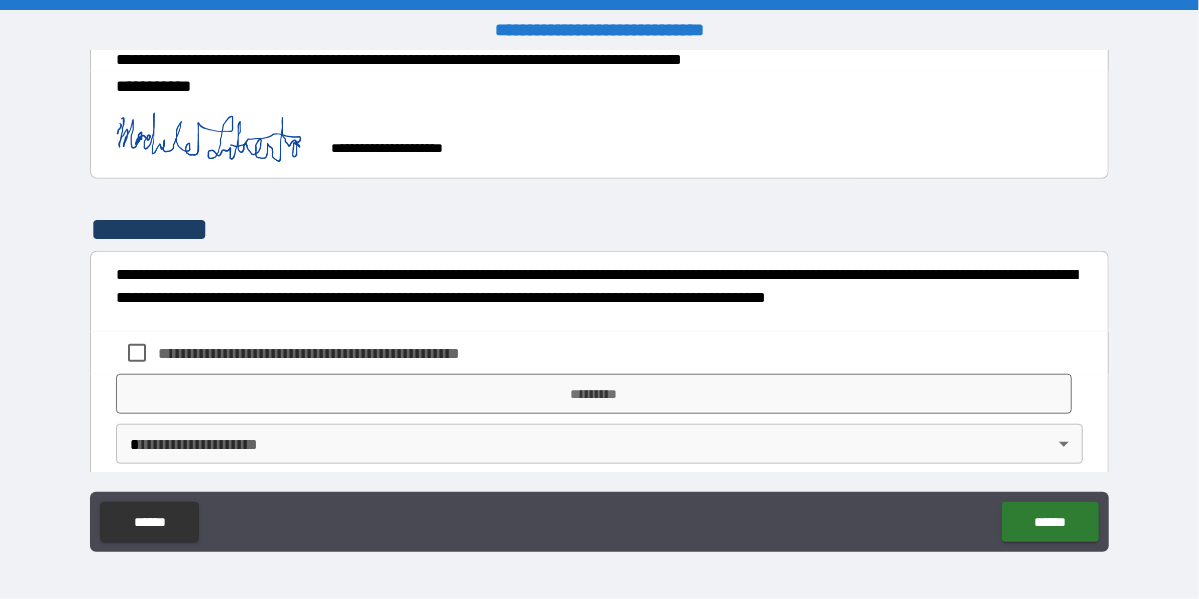 scroll, scrollTop: 760, scrollLeft: 0, axis: vertical 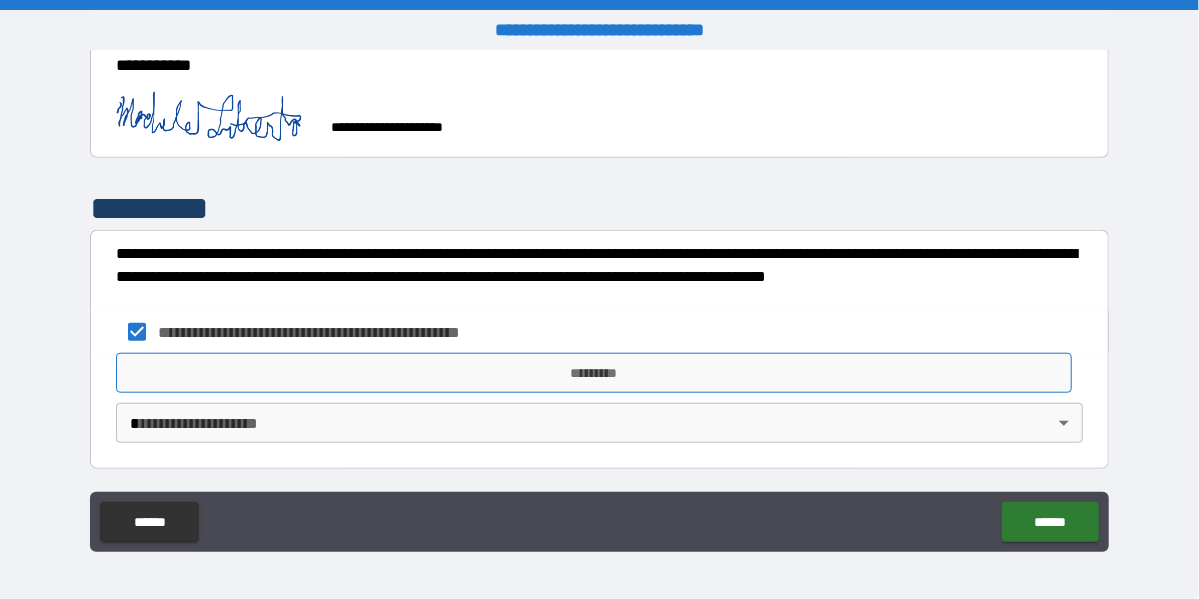 click on "*********" at bounding box center (593, 373) 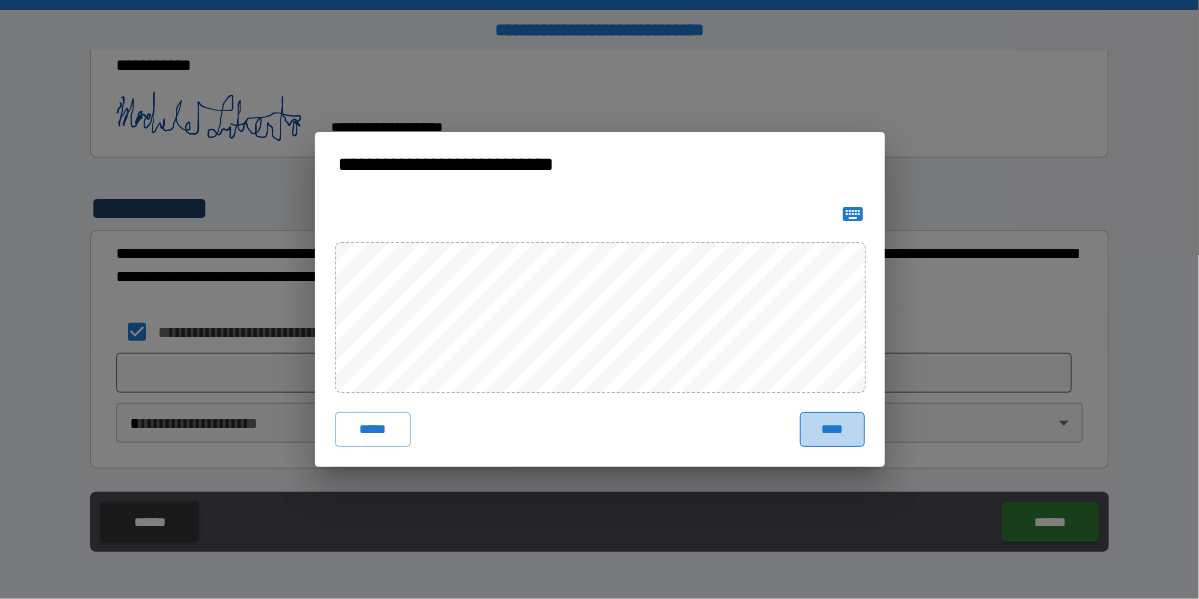 click on "****" at bounding box center (832, 430) 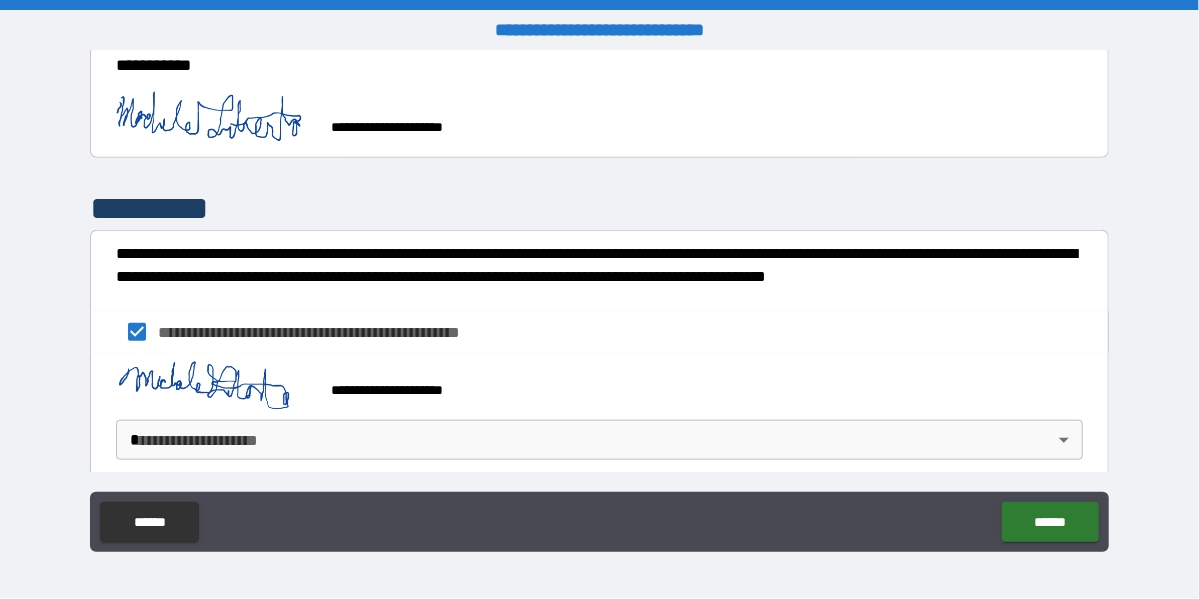 click on "**********" at bounding box center [599, 299] 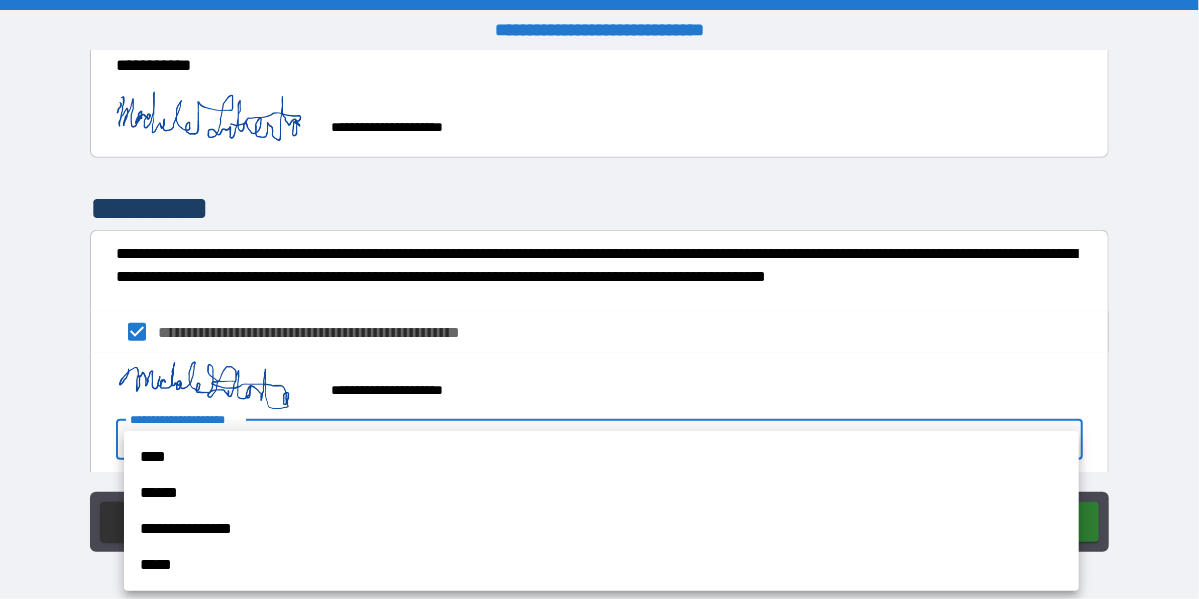 click on "****" at bounding box center [601, 457] 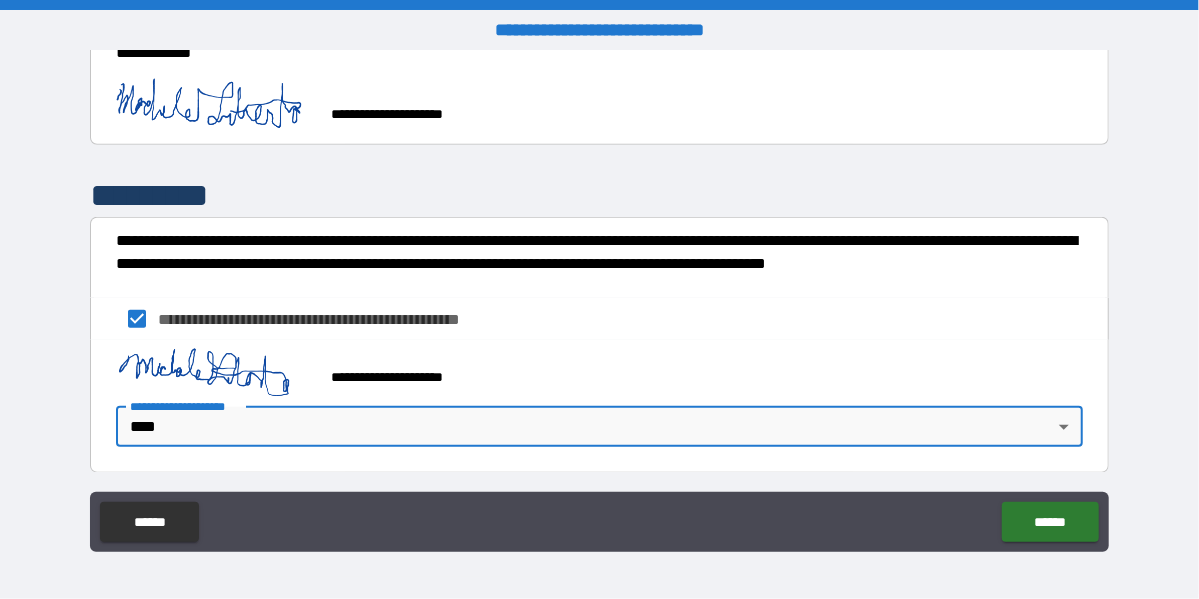scroll, scrollTop: 776, scrollLeft: 0, axis: vertical 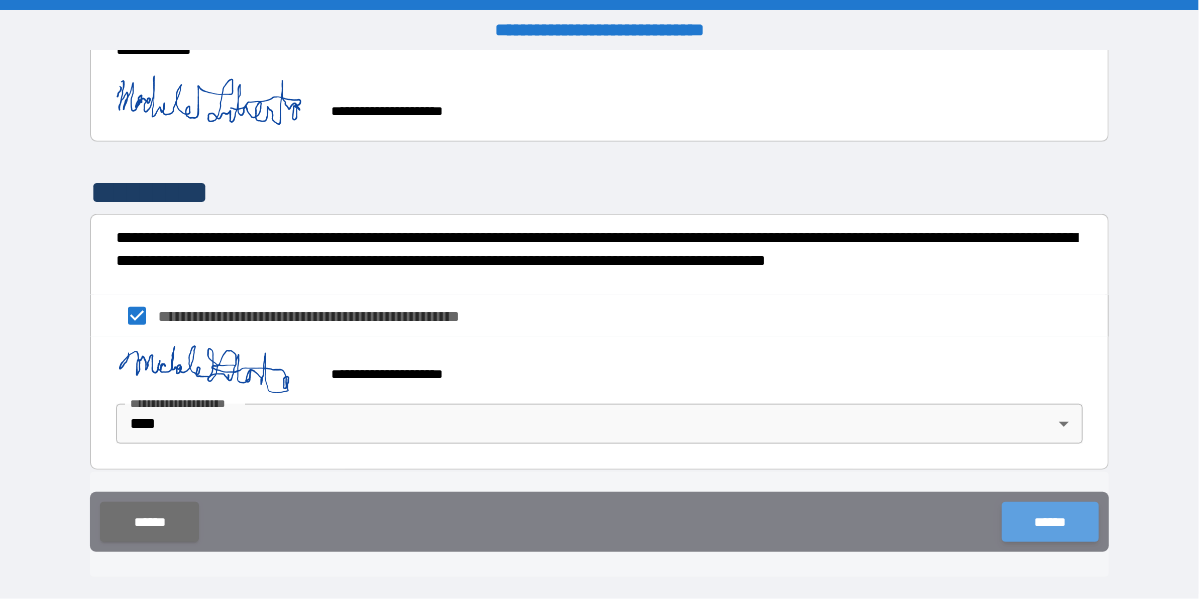click on "******" at bounding box center [1050, 522] 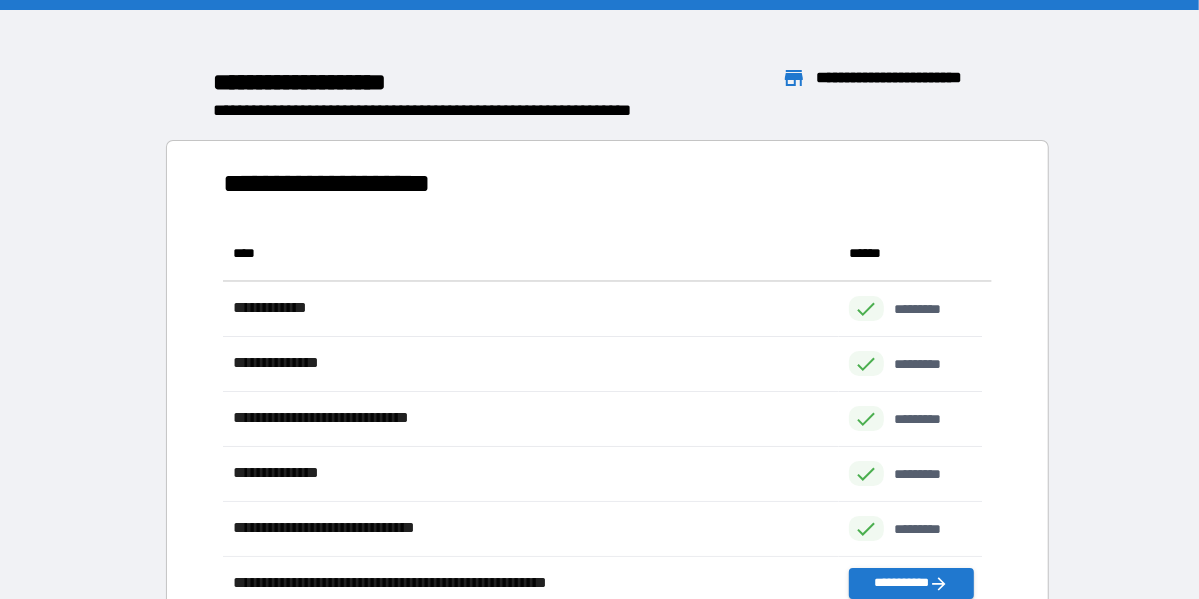 scroll, scrollTop: 16, scrollLeft: 16, axis: both 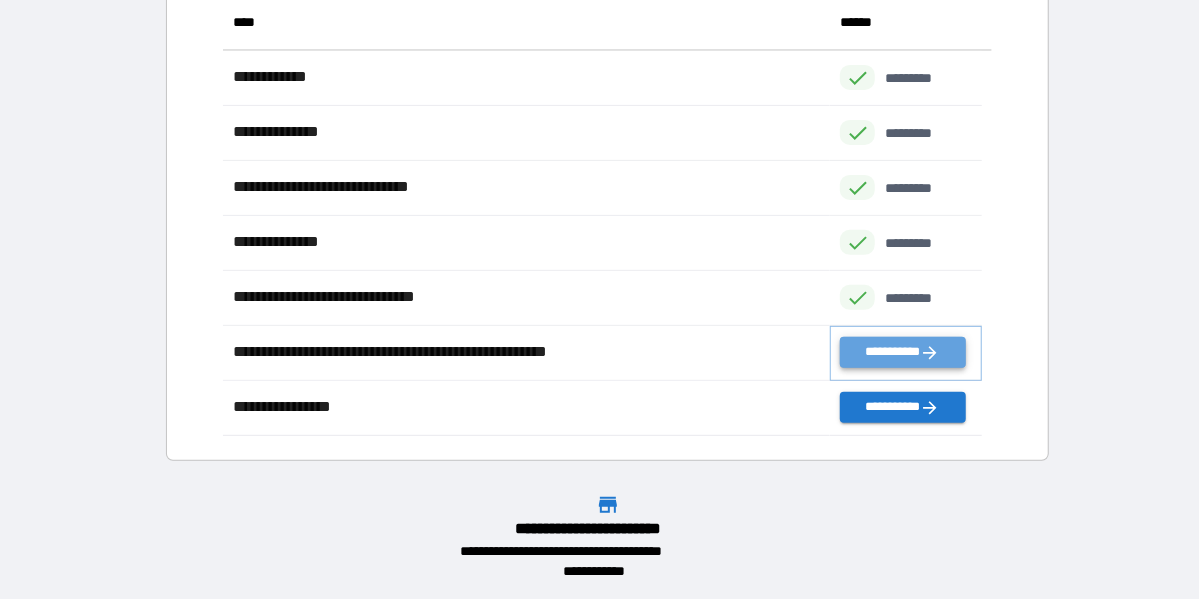 click on "**********" at bounding box center (902, 352) 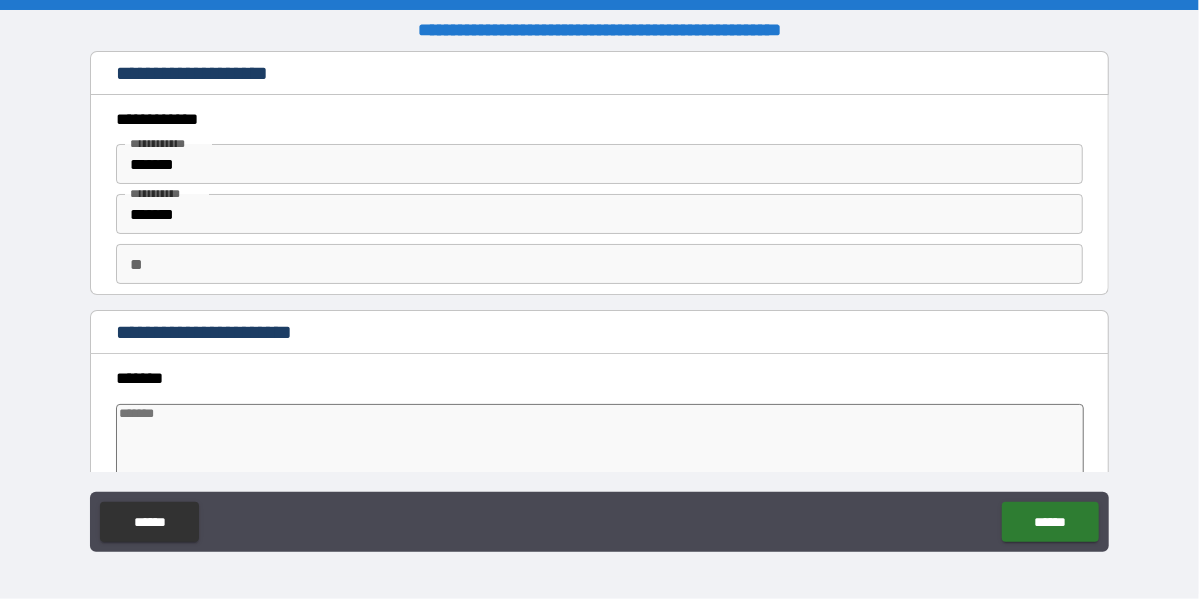 scroll, scrollTop: 200, scrollLeft: 0, axis: vertical 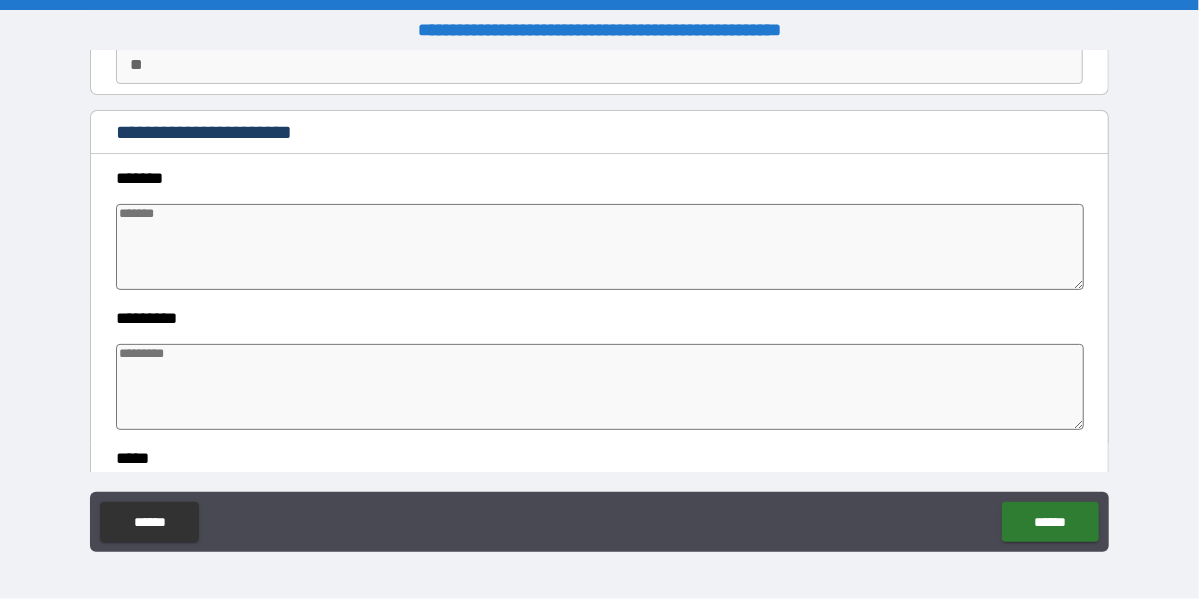 click at bounding box center [600, 247] 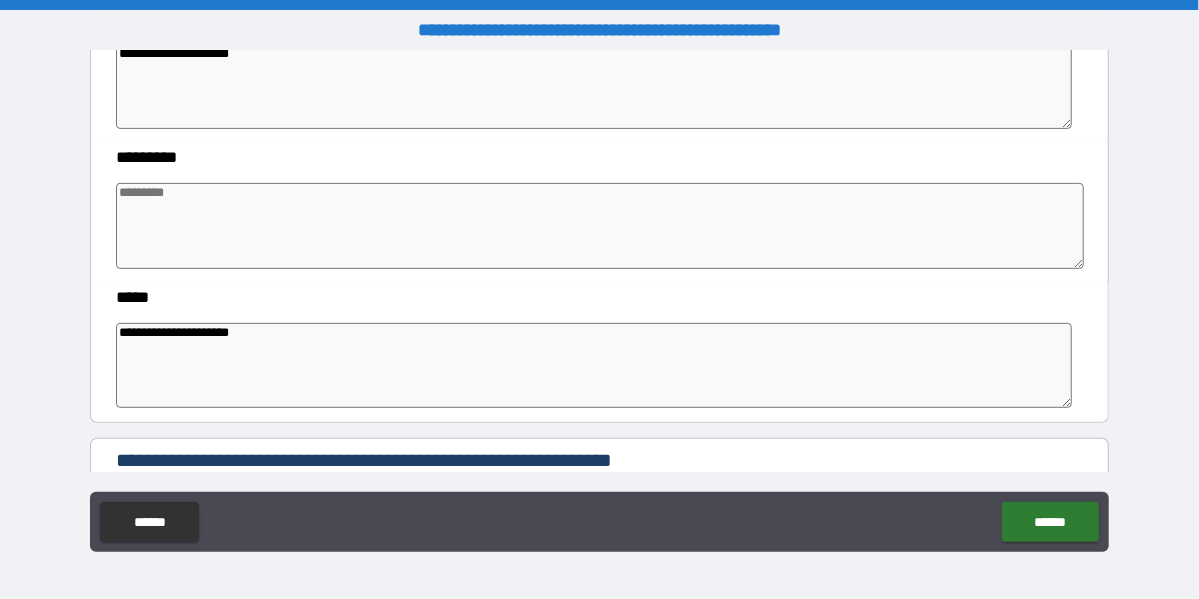 scroll, scrollTop: 300, scrollLeft: 0, axis: vertical 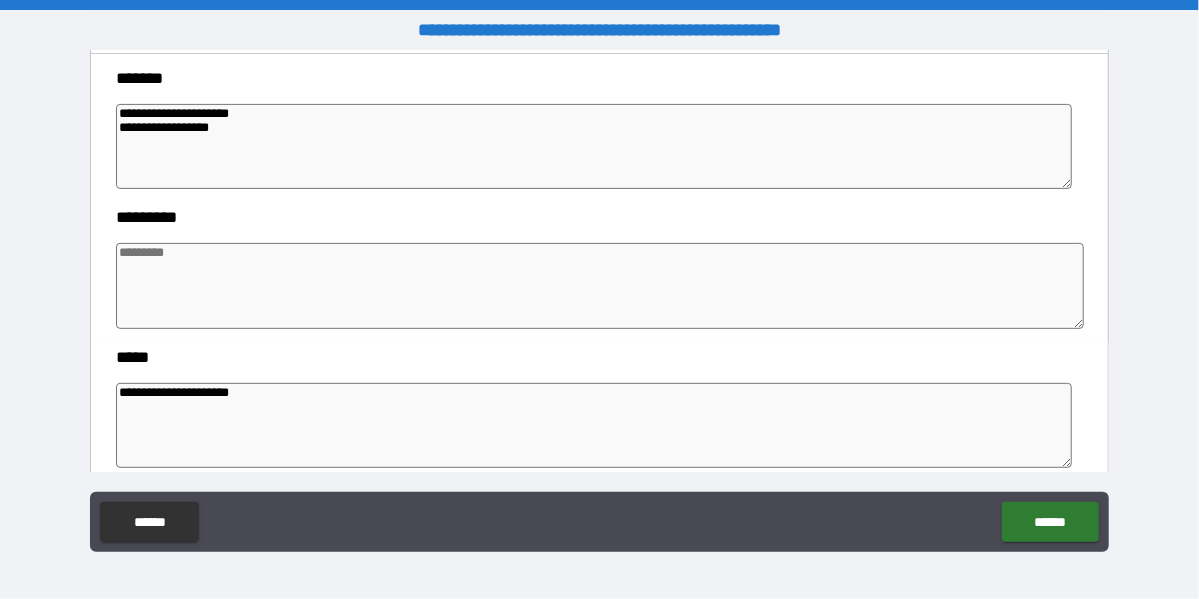 click at bounding box center [600, 286] 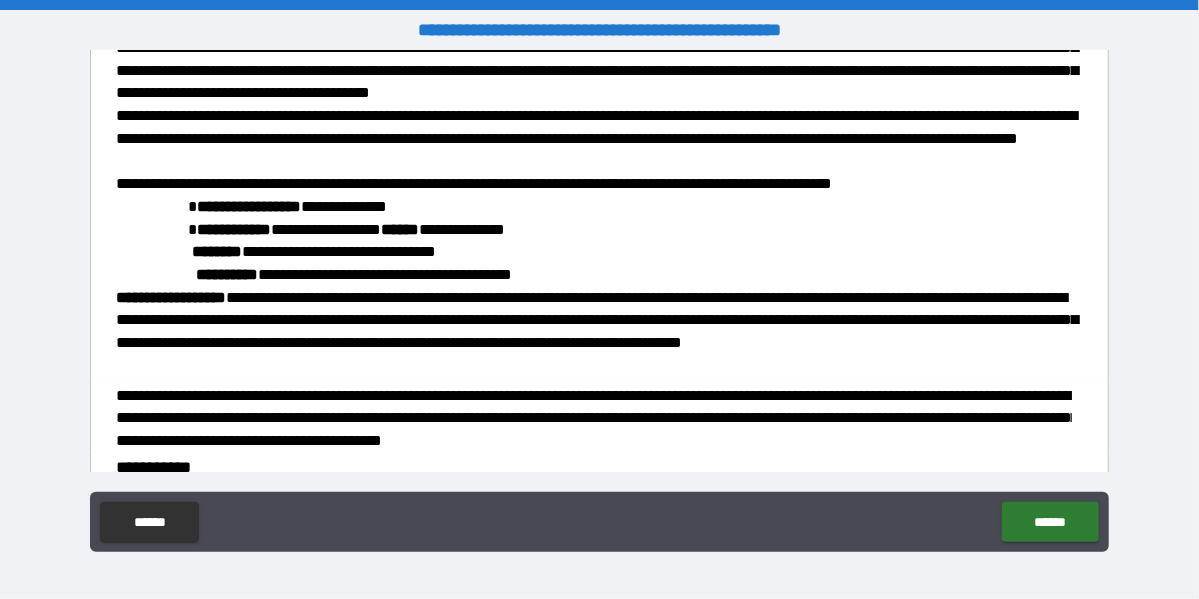 scroll, scrollTop: 900, scrollLeft: 0, axis: vertical 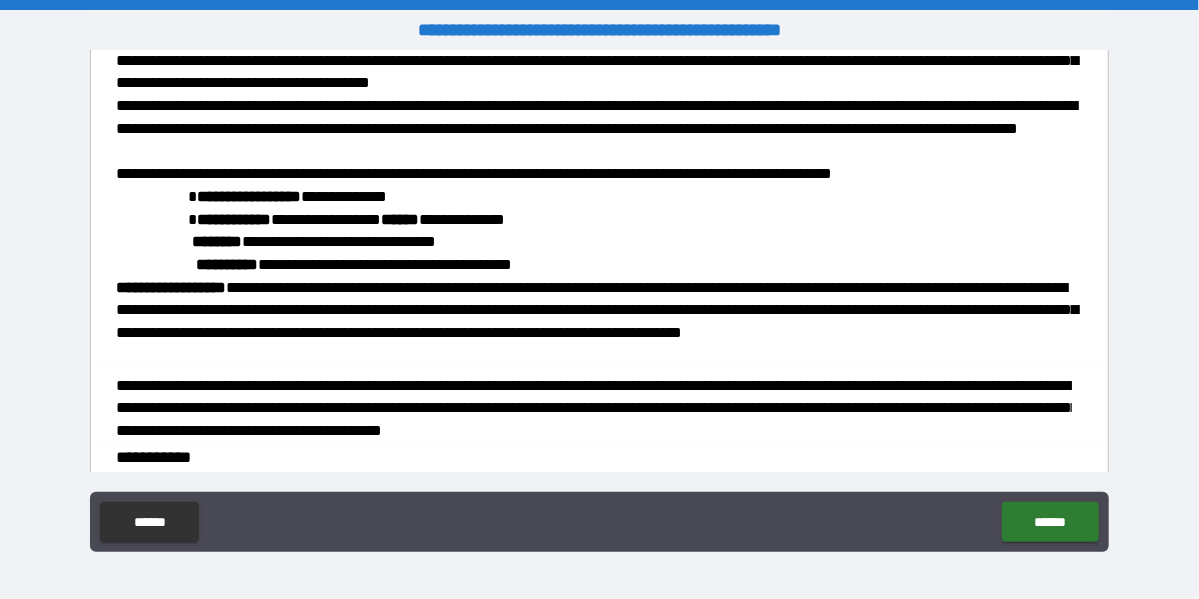 click on "**********" at bounding box center [599, 405] 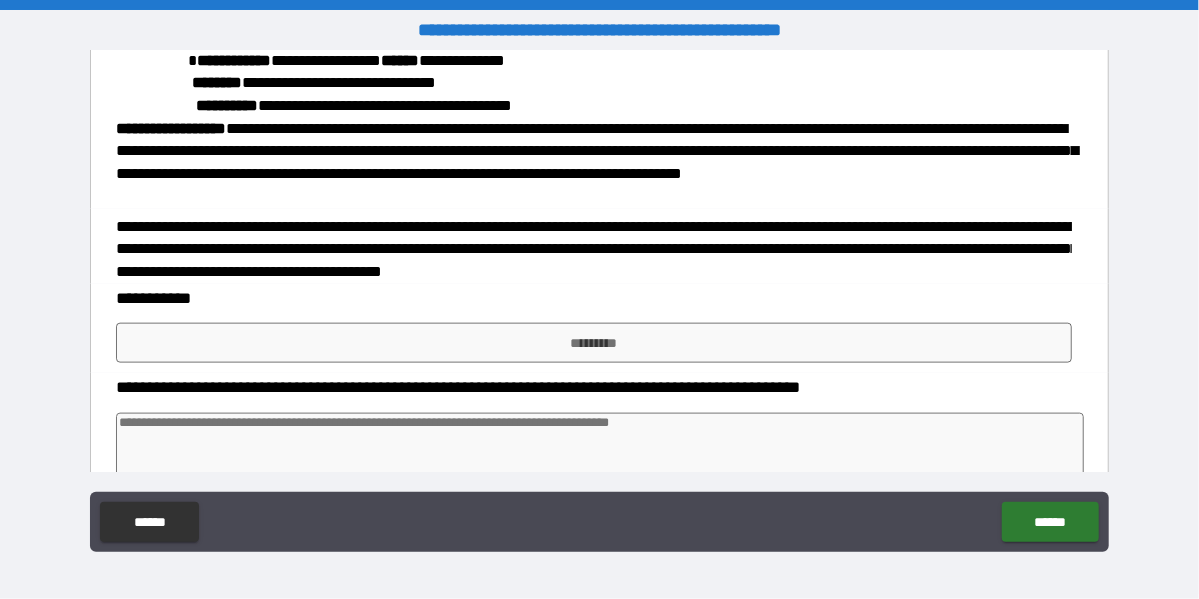 scroll, scrollTop: 1100, scrollLeft: 0, axis: vertical 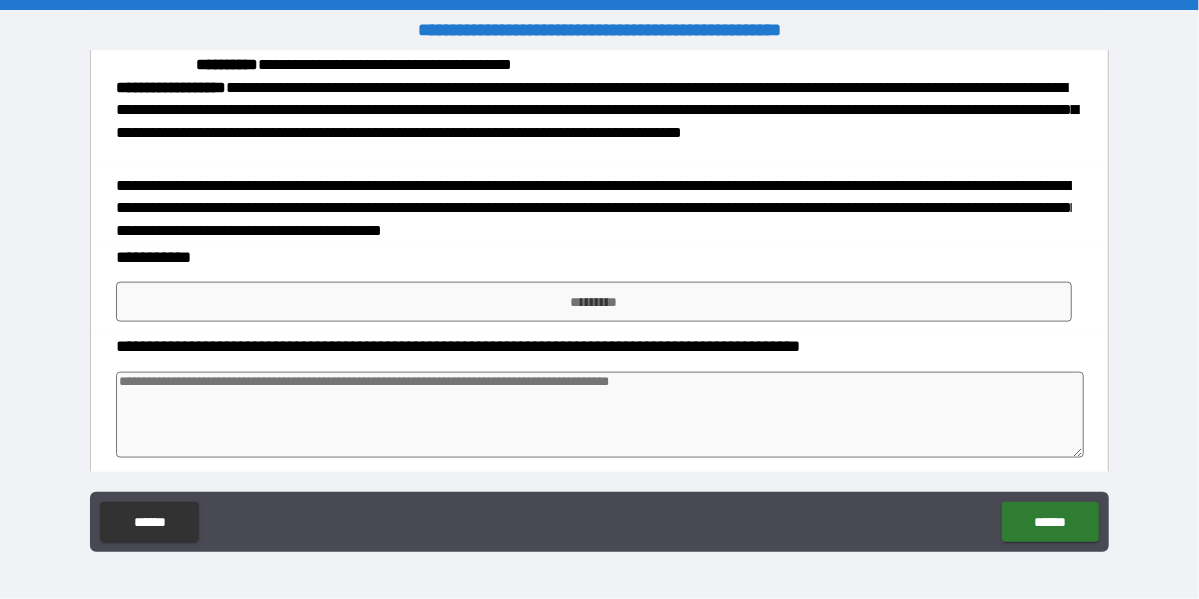 click on "**********" at bounding box center (593, 209) 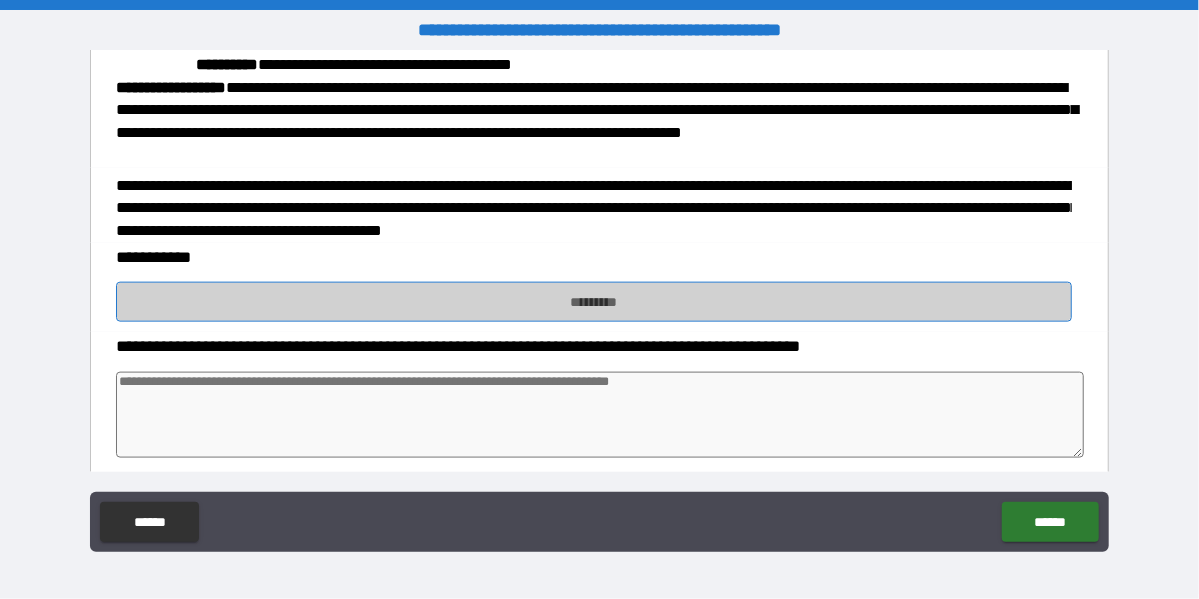 click on "*********" at bounding box center (593, 302) 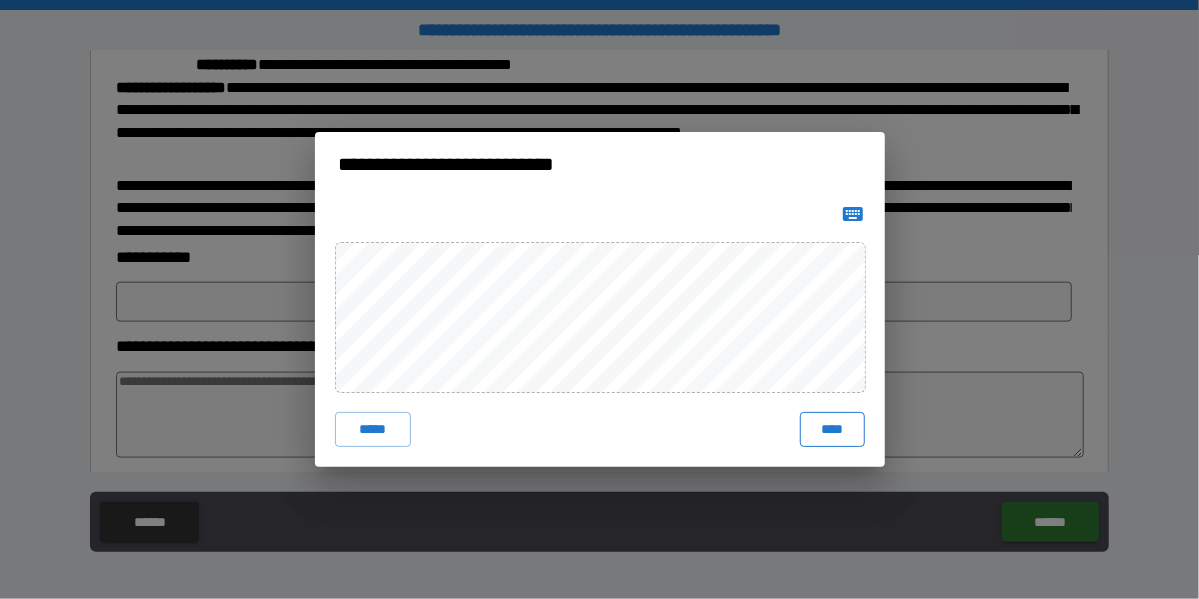 click on "****" at bounding box center (832, 430) 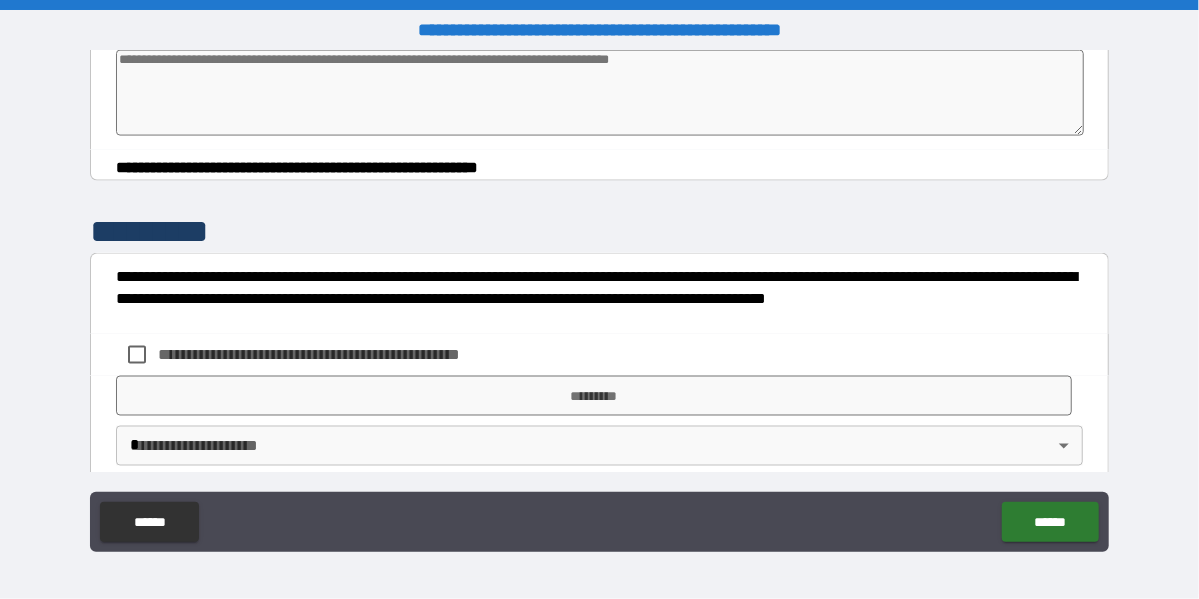 scroll, scrollTop: 1459, scrollLeft: 0, axis: vertical 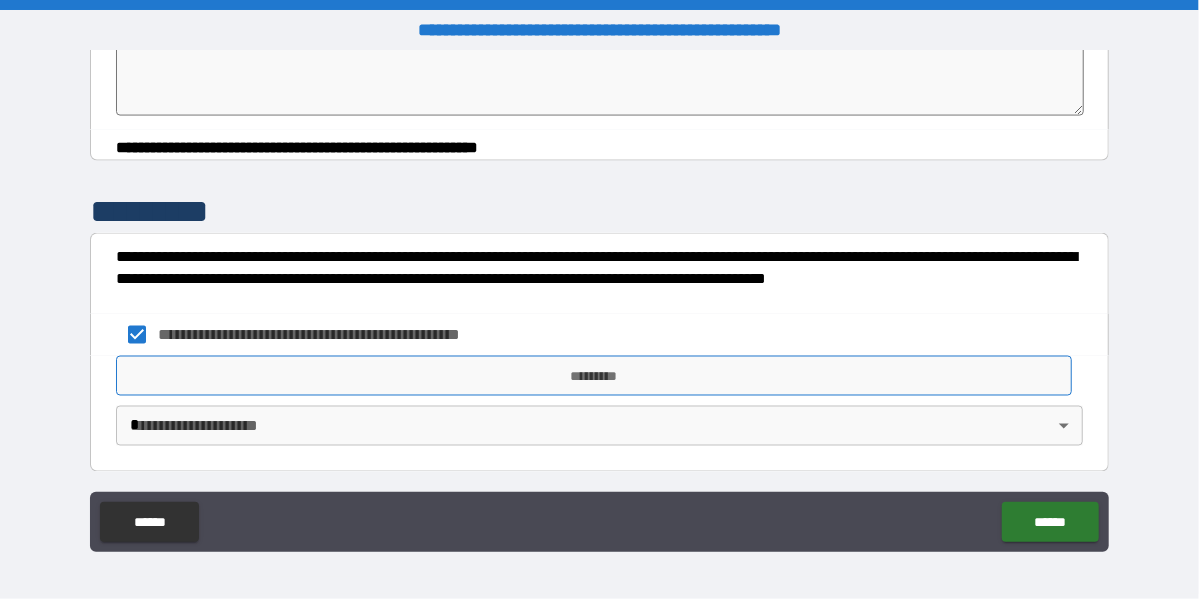 click on "*********" at bounding box center [593, 376] 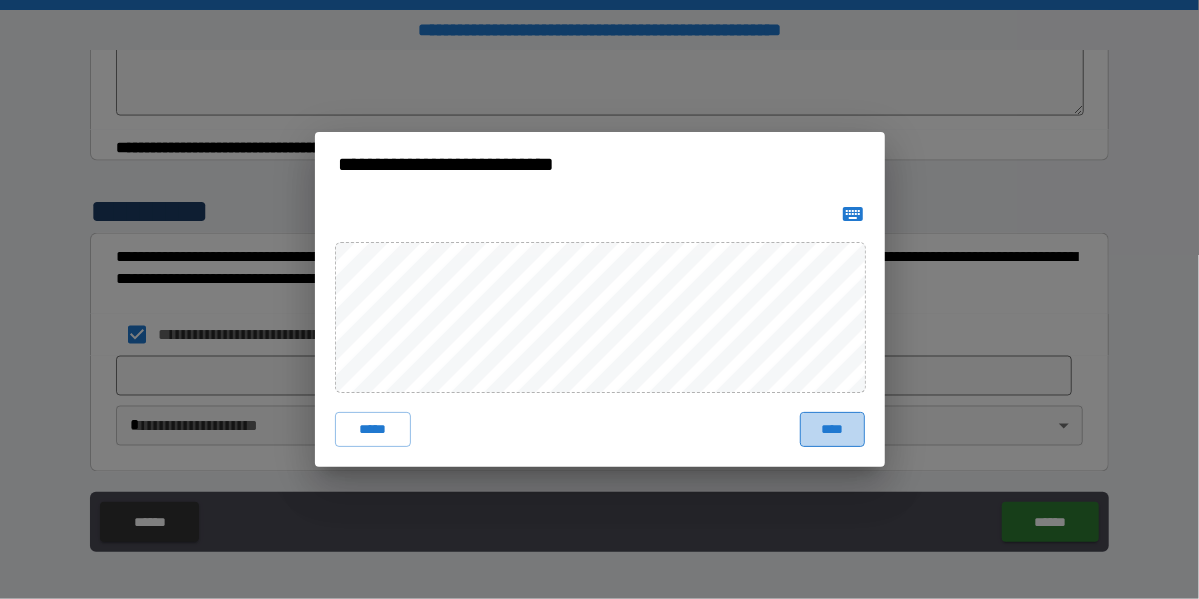 click on "****" at bounding box center (832, 430) 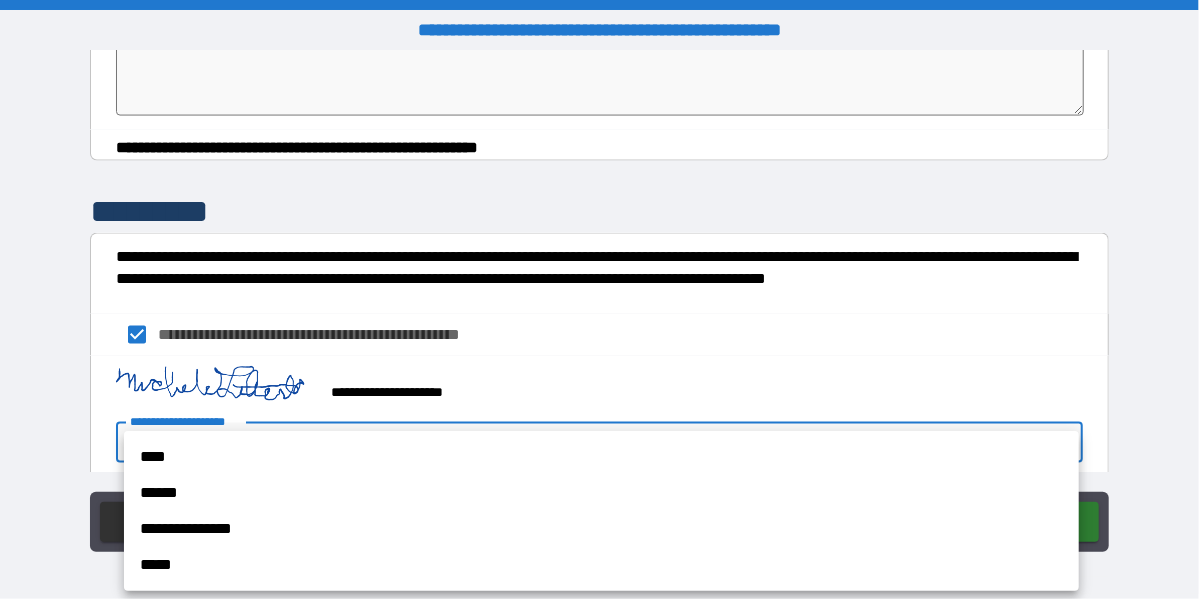 click on "**********" at bounding box center [599, 299] 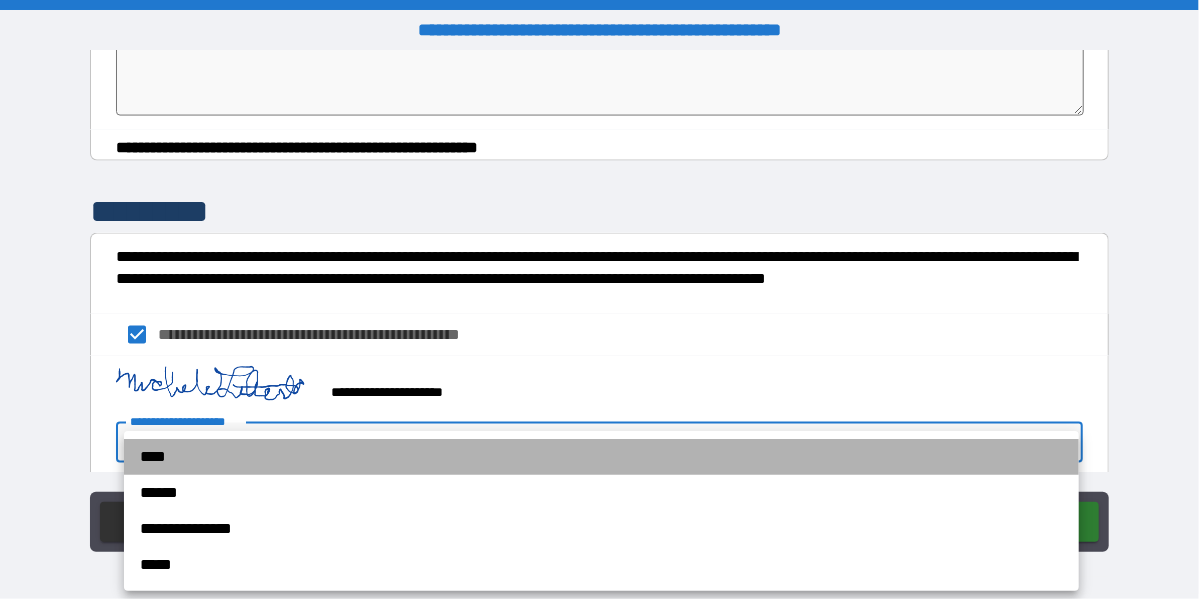 click on "****" at bounding box center (601, 457) 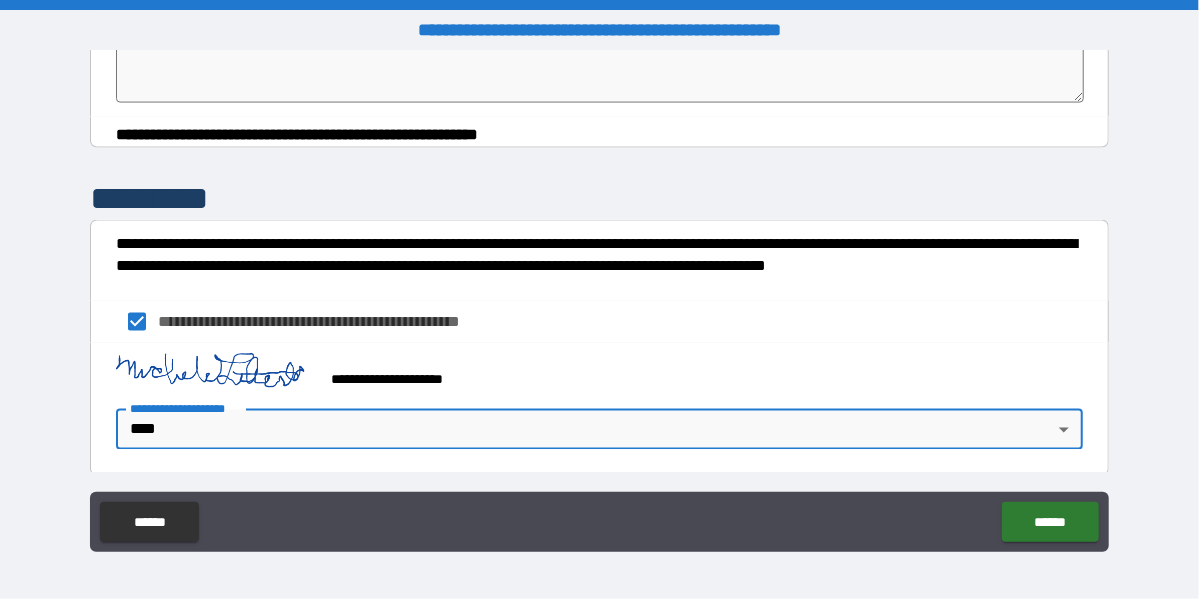 scroll, scrollTop: 1476, scrollLeft: 0, axis: vertical 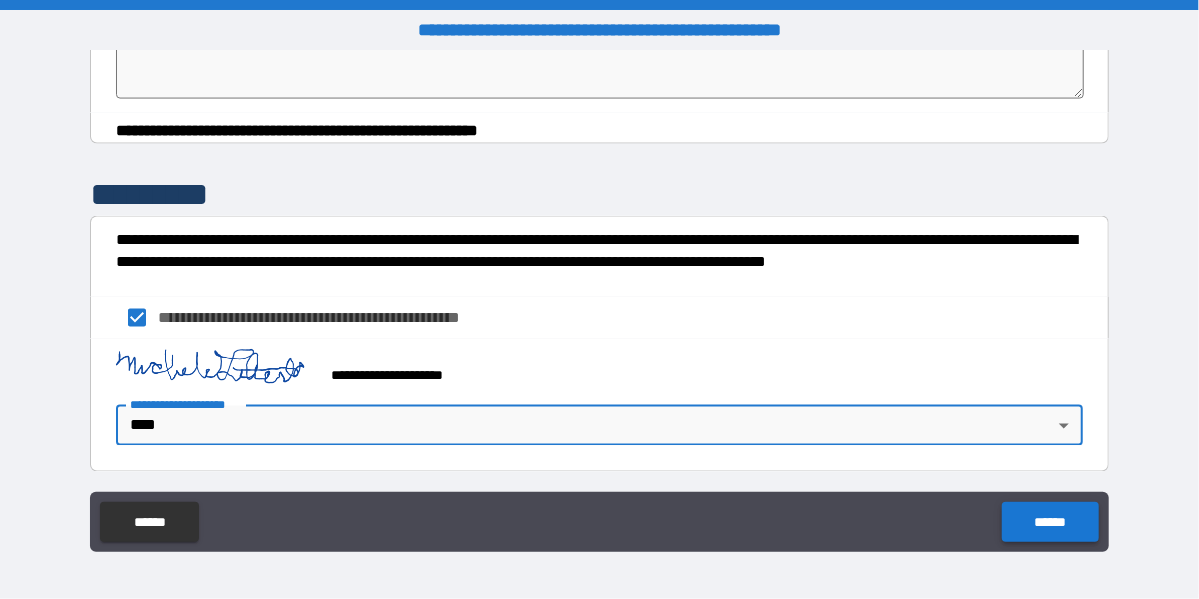 click on "******" at bounding box center [1050, 522] 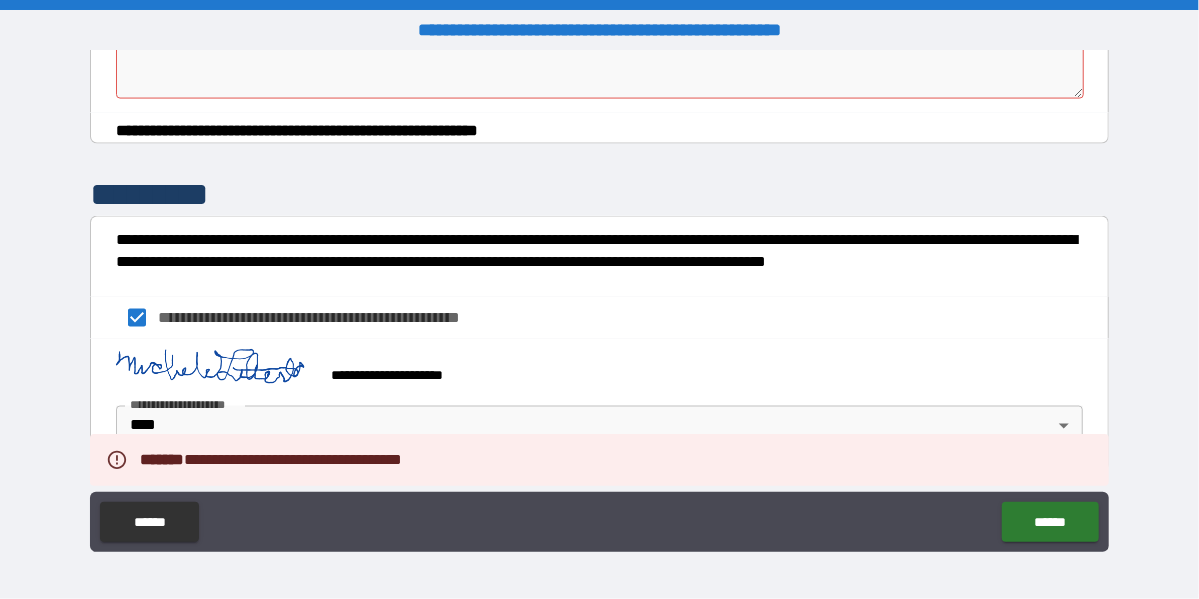 scroll, scrollTop: 1376, scrollLeft: 0, axis: vertical 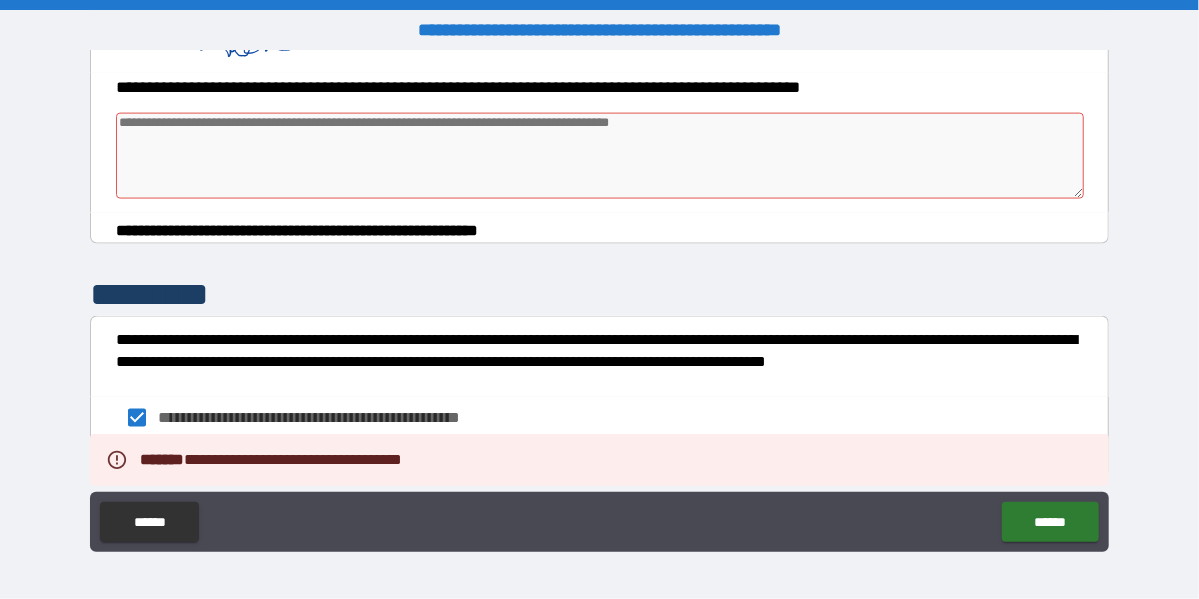 click at bounding box center (600, 156) 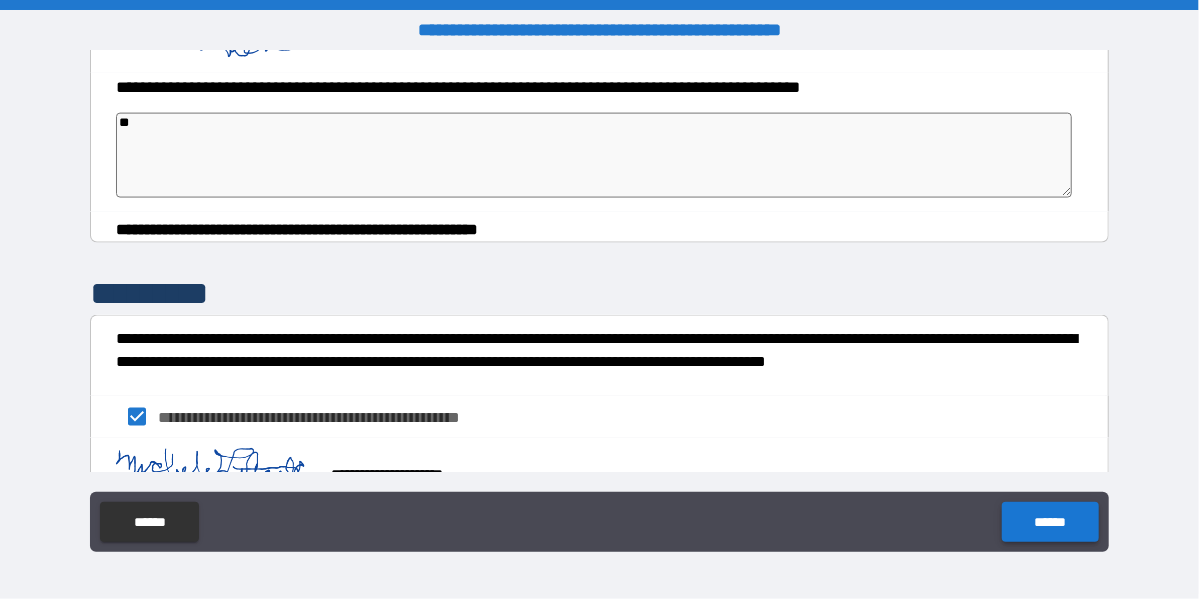 click on "******" at bounding box center [1050, 522] 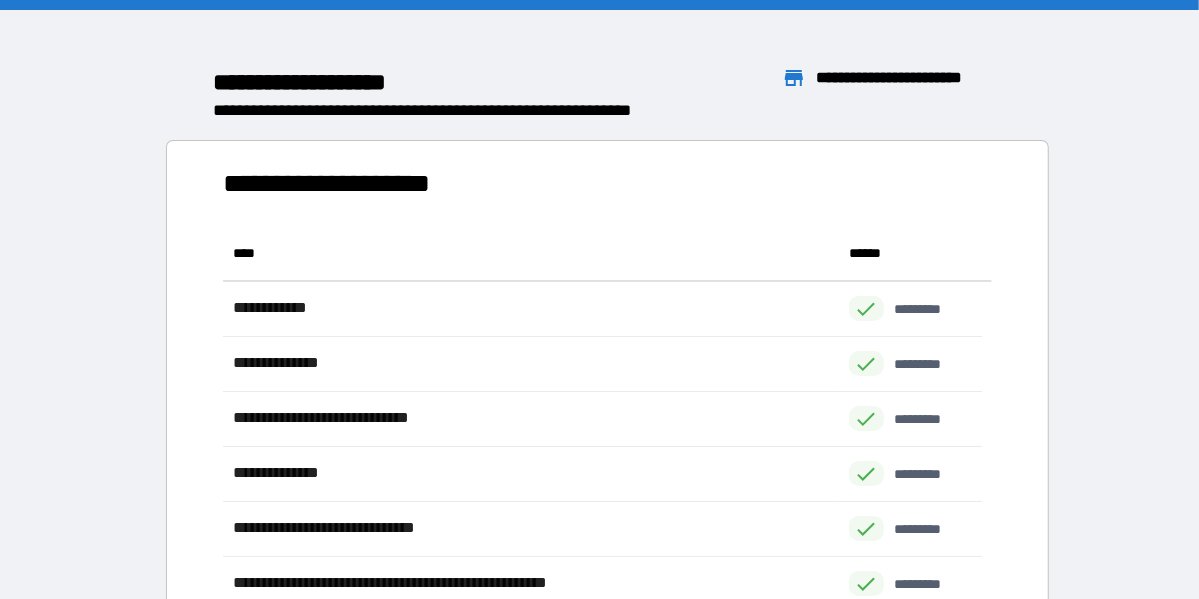 scroll, scrollTop: 425, scrollLeft: 743, axis: both 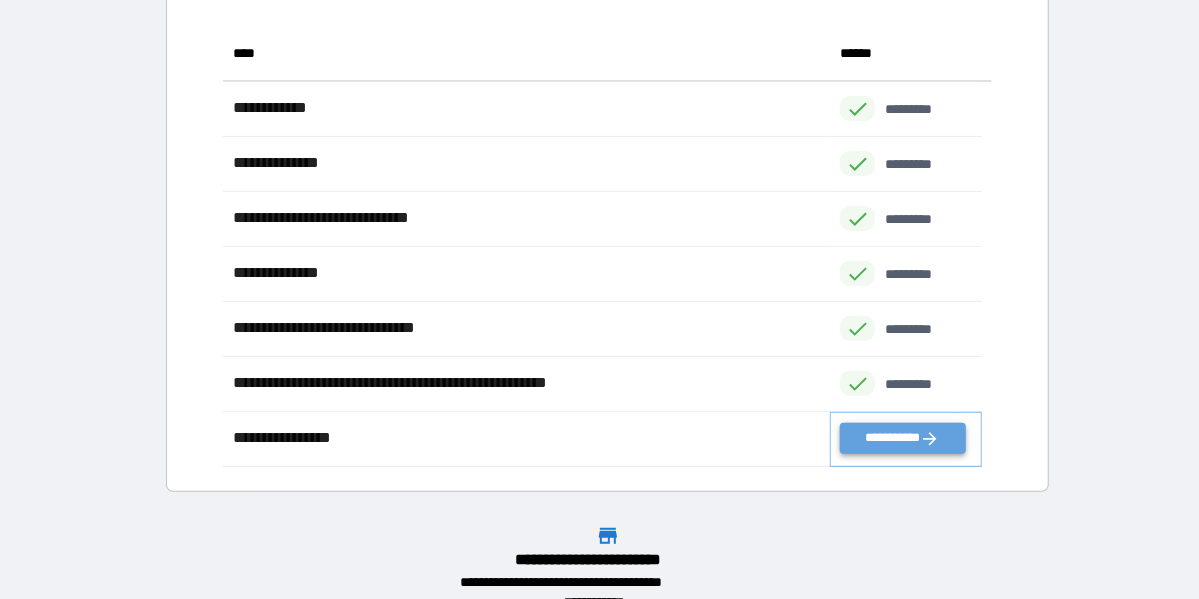 click on "**********" at bounding box center [902, 438] 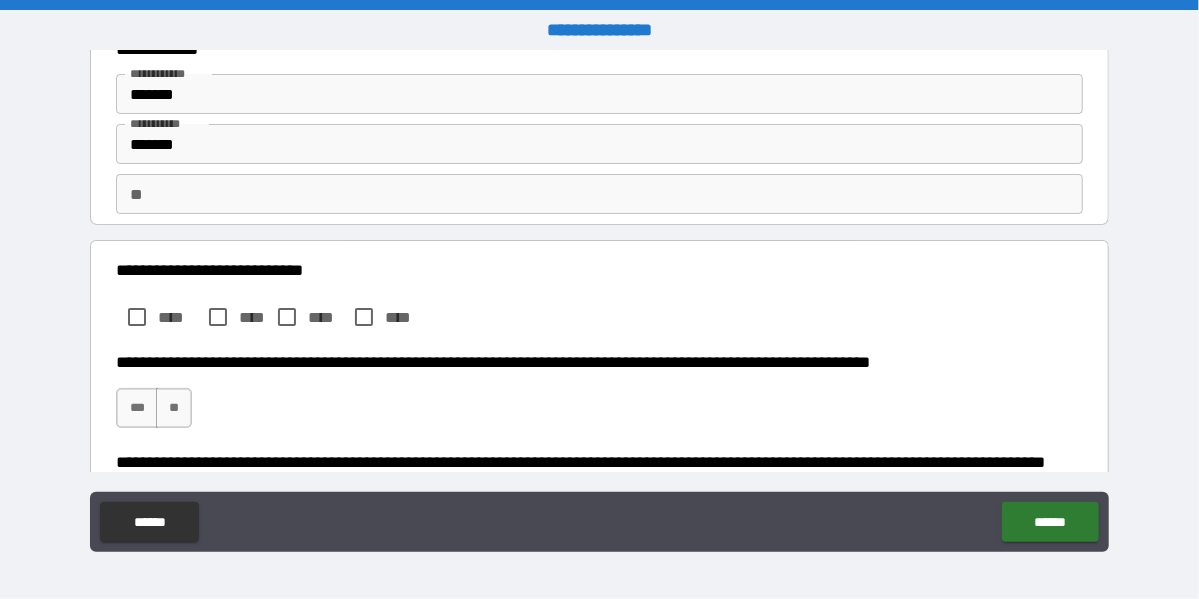 scroll, scrollTop: 100, scrollLeft: 0, axis: vertical 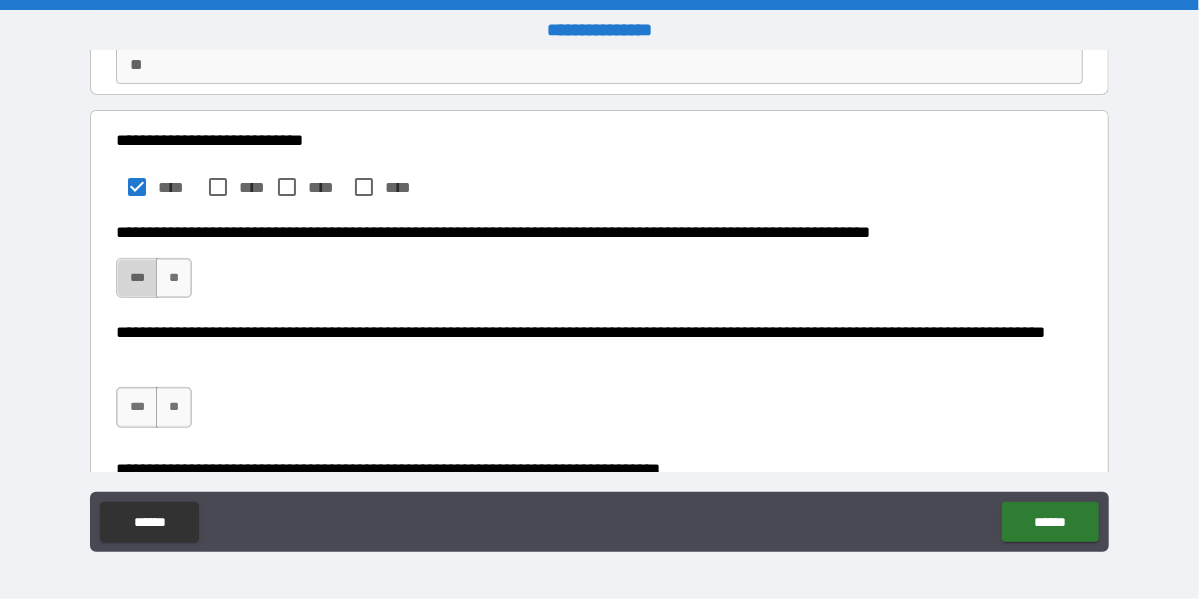 click on "***" at bounding box center [137, 278] 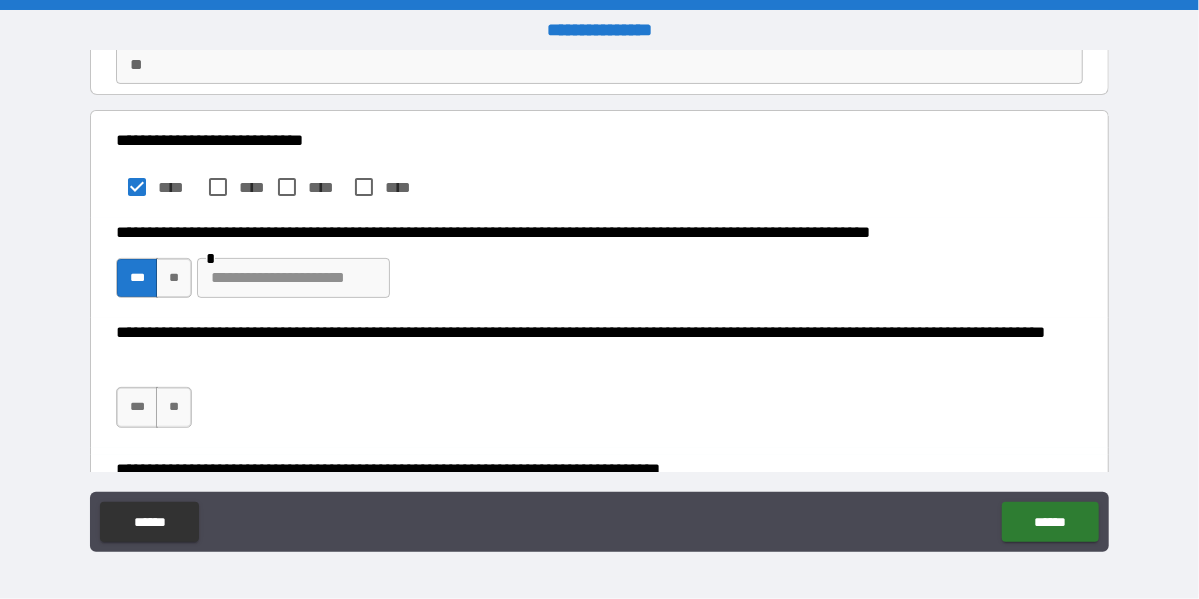 click at bounding box center (293, 278) 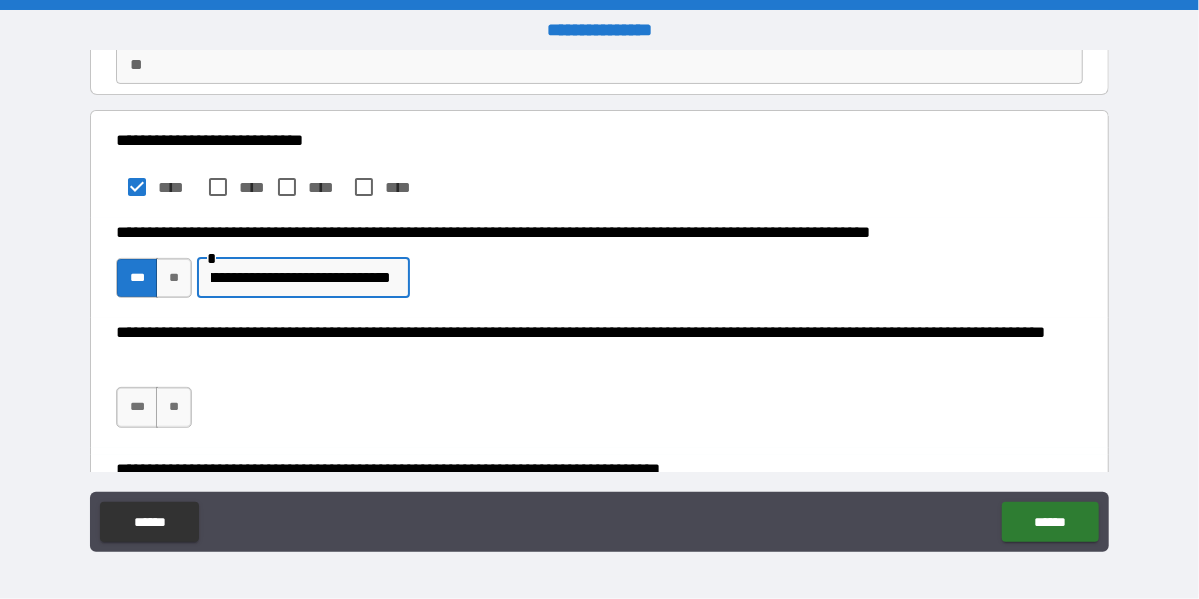 scroll, scrollTop: 0, scrollLeft: 138, axis: horizontal 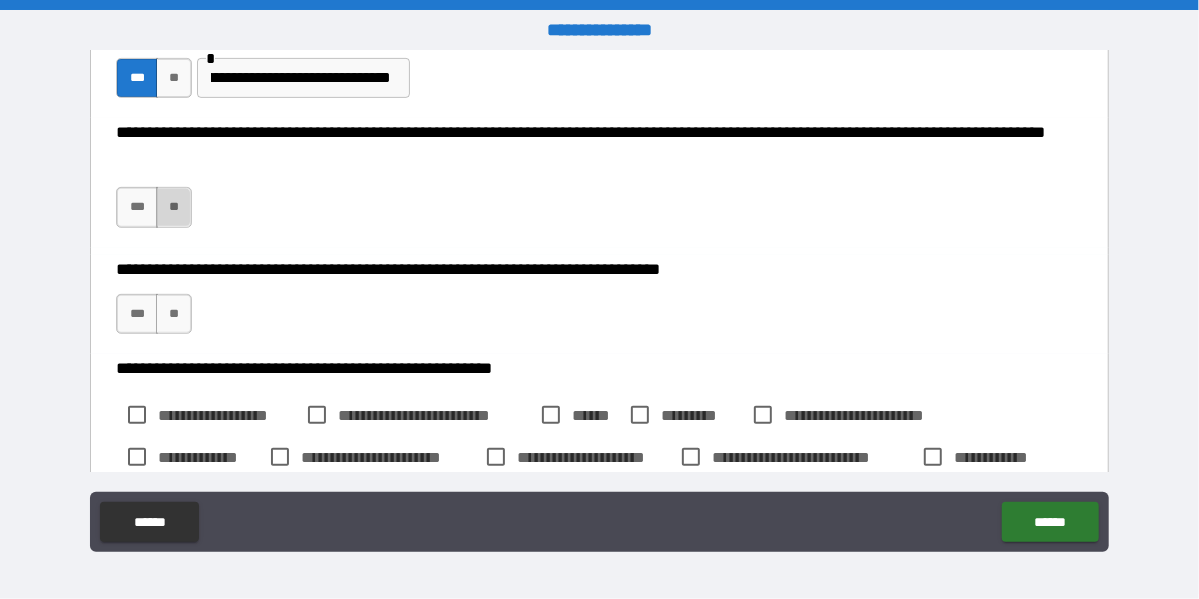 click on "**" at bounding box center (174, 207) 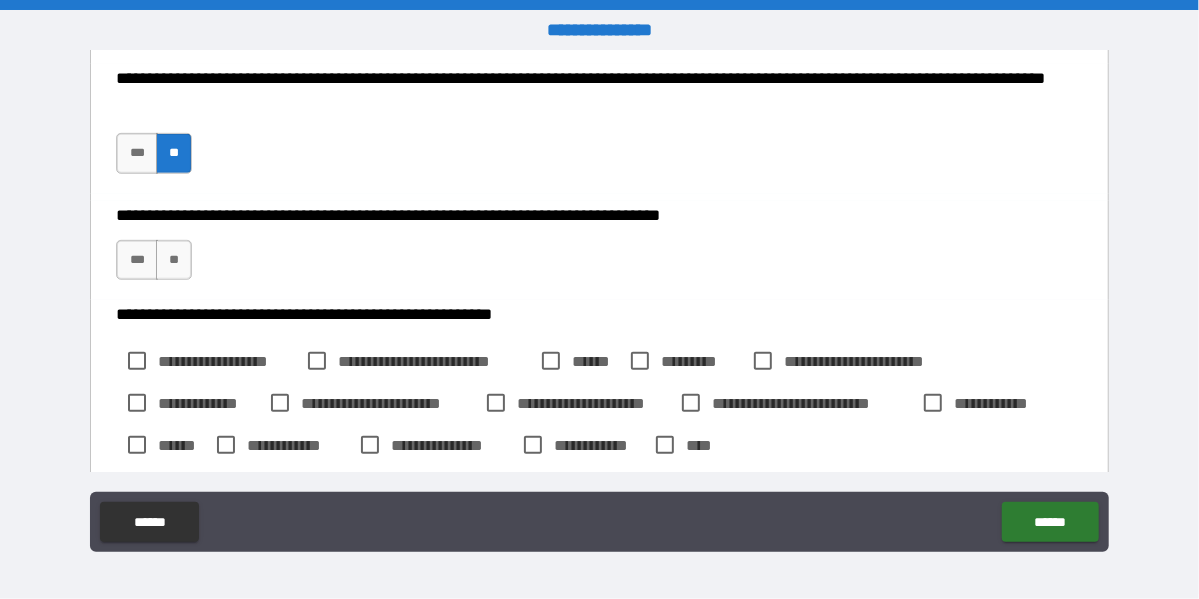 scroll, scrollTop: 500, scrollLeft: 0, axis: vertical 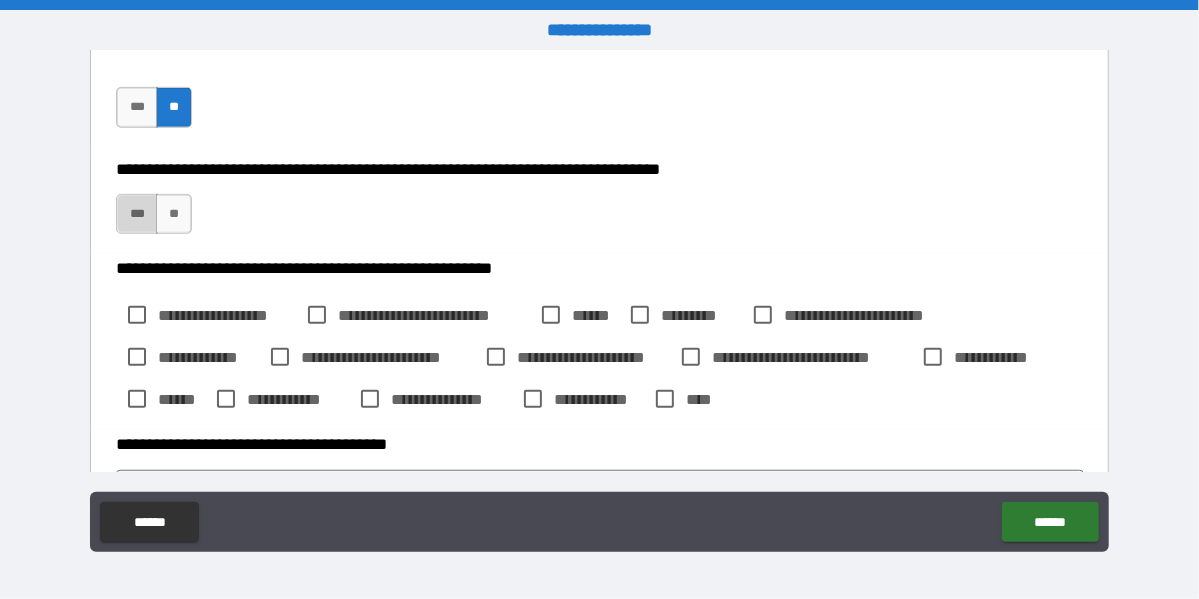 click on "***" at bounding box center (137, 214) 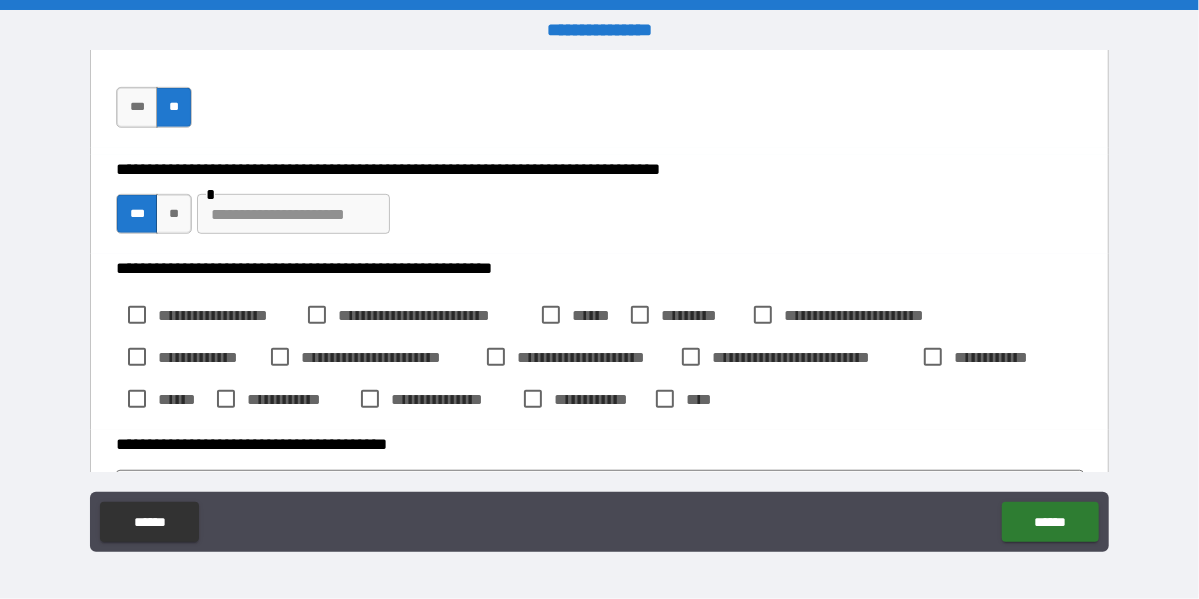 click at bounding box center (293, 214) 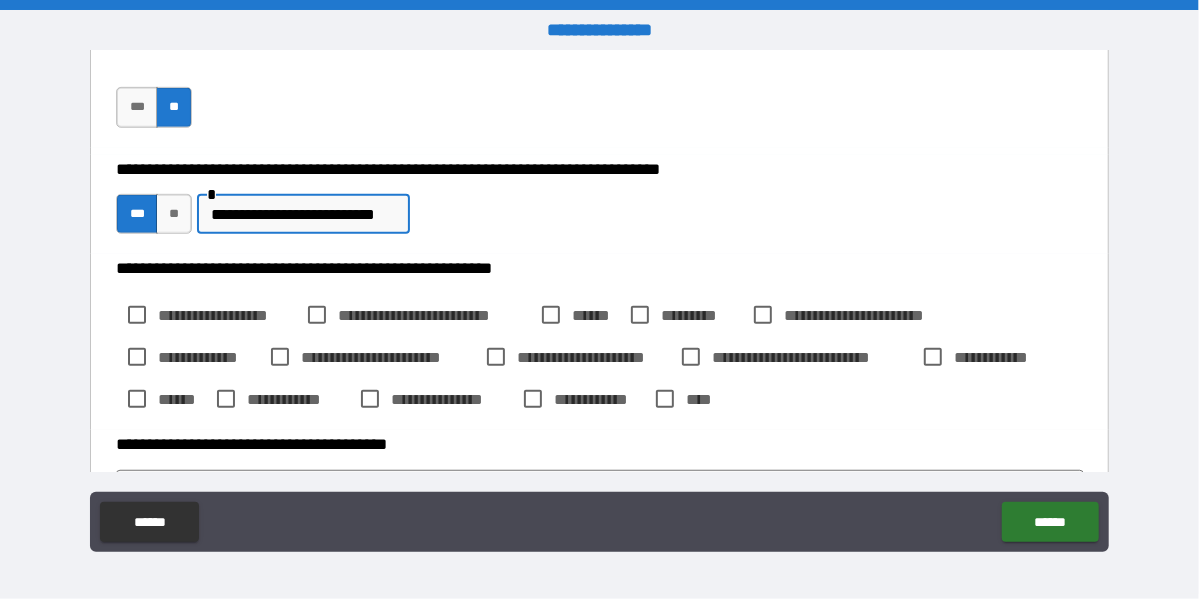 scroll, scrollTop: 0, scrollLeft: 31, axis: horizontal 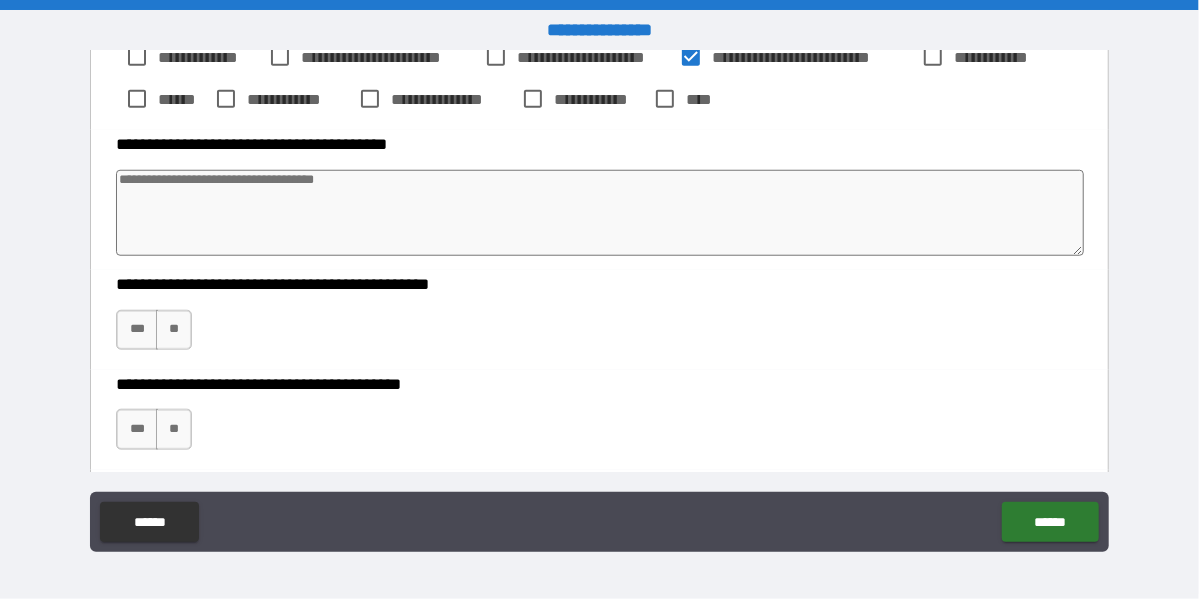 click at bounding box center (600, 213) 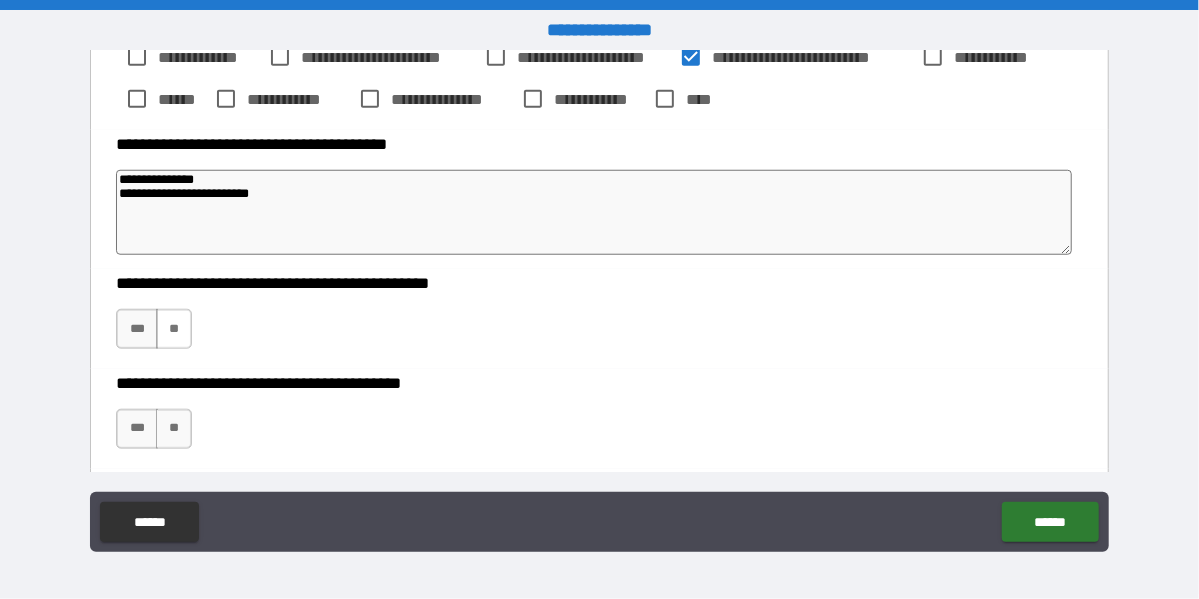 click on "**" at bounding box center [174, 329] 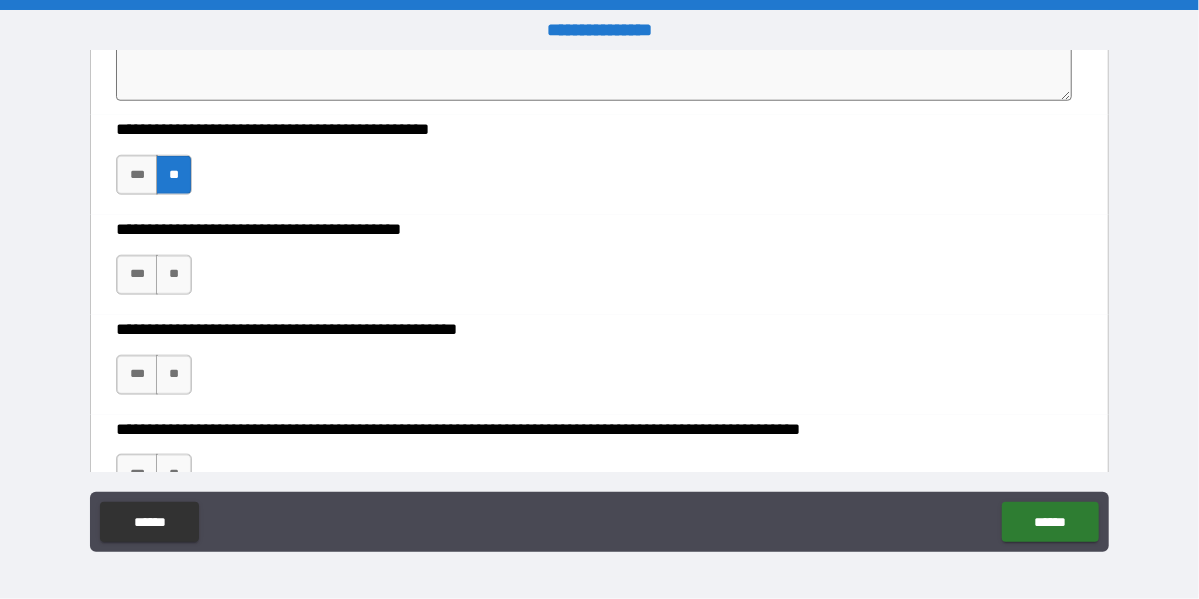 scroll, scrollTop: 1100, scrollLeft: 0, axis: vertical 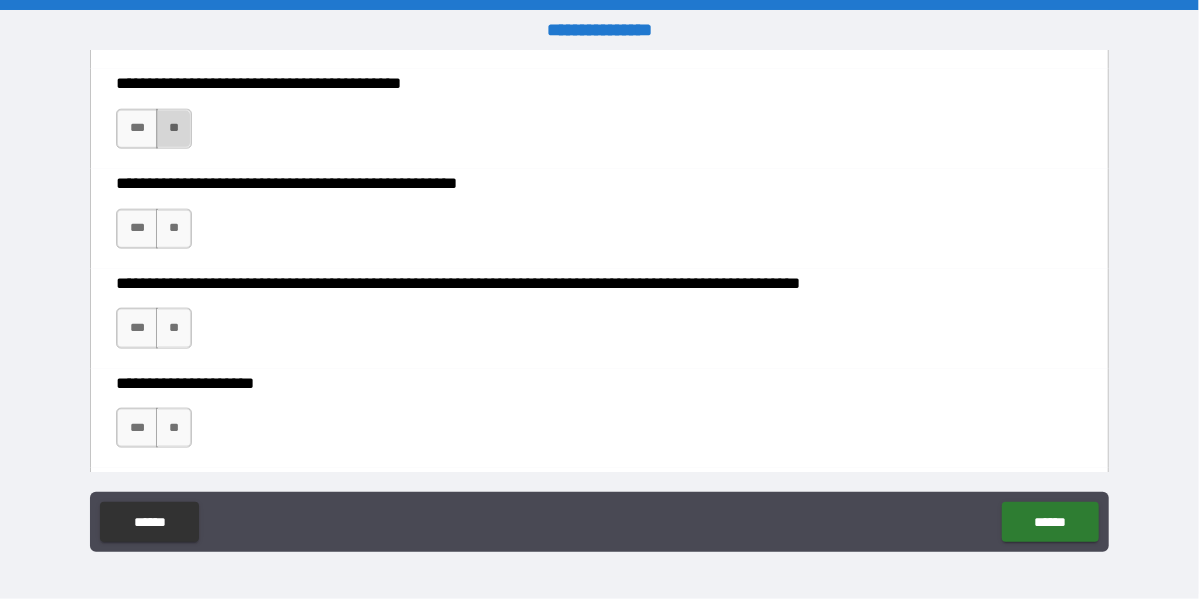 click on "**" at bounding box center (174, 129) 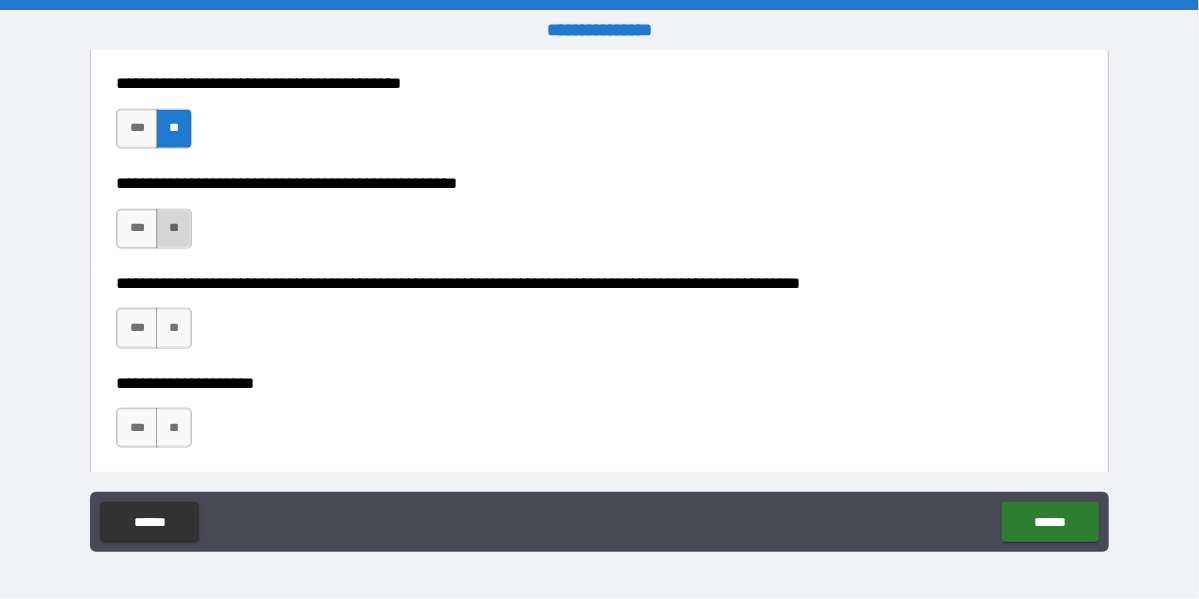 click on "**" at bounding box center (174, 229) 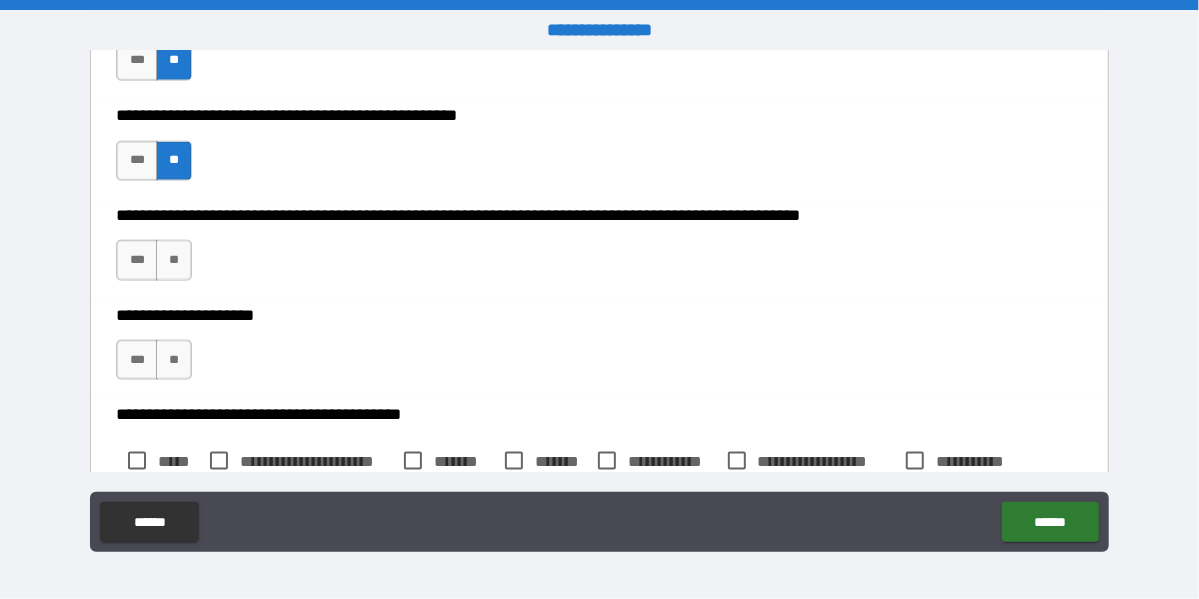 scroll, scrollTop: 1200, scrollLeft: 0, axis: vertical 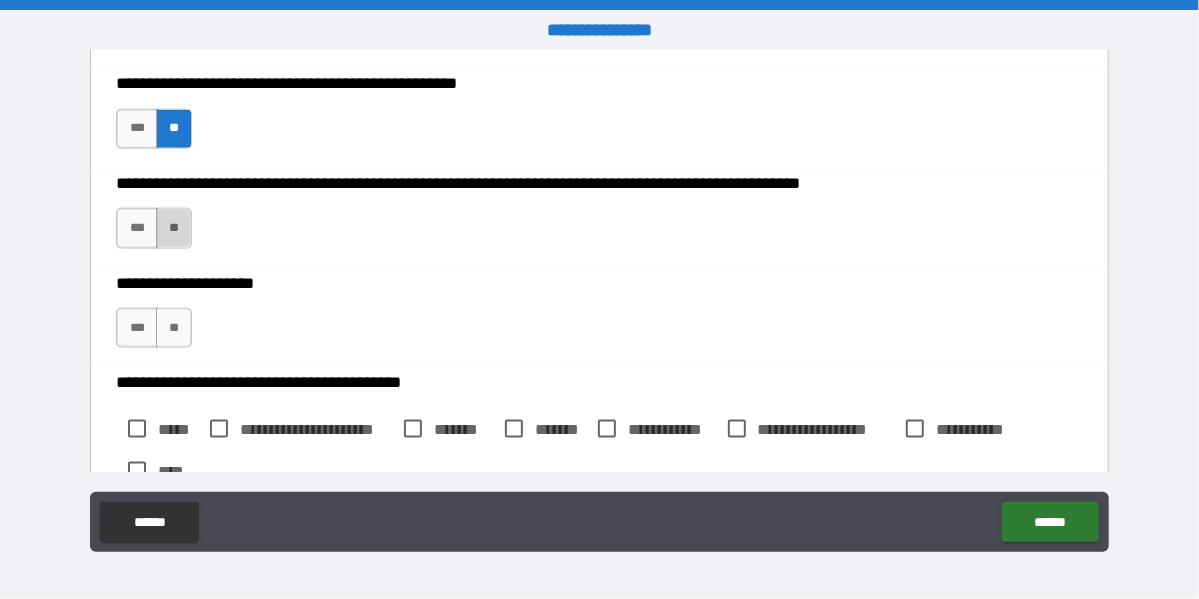 click on "**" at bounding box center [174, 228] 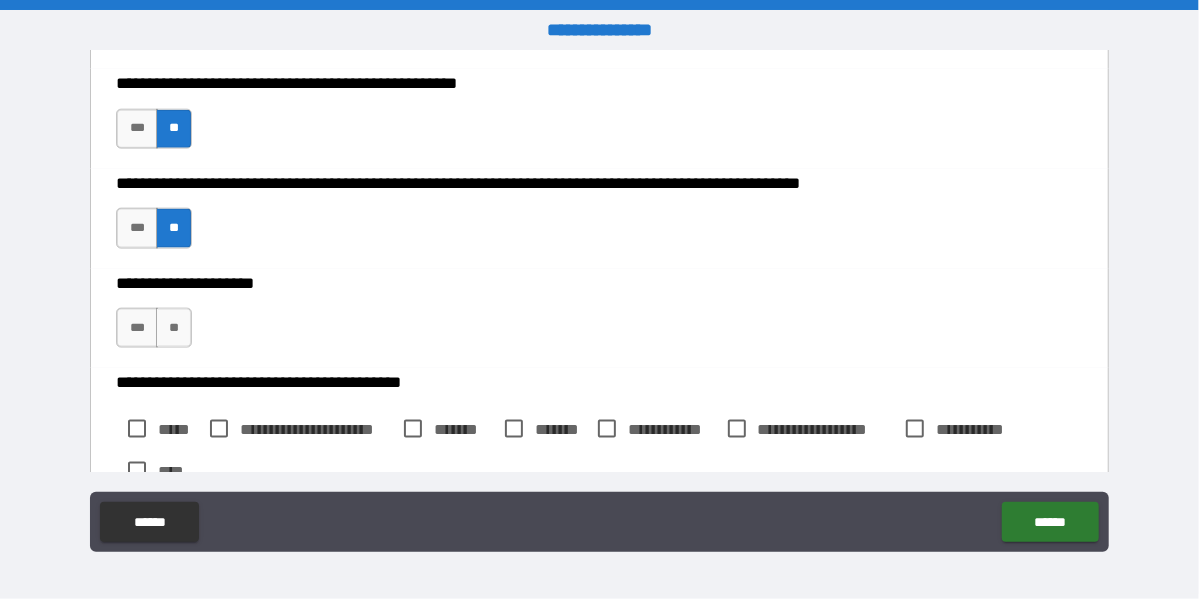 scroll, scrollTop: 1400, scrollLeft: 0, axis: vertical 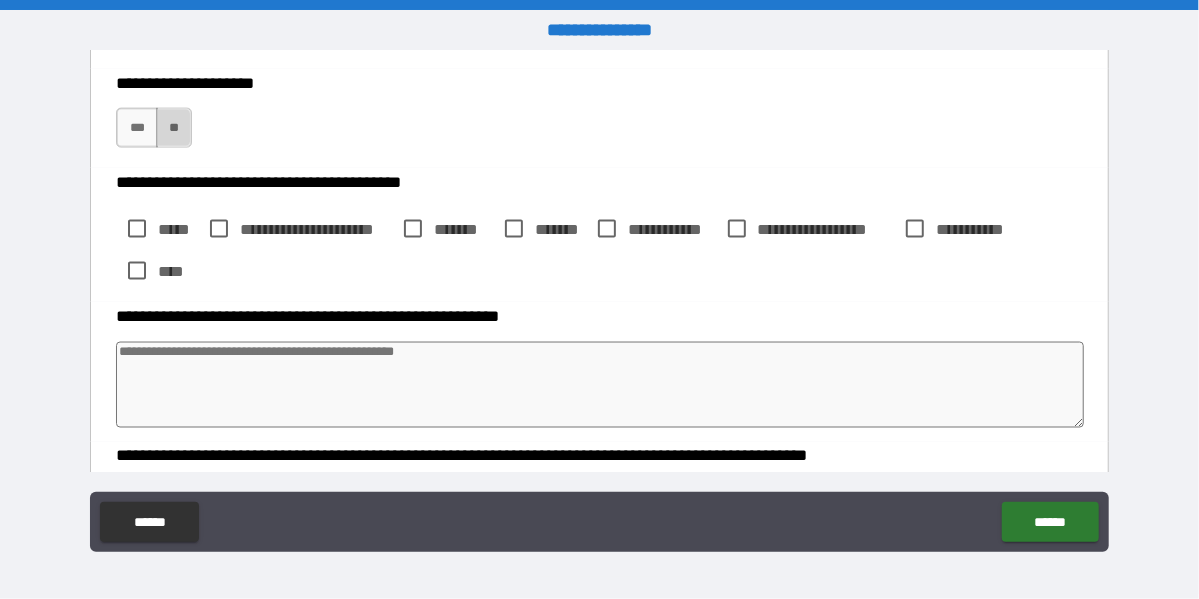 click on "**" at bounding box center (174, 128) 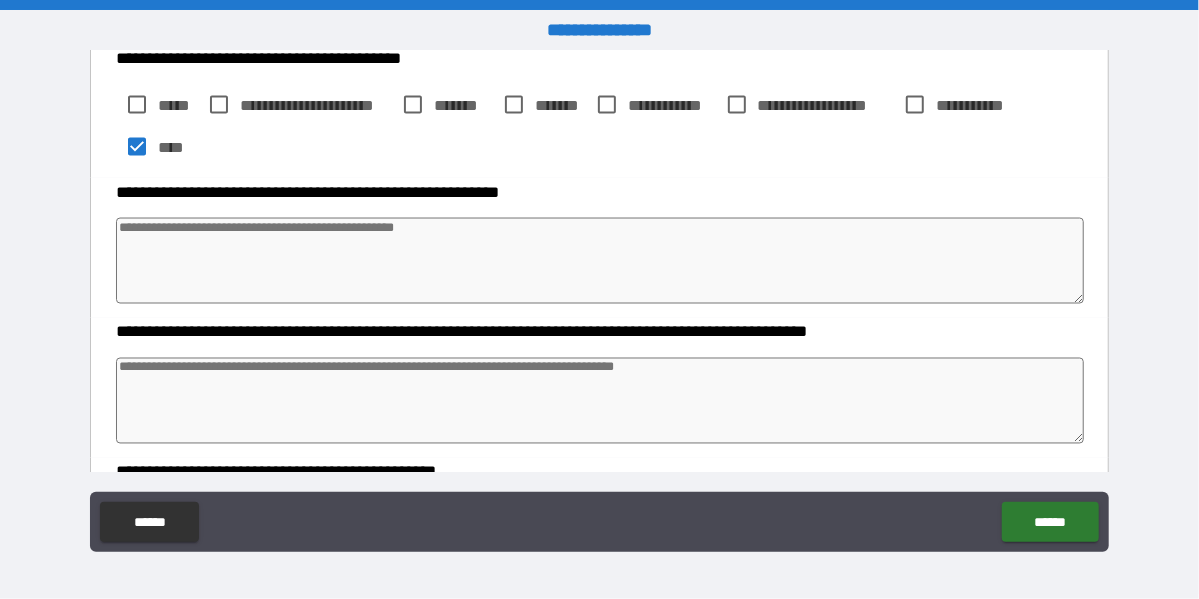 scroll, scrollTop: 1600, scrollLeft: 0, axis: vertical 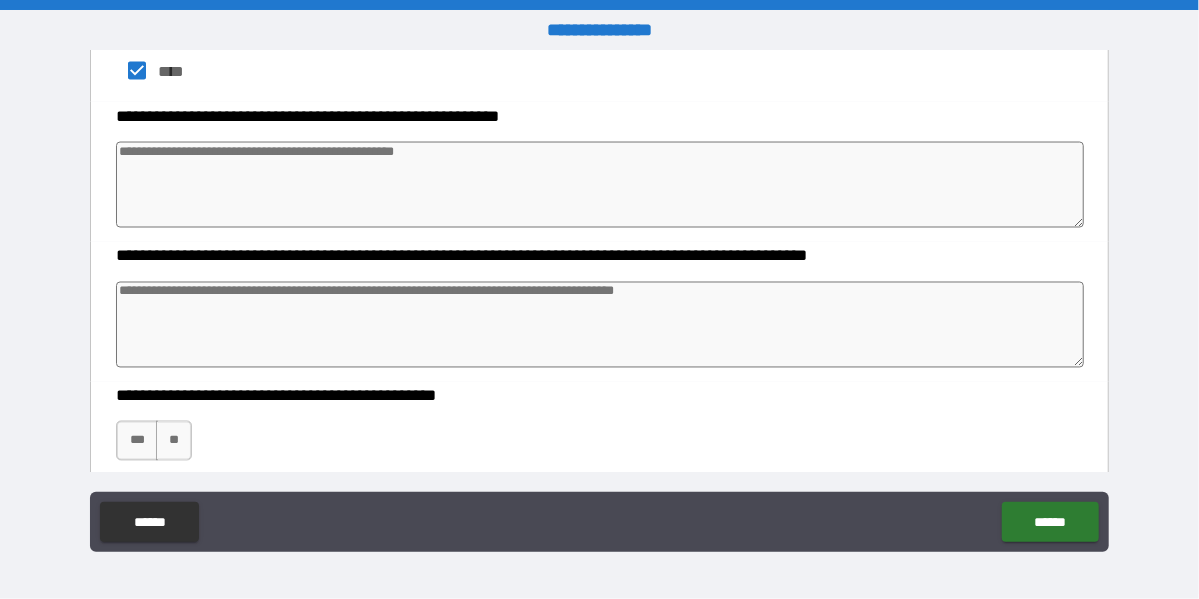 click at bounding box center [600, 185] 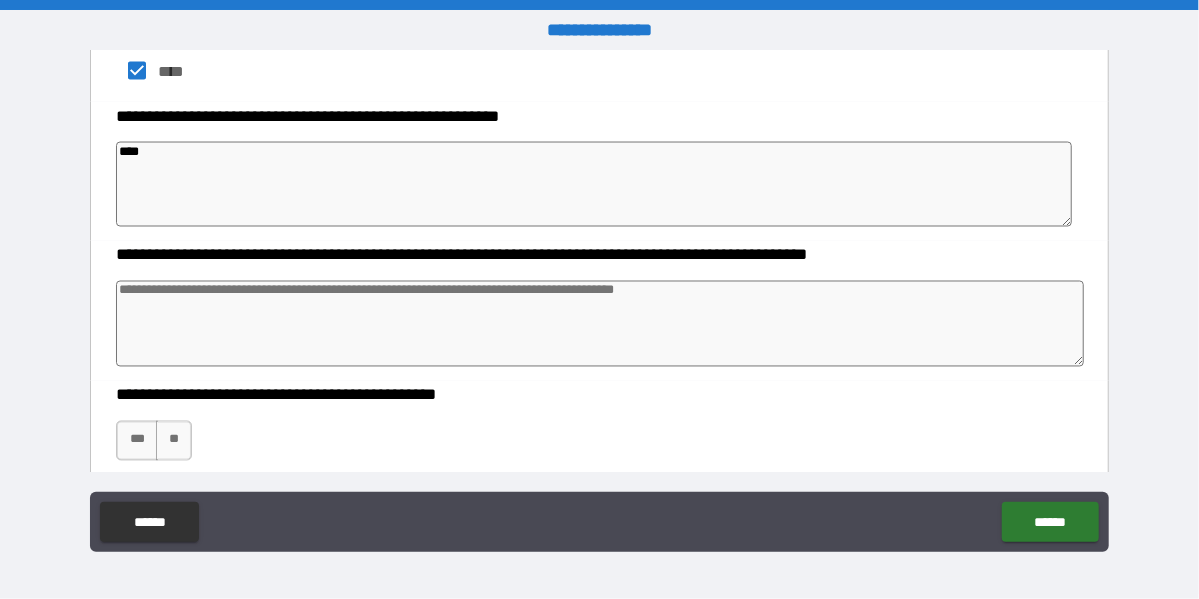 click at bounding box center [600, 324] 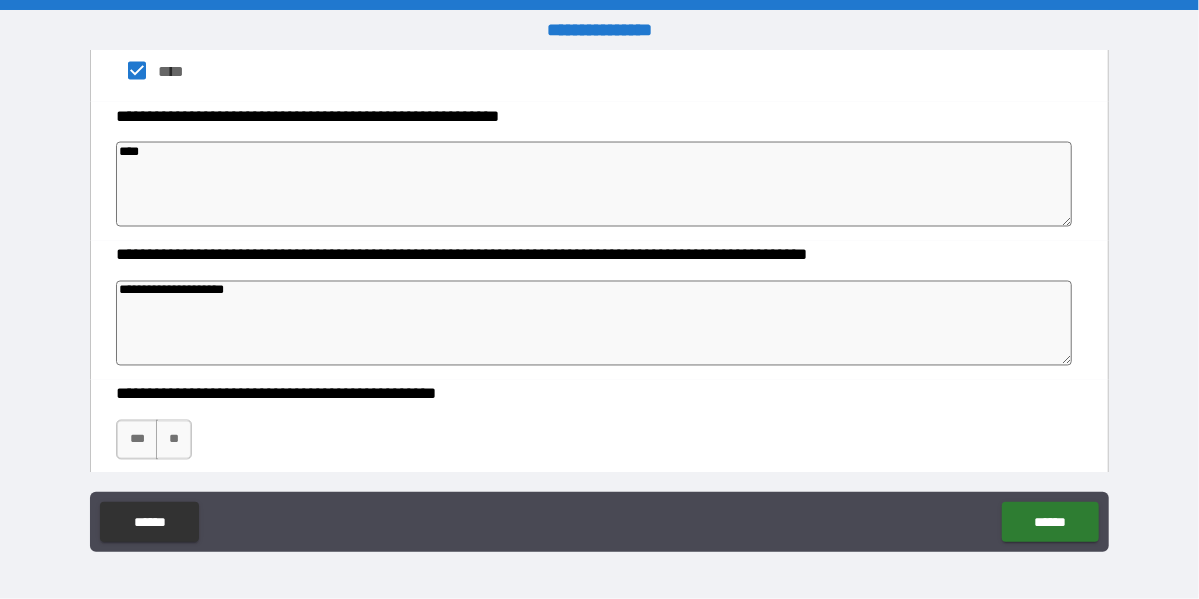click on "**********" at bounding box center (593, 323) 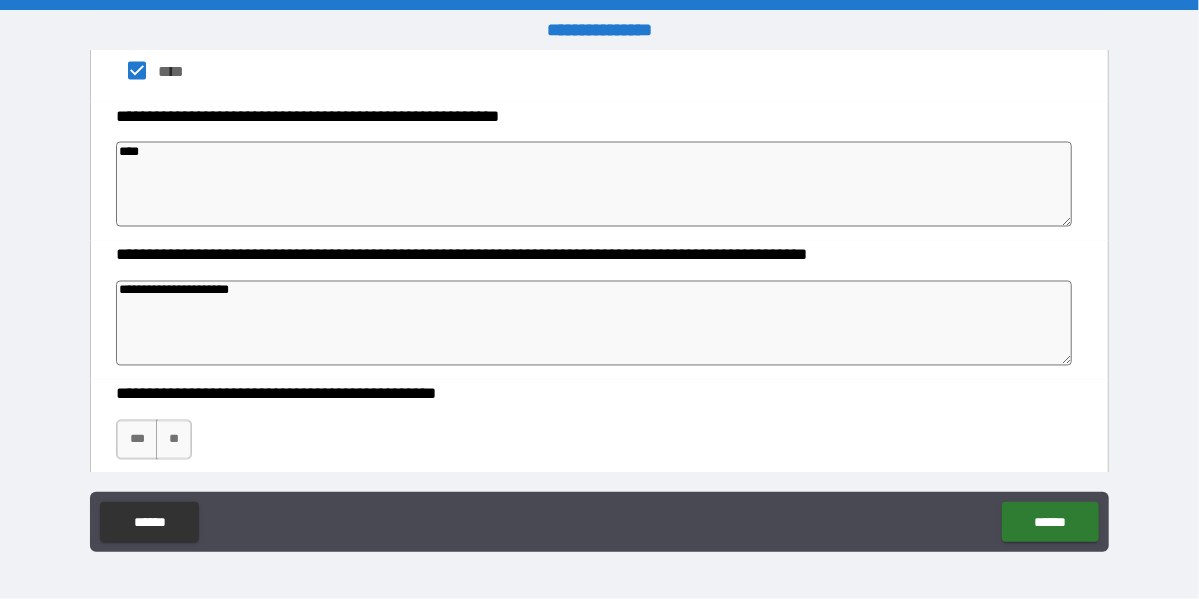 click on "**********" at bounding box center (593, 323) 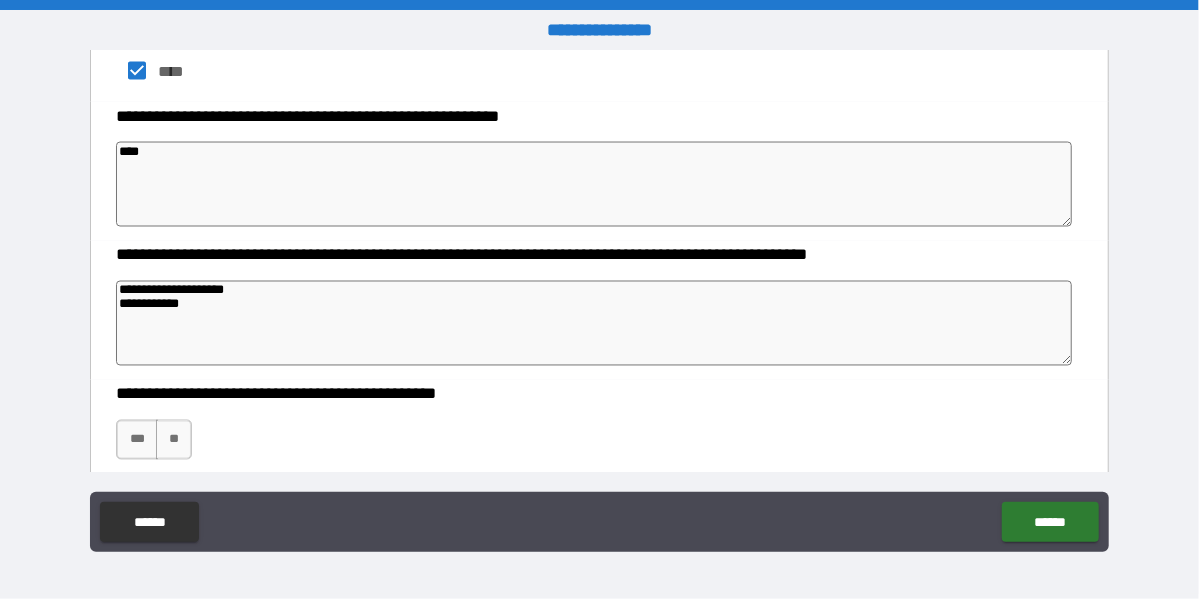 click on "**********" at bounding box center [593, 323] 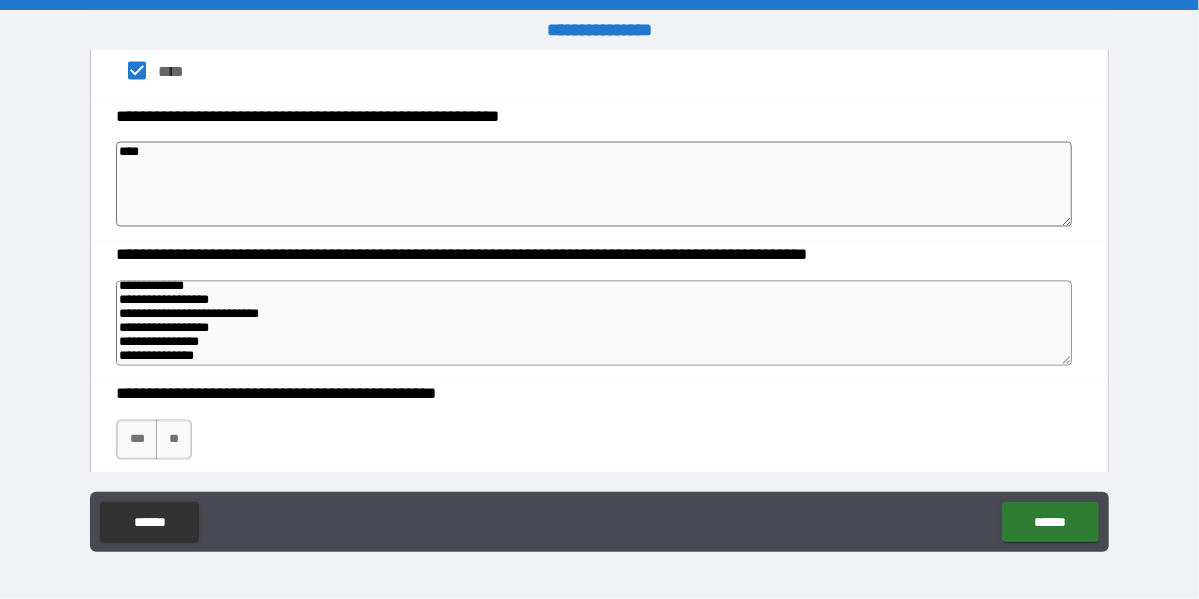 scroll, scrollTop: 62, scrollLeft: 0, axis: vertical 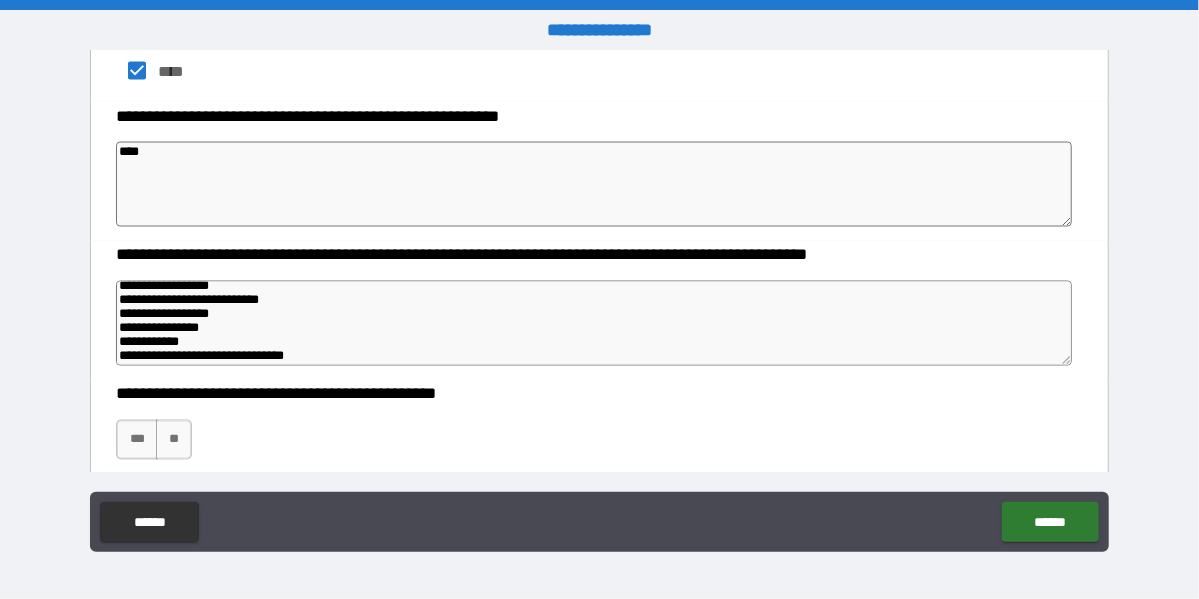 click on "**********" at bounding box center [599, 310] 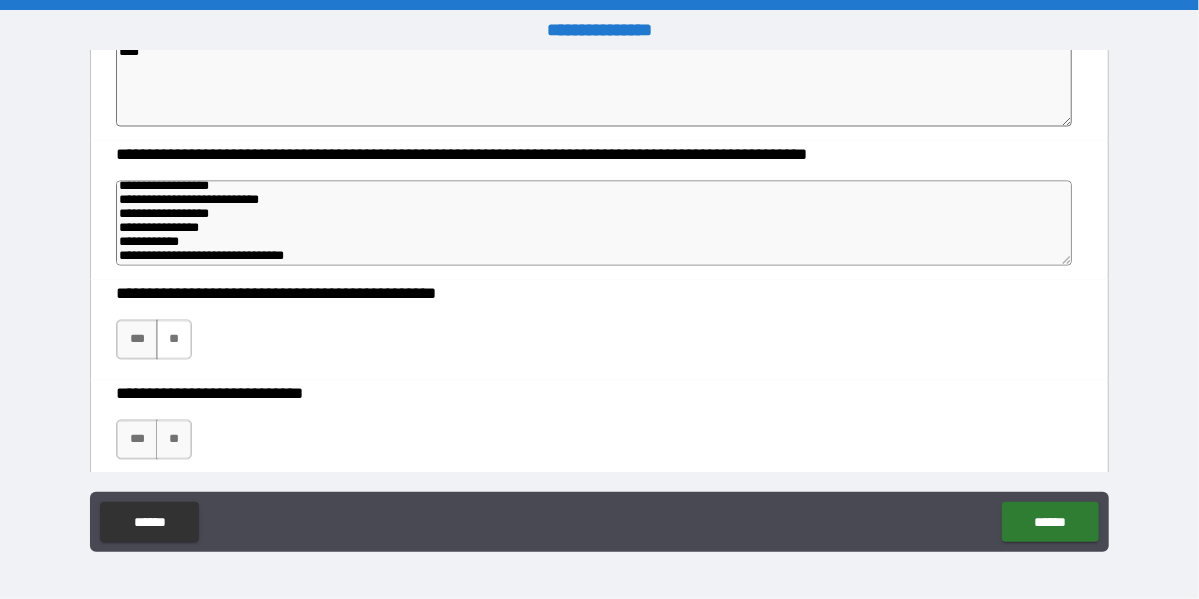 click on "**" at bounding box center (174, 340) 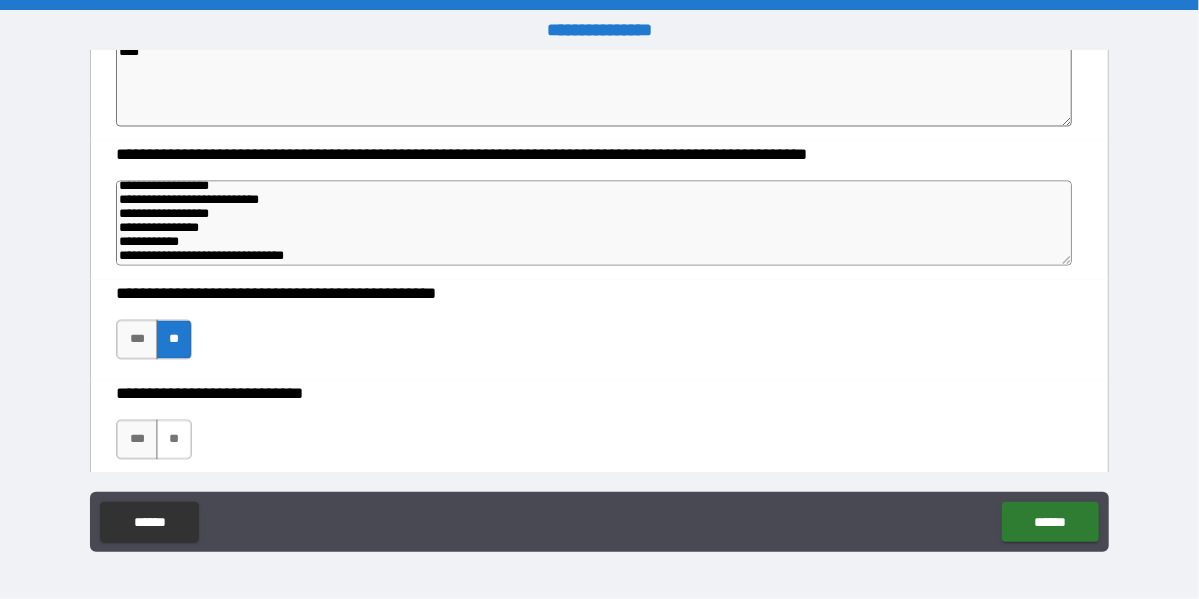 click on "**" at bounding box center [174, 440] 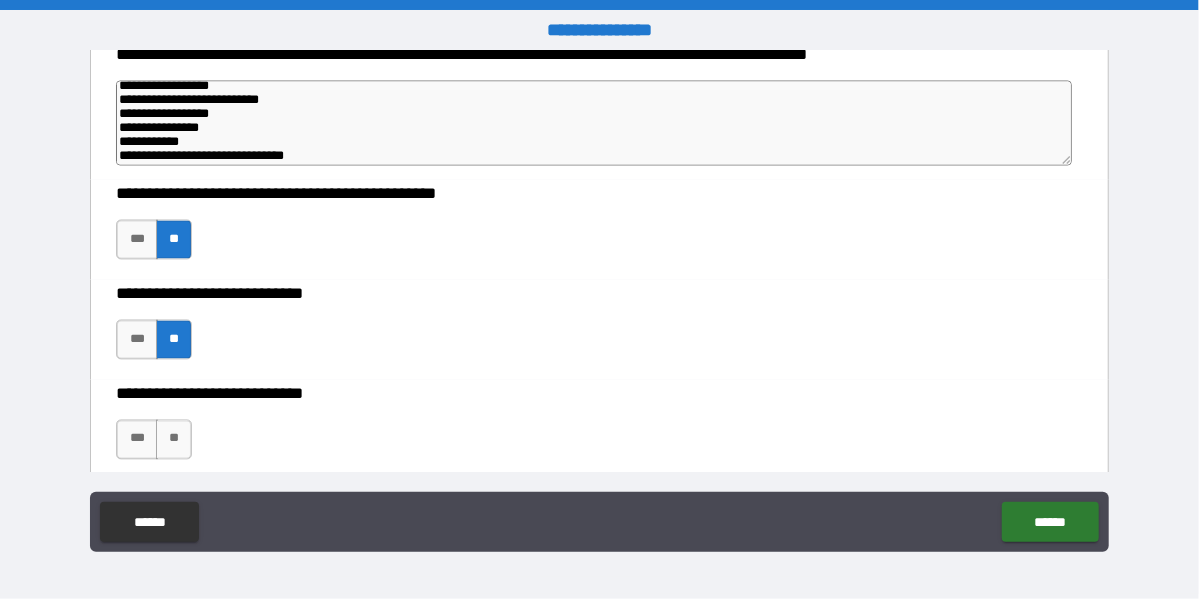 scroll, scrollTop: 1900, scrollLeft: 0, axis: vertical 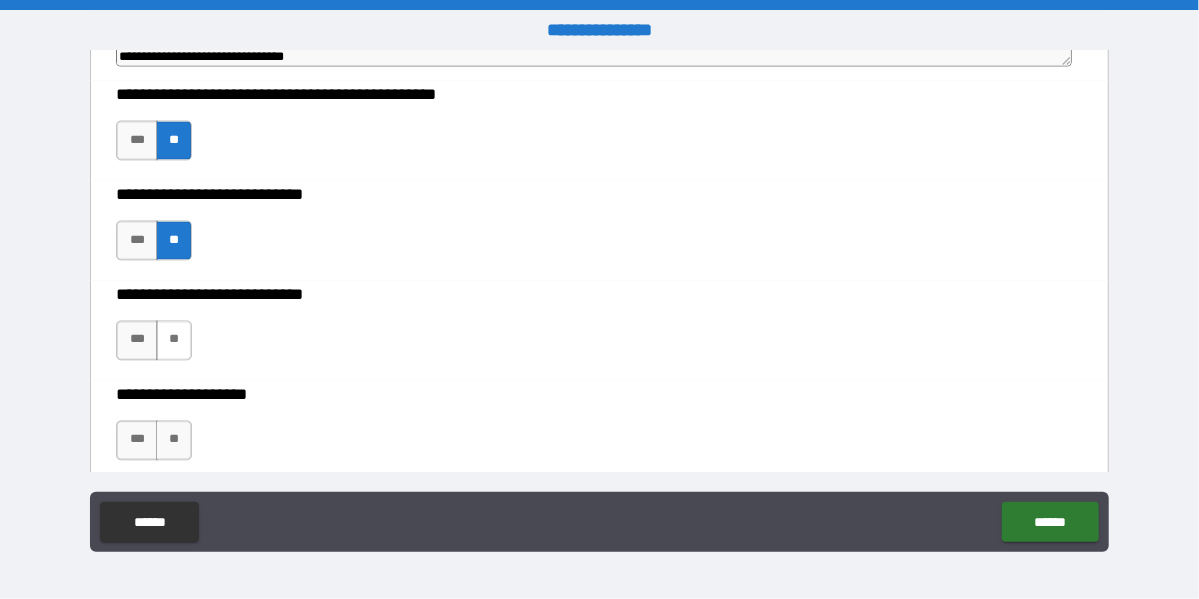 click on "**" at bounding box center (174, 340) 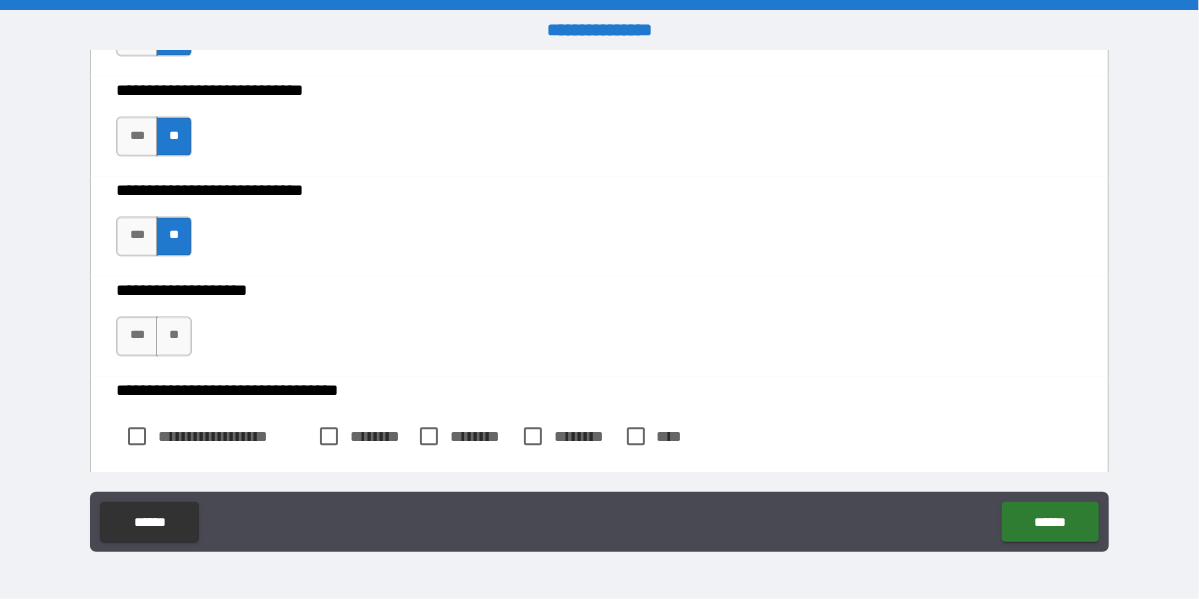 scroll, scrollTop: 2100, scrollLeft: 0, axis: vertical 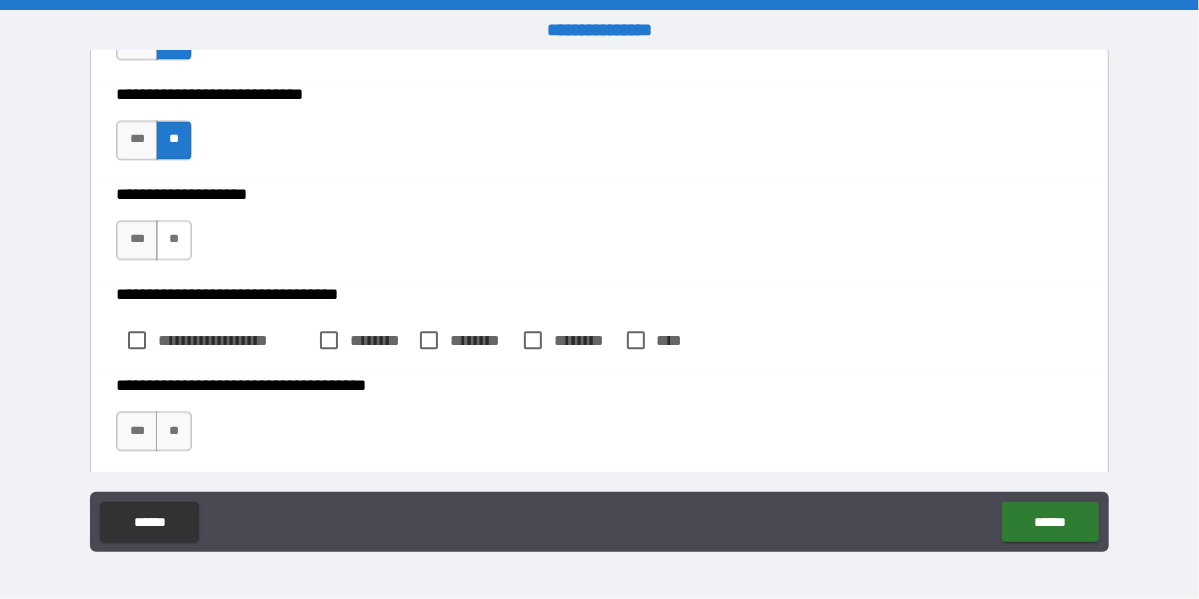 click on "**" at bounding box center [174, 240] 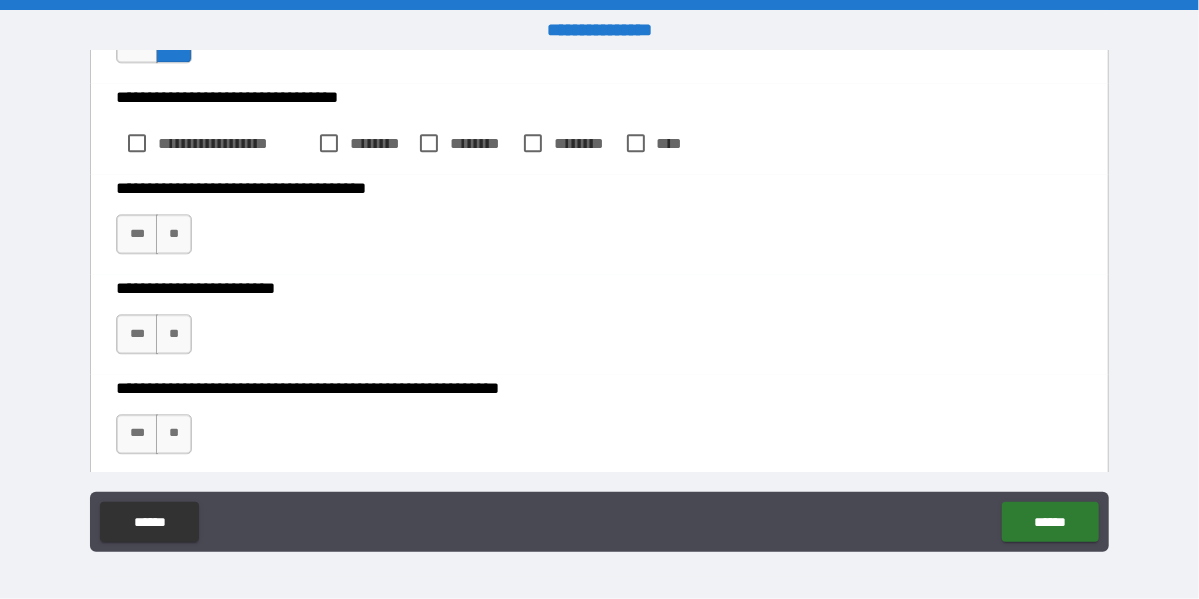 scroll, scrollTop: 2300, scrollLeft: 0, axis: vertical 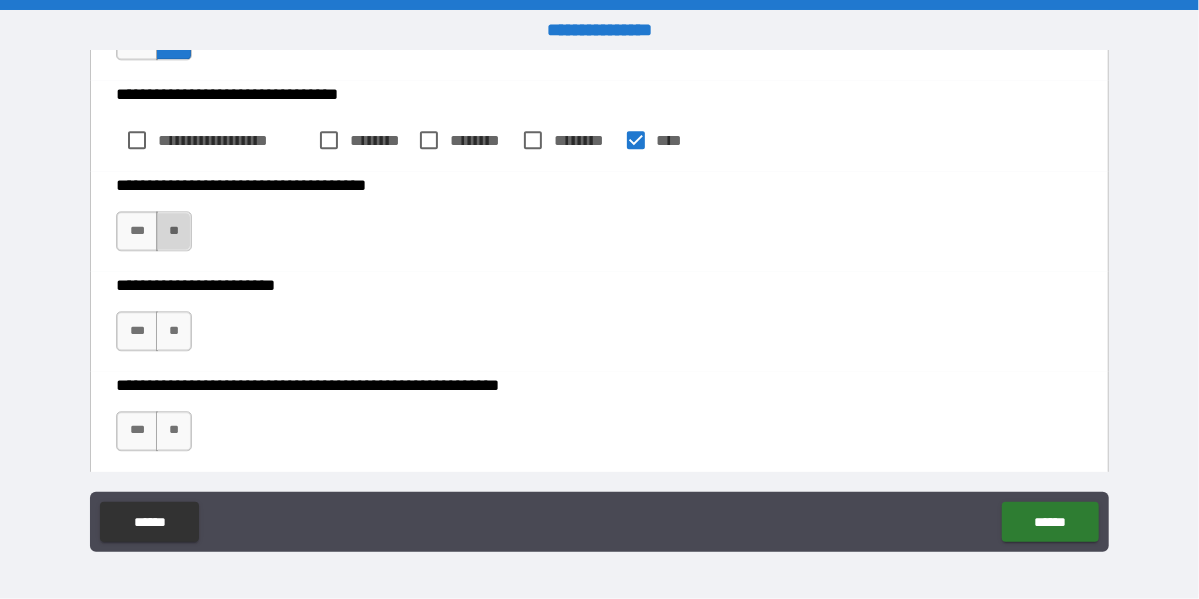 click on "**" at bounding box center (174, 231) 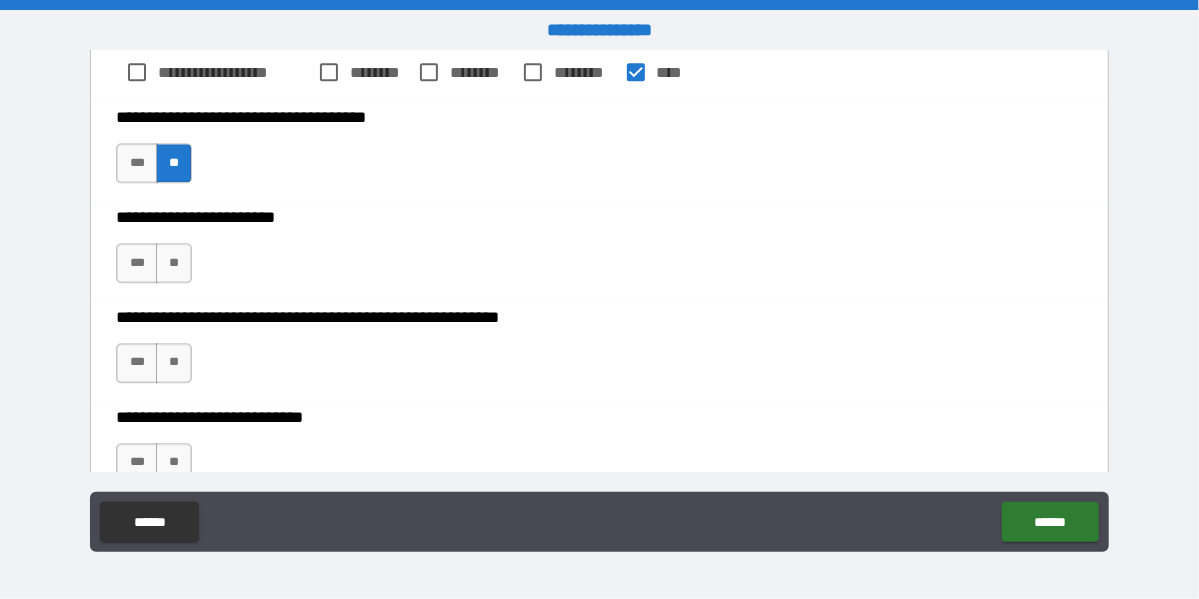 scroll, scrollTop: 2400, scrollLeft: 0, axis: vertical 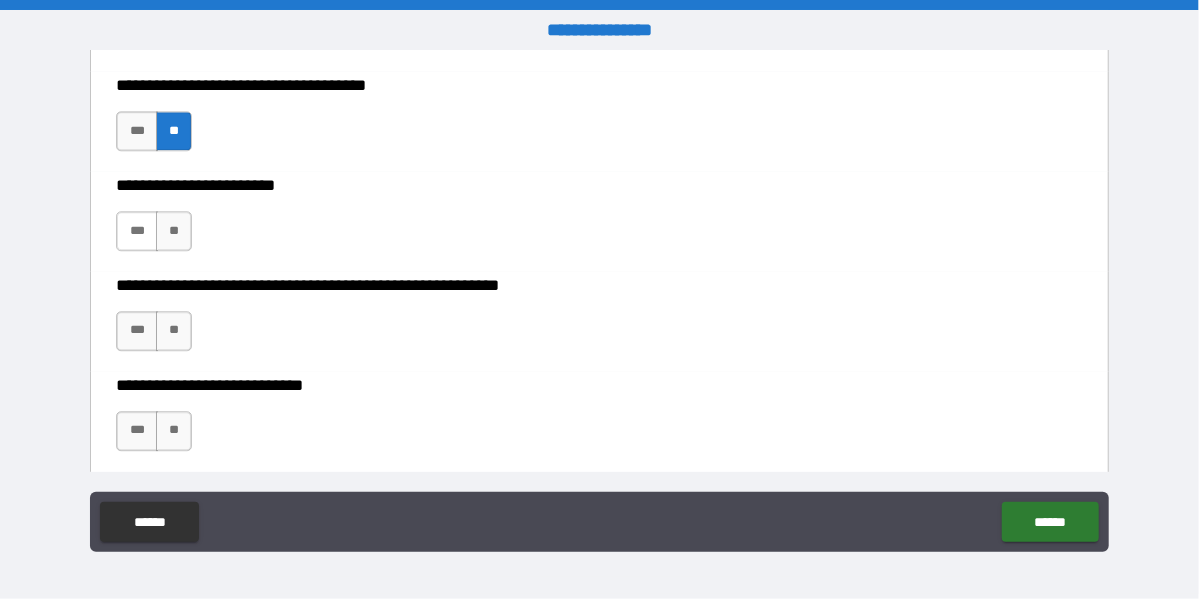 click on "***" at bounding box center (137, 231) 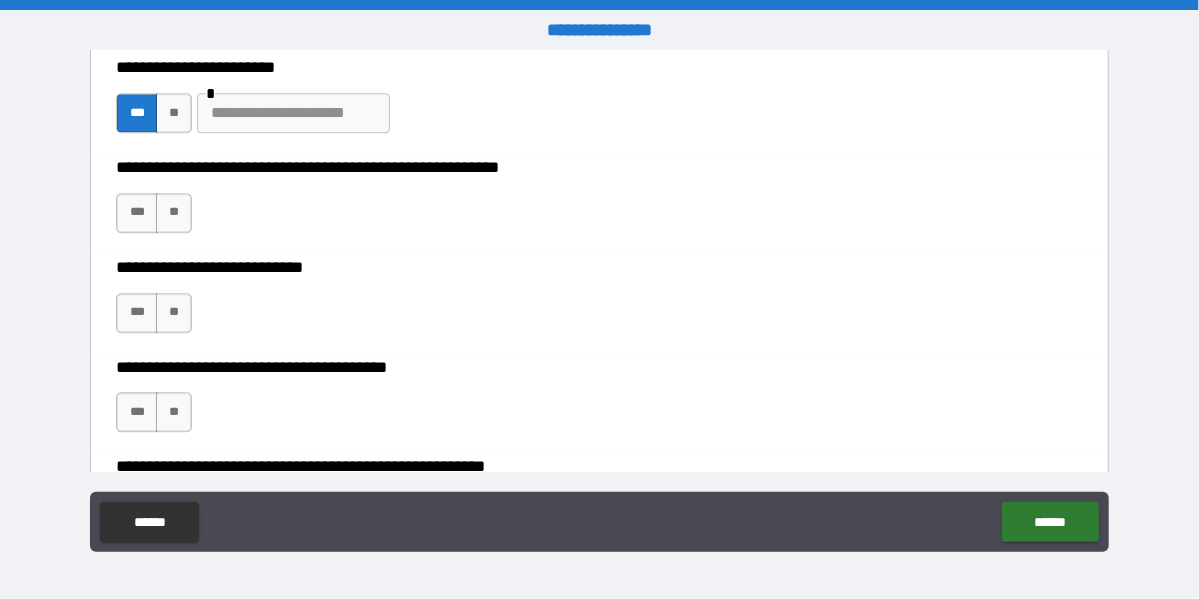 scroll, scrollTop: 2600, scrollLeft: 0, axis: vertical 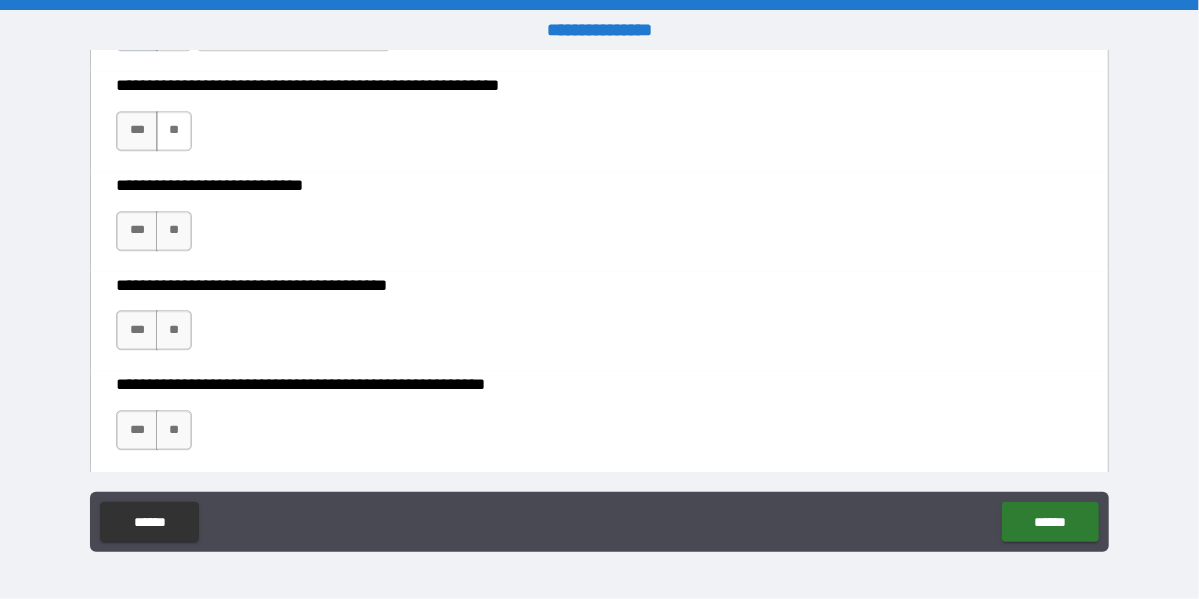 click on "**" at bounding box center (174, 131) 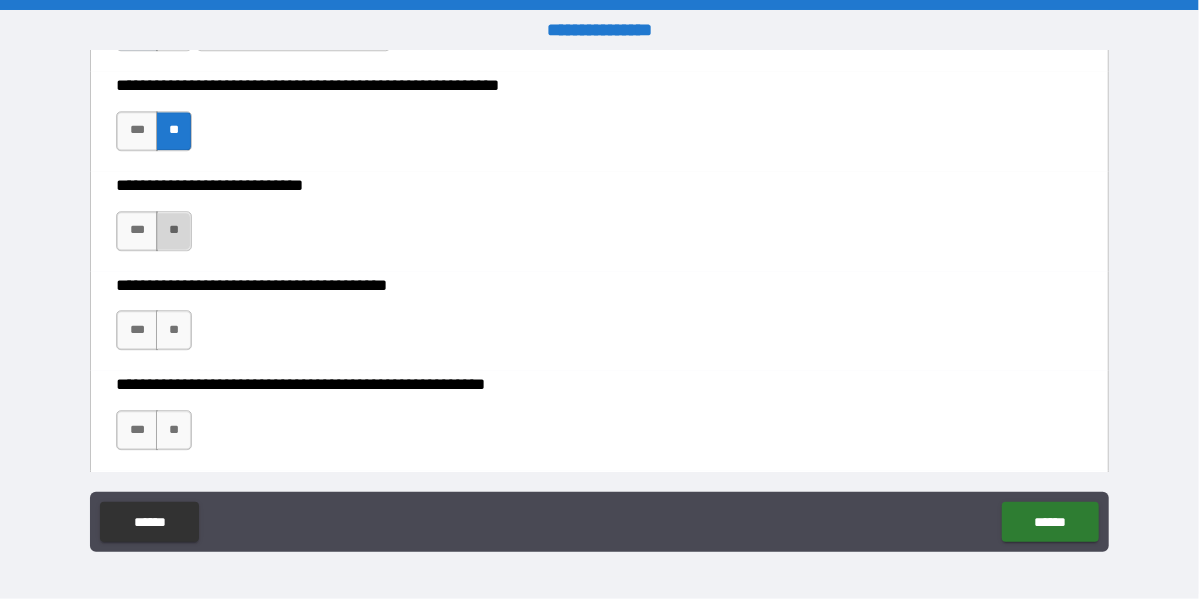 click on "**" at bounding box center [174, 231] 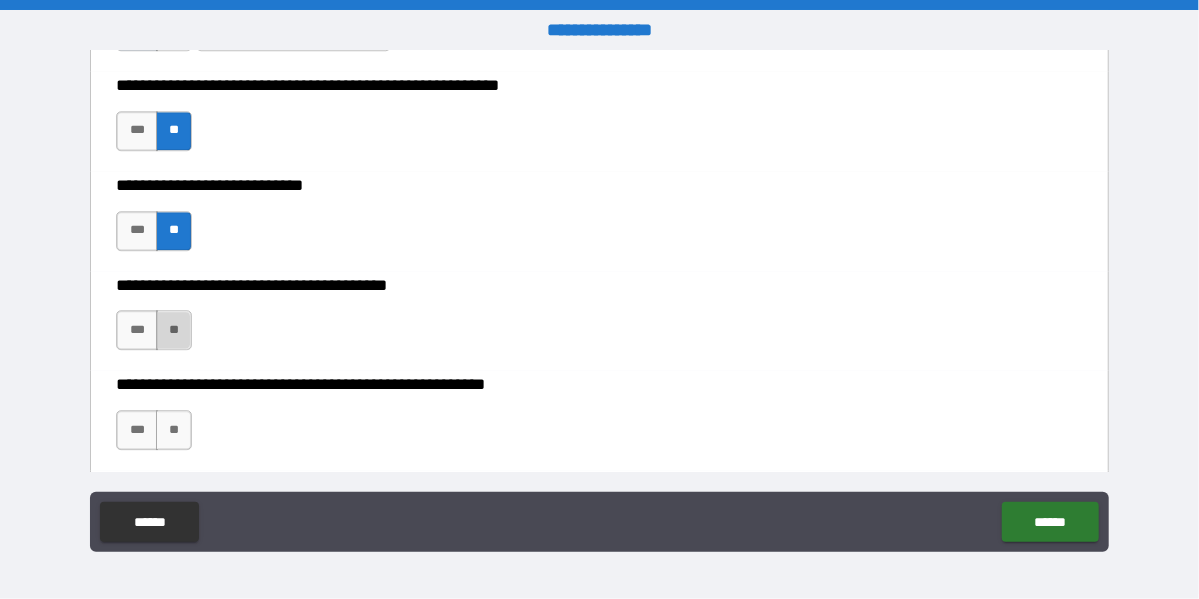 click on "**" at bounding box center (174, 330) 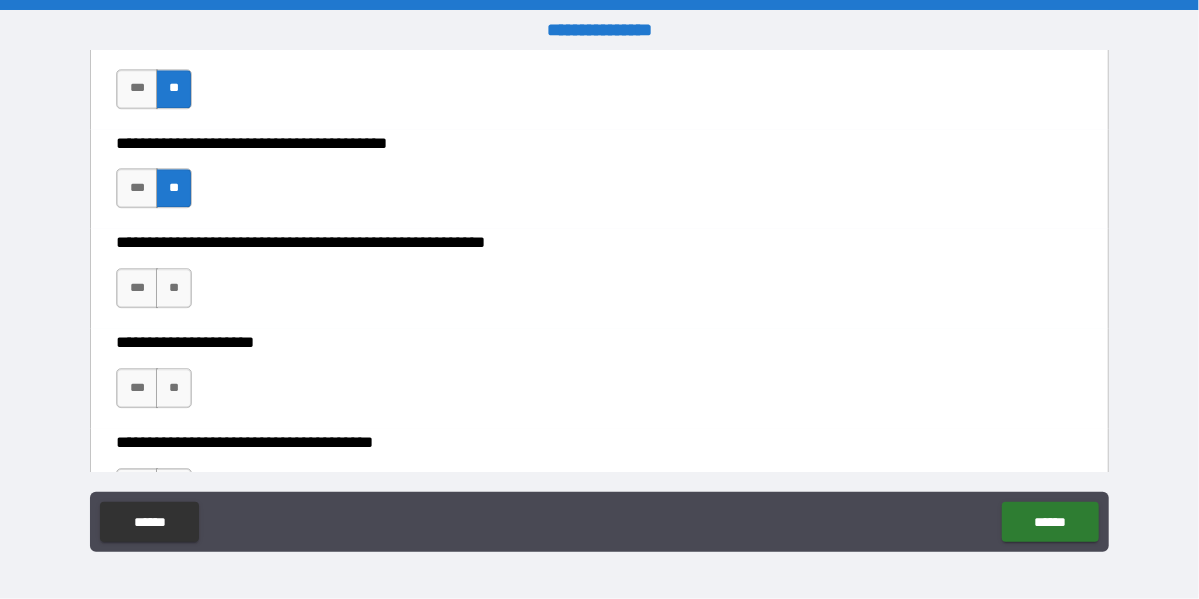 scroll, scrollTop: 2800, scrollLeft: 0, axis: vertical 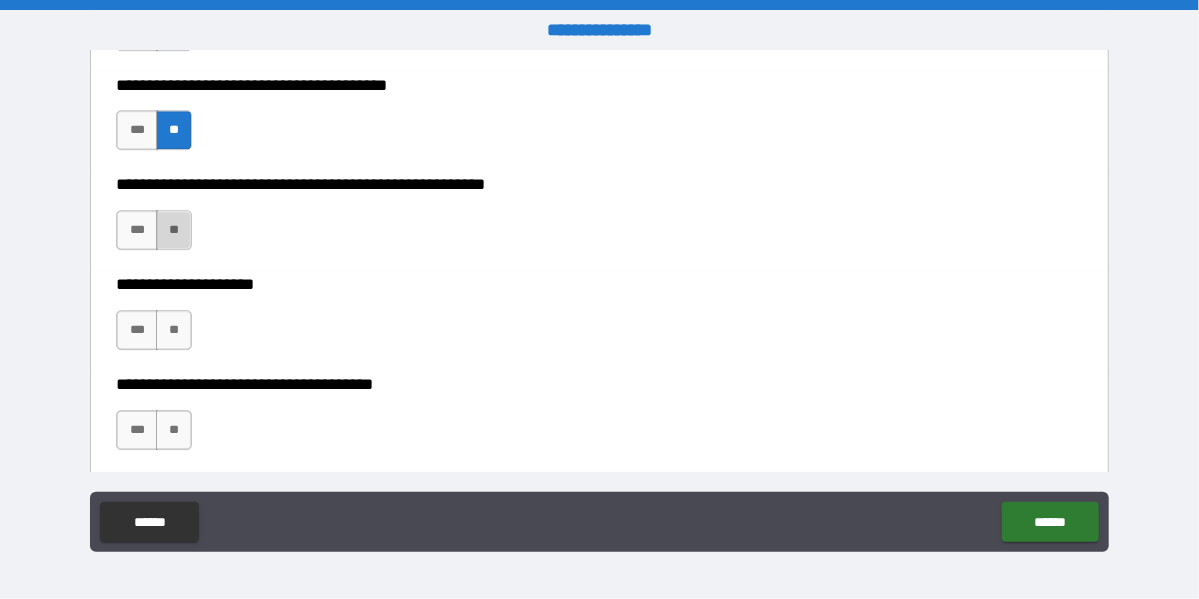 click on "**" at bounding box center [174, 230] 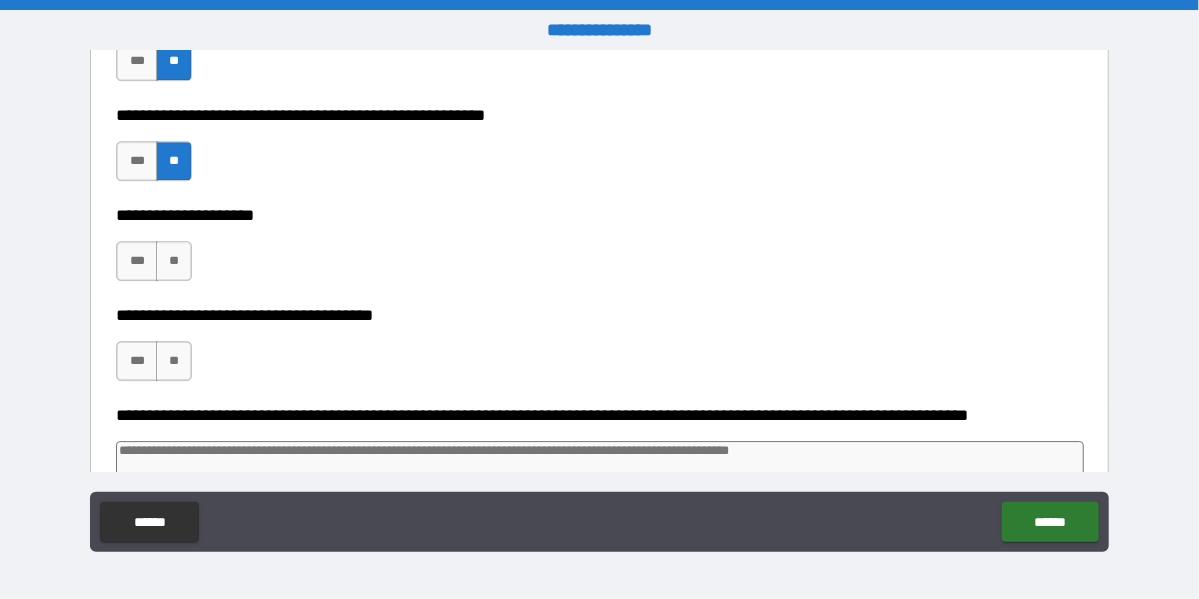 scroll, scrollTop: 2900, scrollLeft: 0, axis: vertical 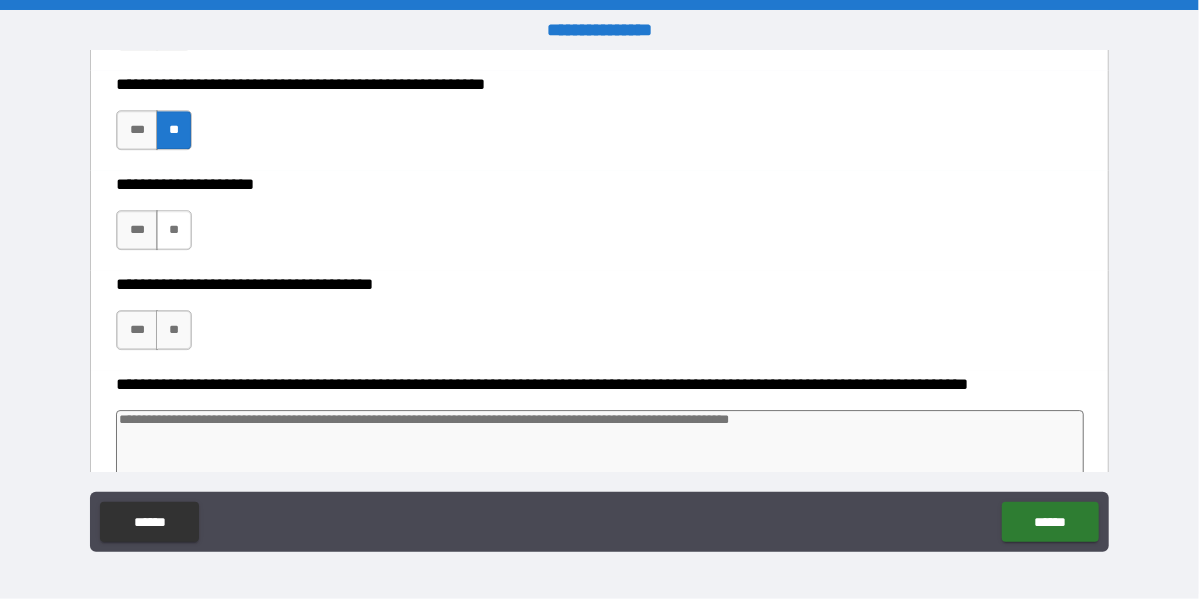 click on "**" at bounding box center (174, 230) 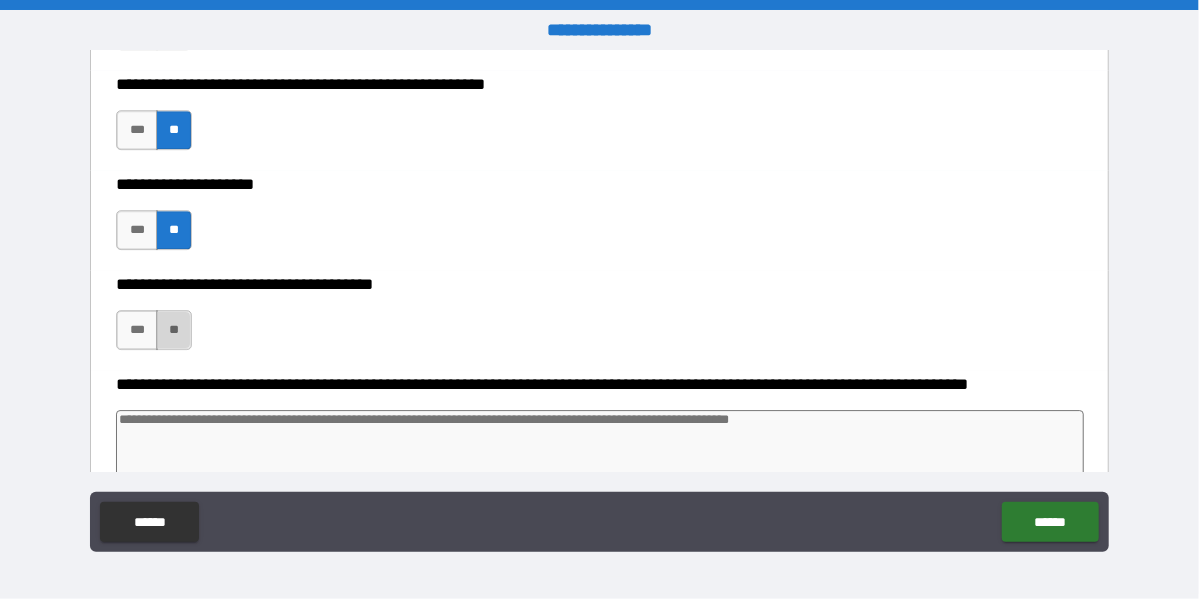 click on "**" at bounding box center [174, 330] 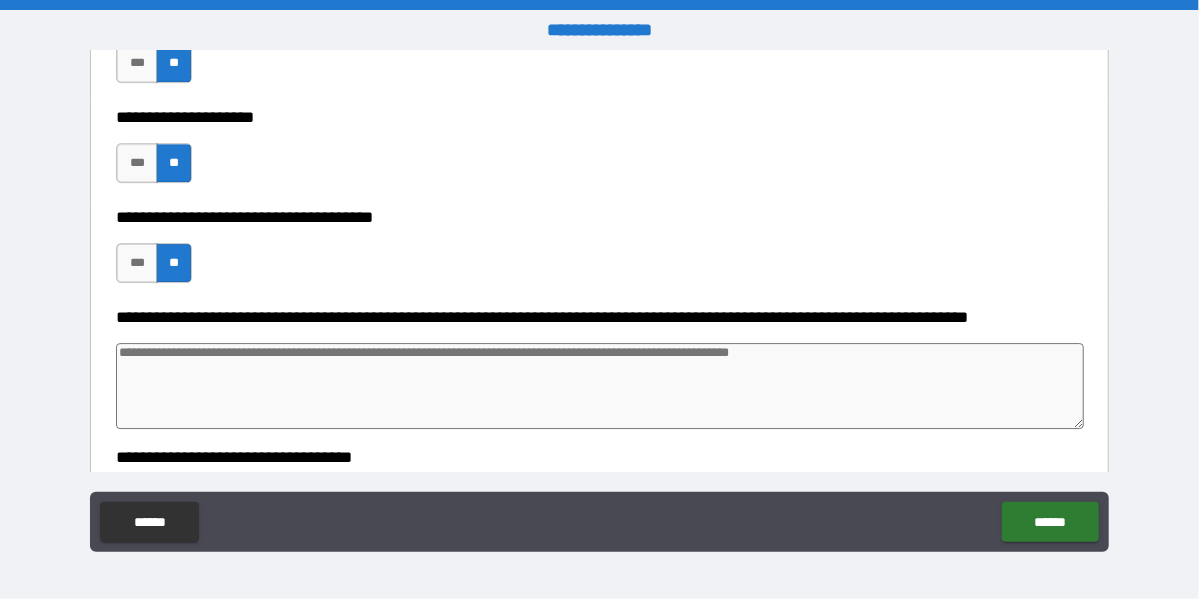 scroll, scrollTop: 3000, scrollLeft: 0, axis: vertical 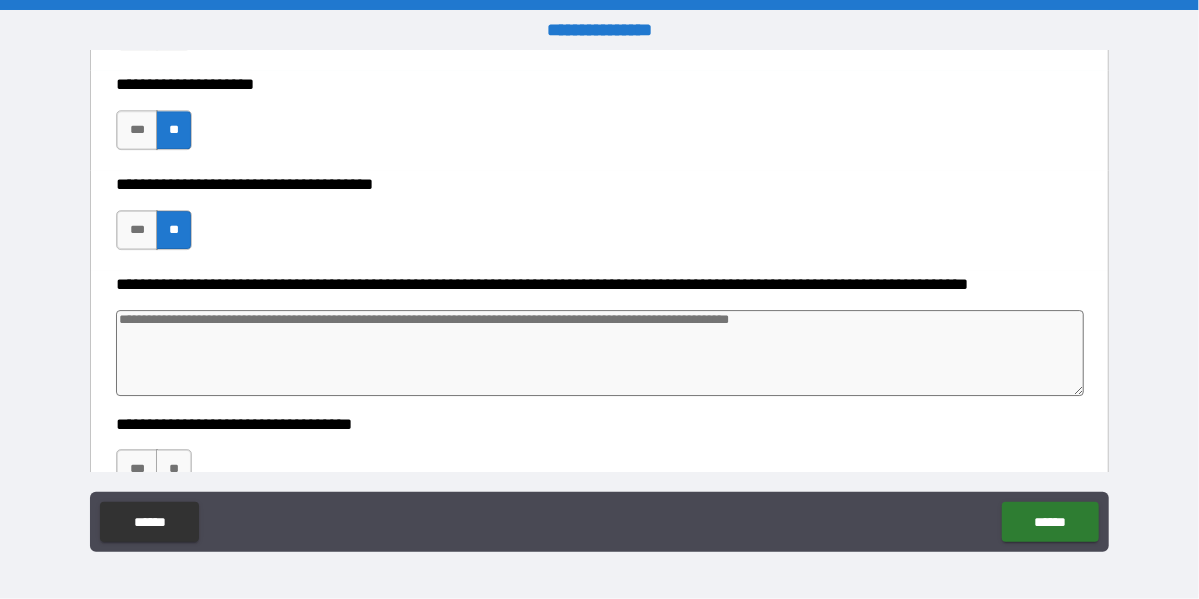 click at bounding box center (600, 353) 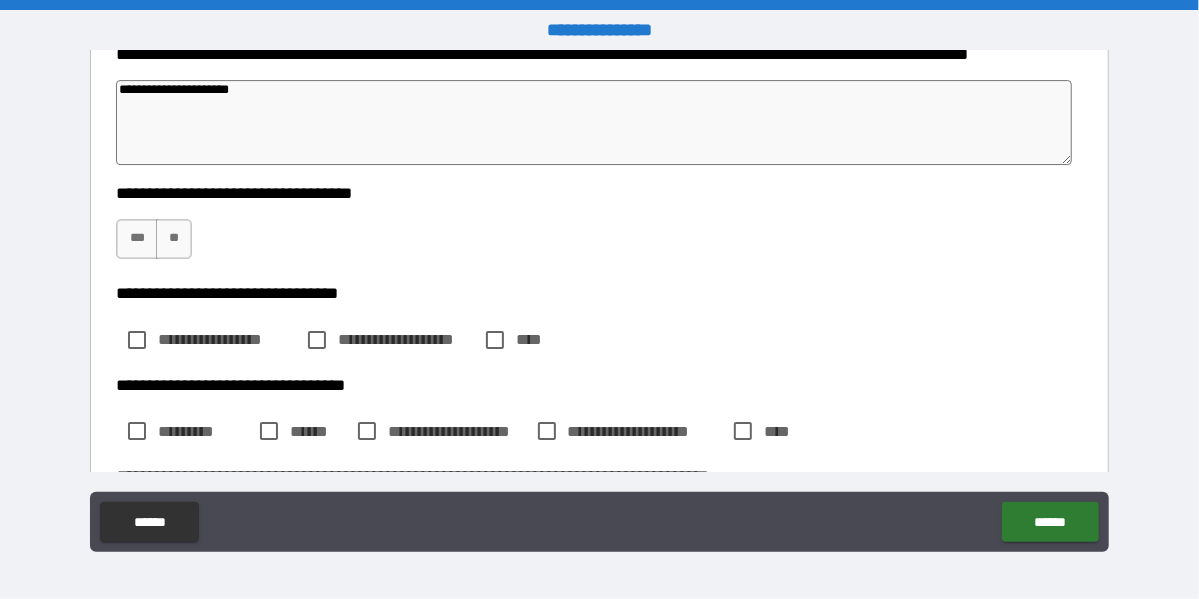 scroll, scrollTop: 3200, scrollLeft: 0, axis: vertical 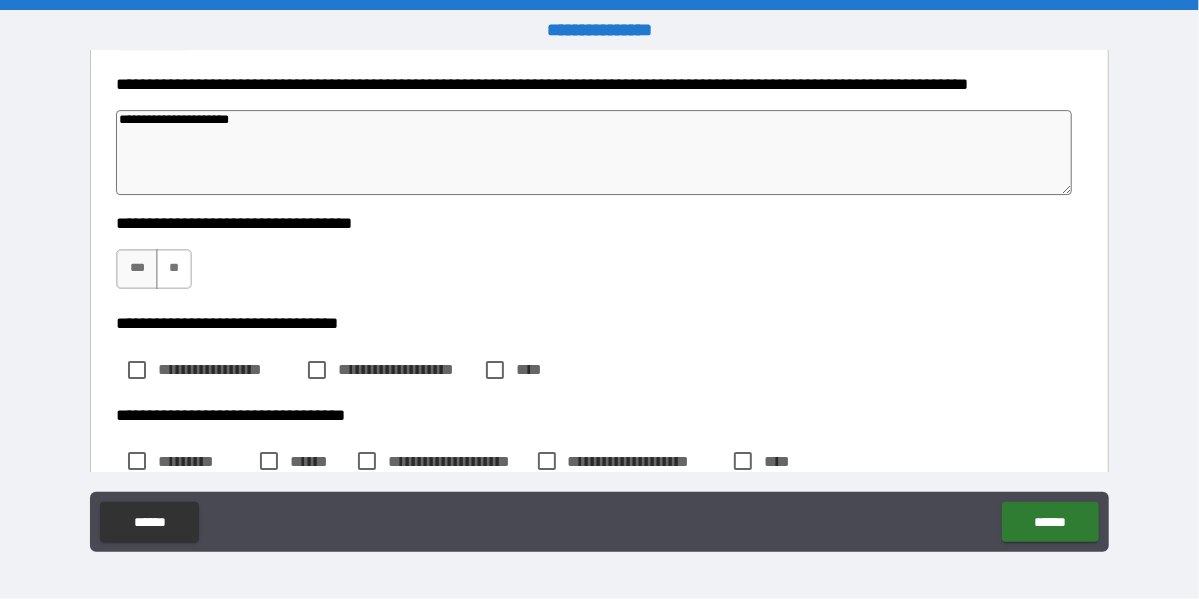 click on "**" at bounding box center (174, 269) 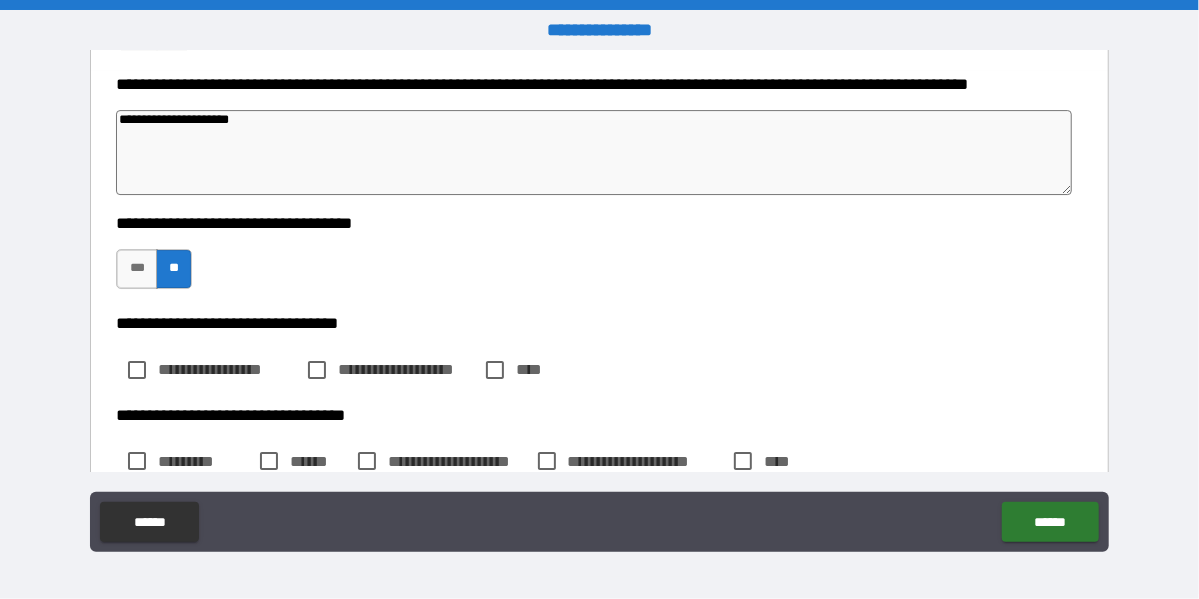 scroll, scrollTop: 3300, scrollLeft: 0, axis: vertical 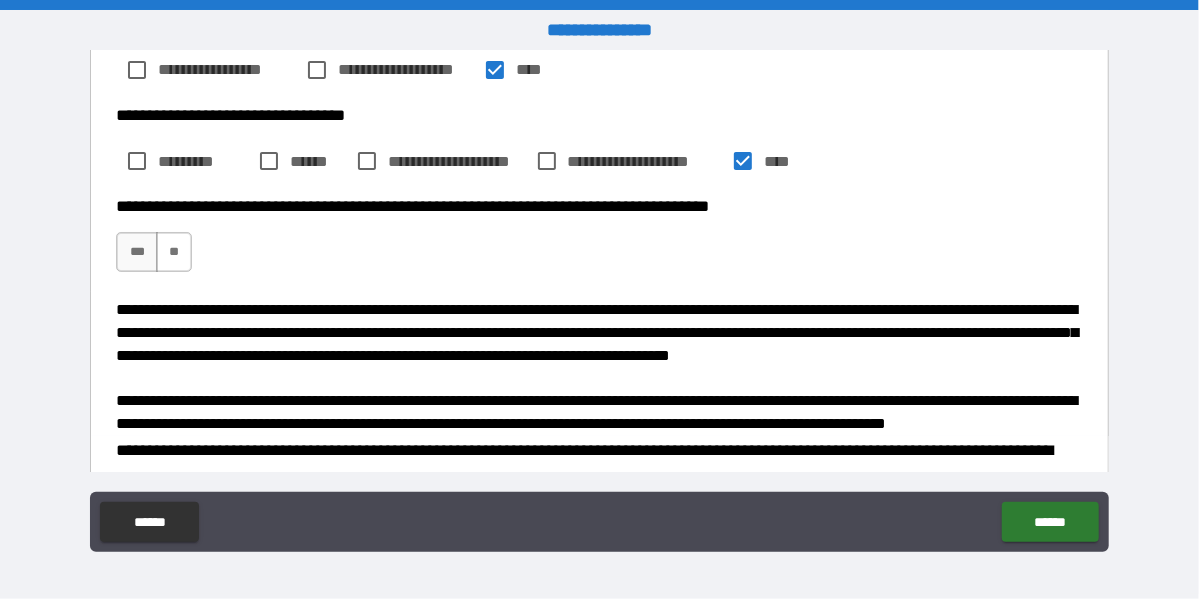 click on "**" at bounding box center (174, 252) 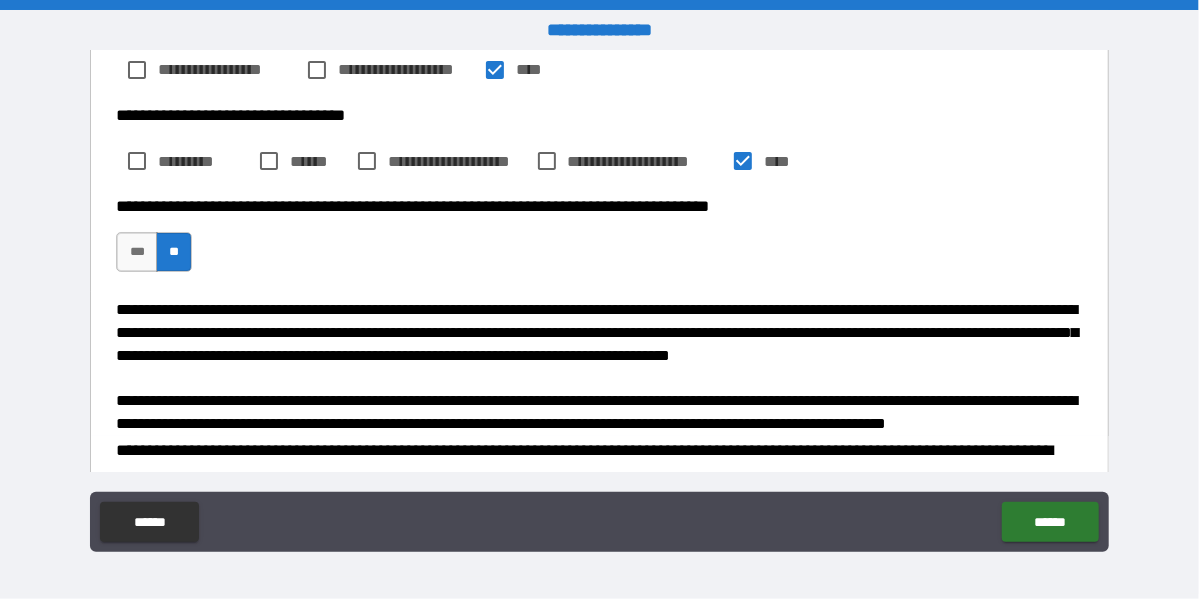 scroll, scrollTop: 3700, scrollLeft: 0, axis: vertical 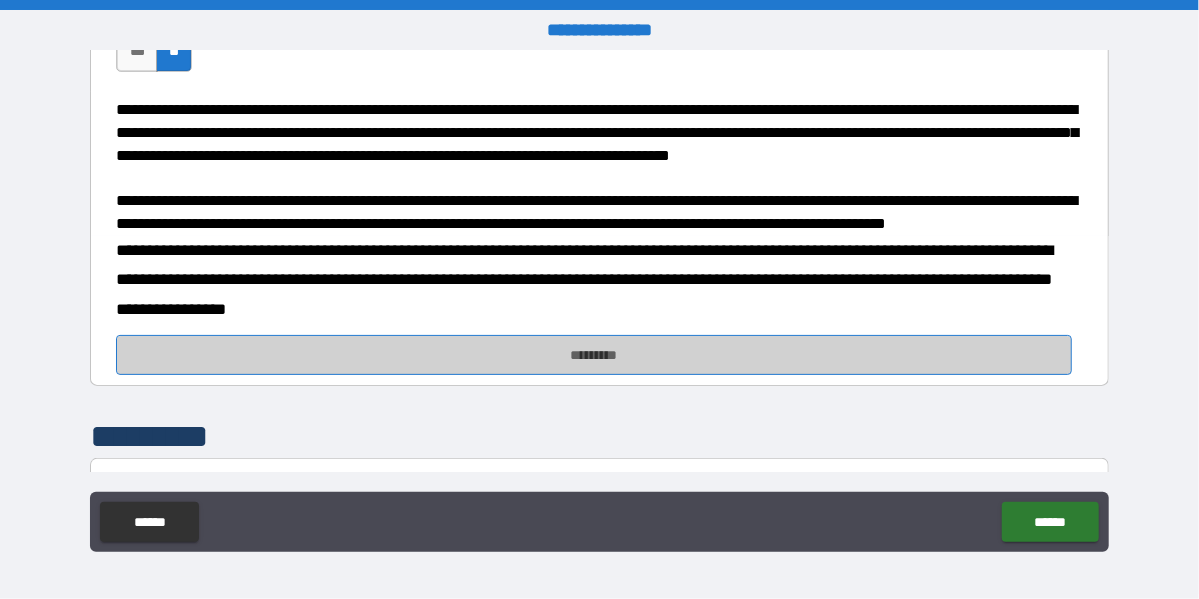 click on "*********" at bounding box center [593, 355] 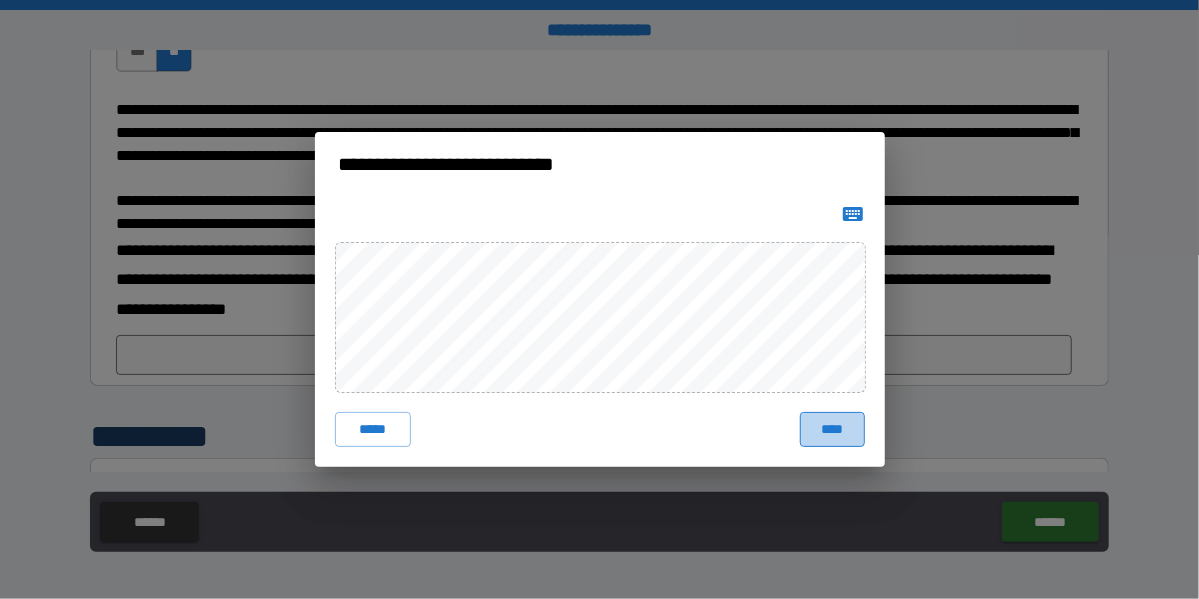 click on "****" at bounding box center [832, 430] 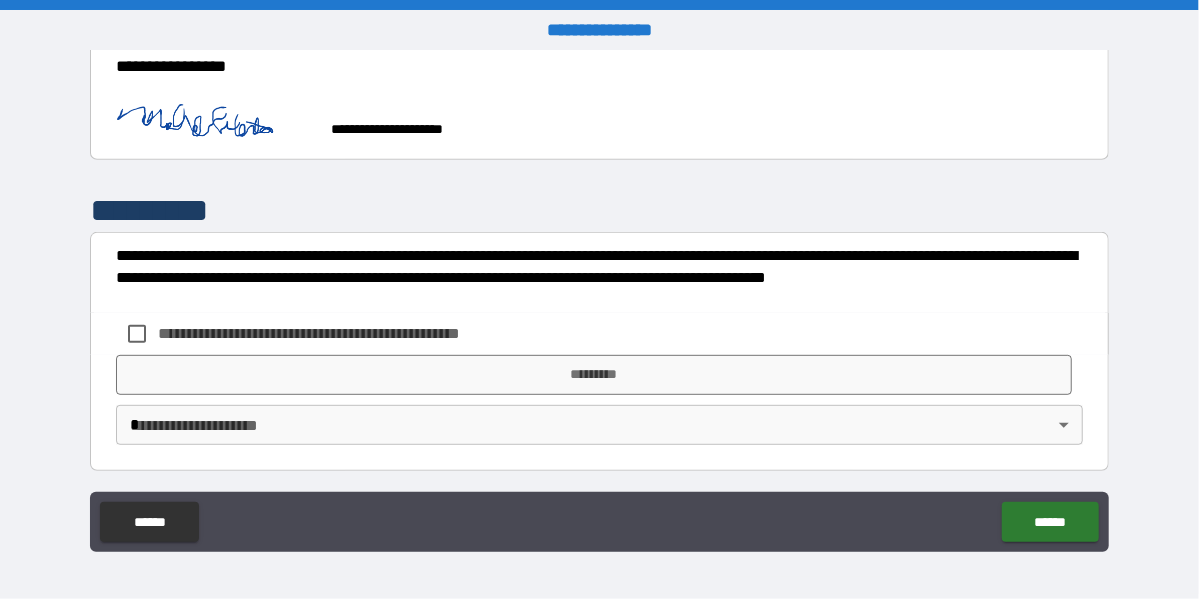 scroll, scrollTop: 3967, scrollLeft: 0, axis: vertical 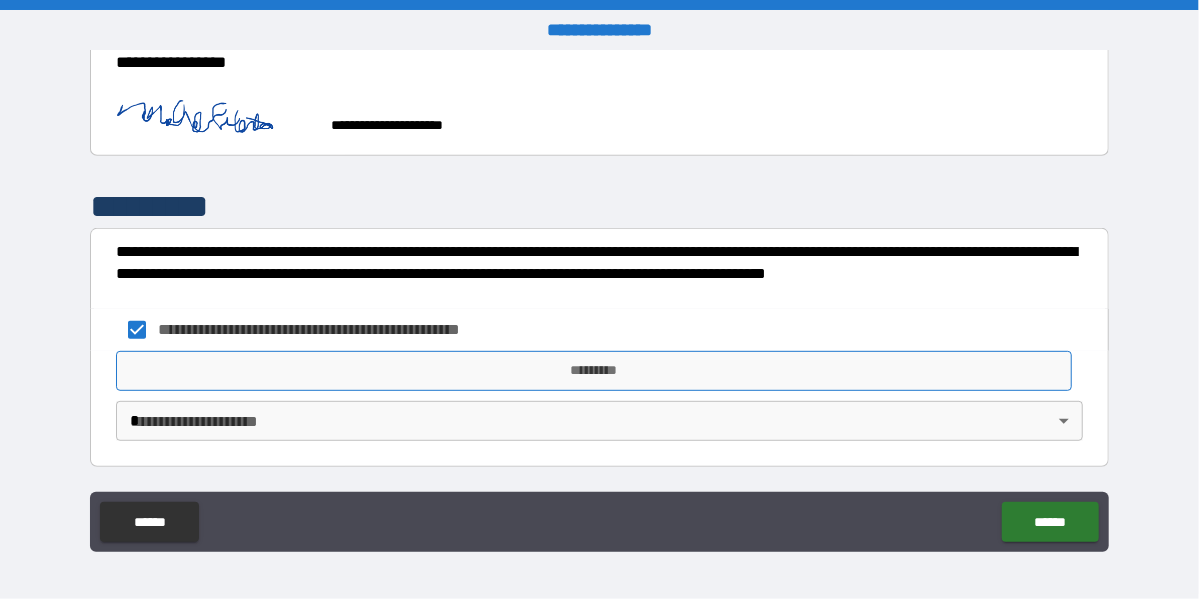 click on "*********" at bounding box center [593, 371] 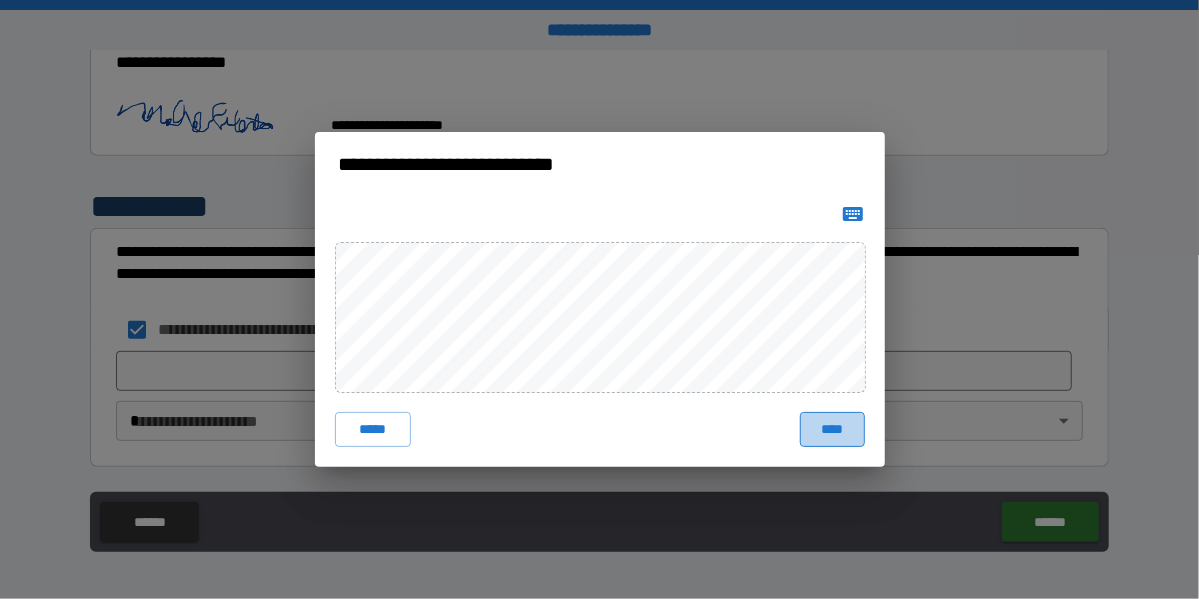 click on "****" at bounding box center [832, 430] 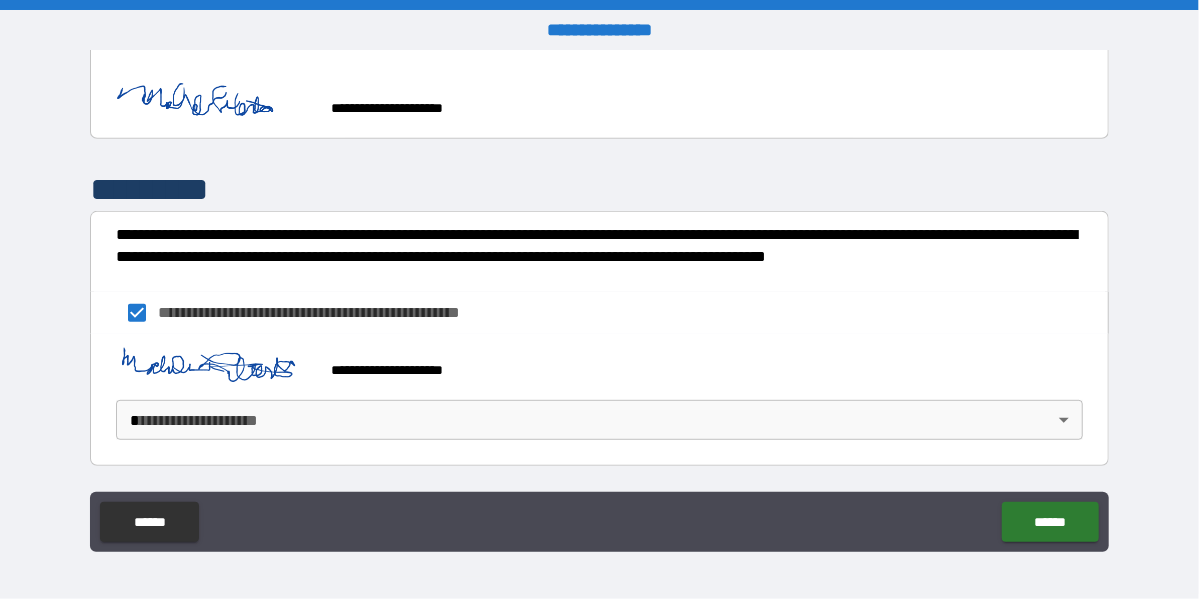 scroll, scrollTop: 3984, scrollLeft: 0, axis: vertical 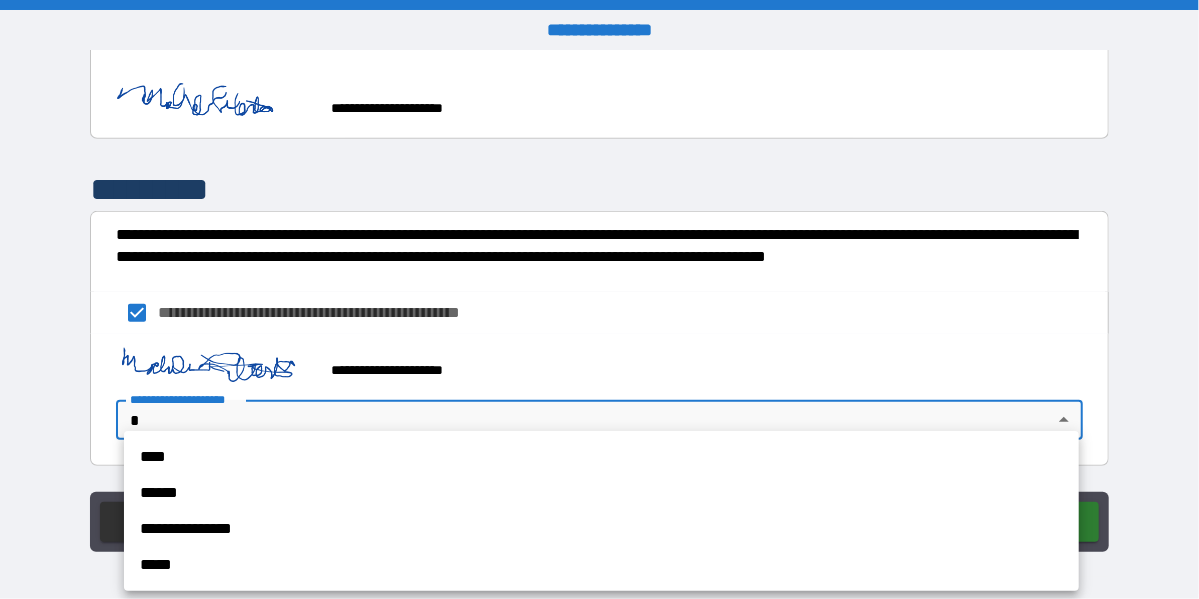 click on "**********" at bounding box center (599, 299) 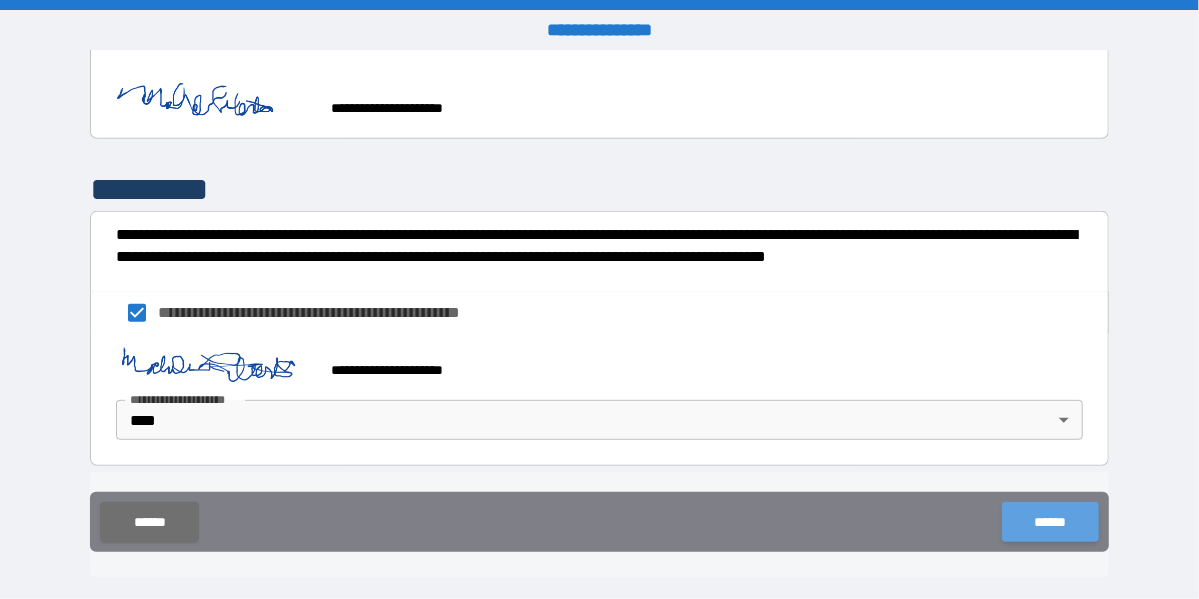 click on "******" at bounding box center (1050, 522) 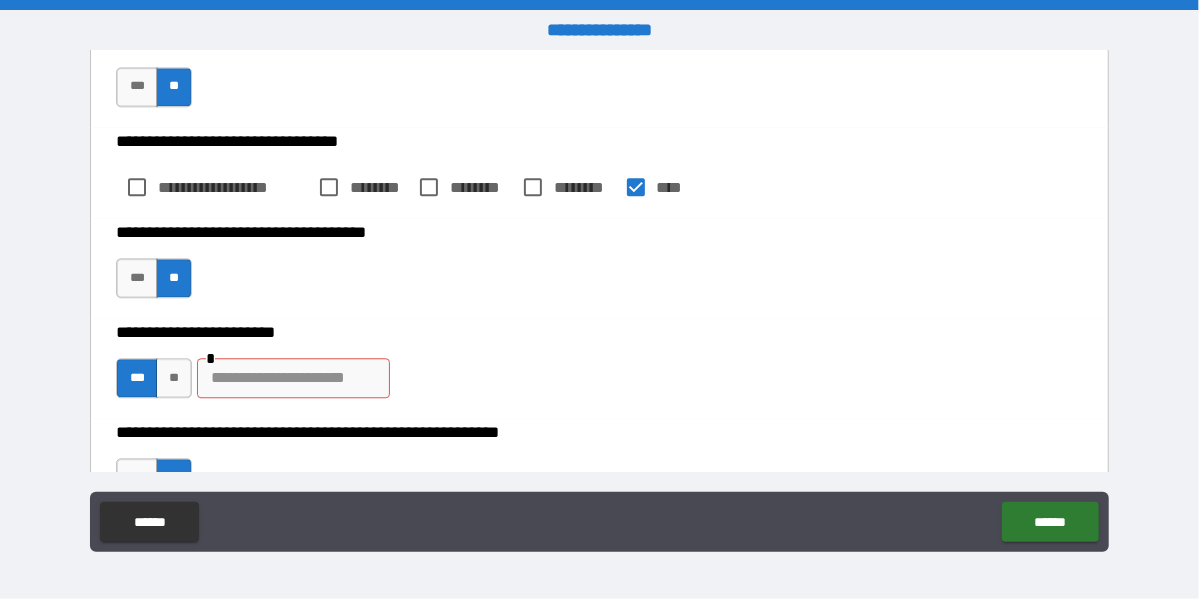 scroll, scrollTop: 2284, scrollLeft: 0, axis: vertical 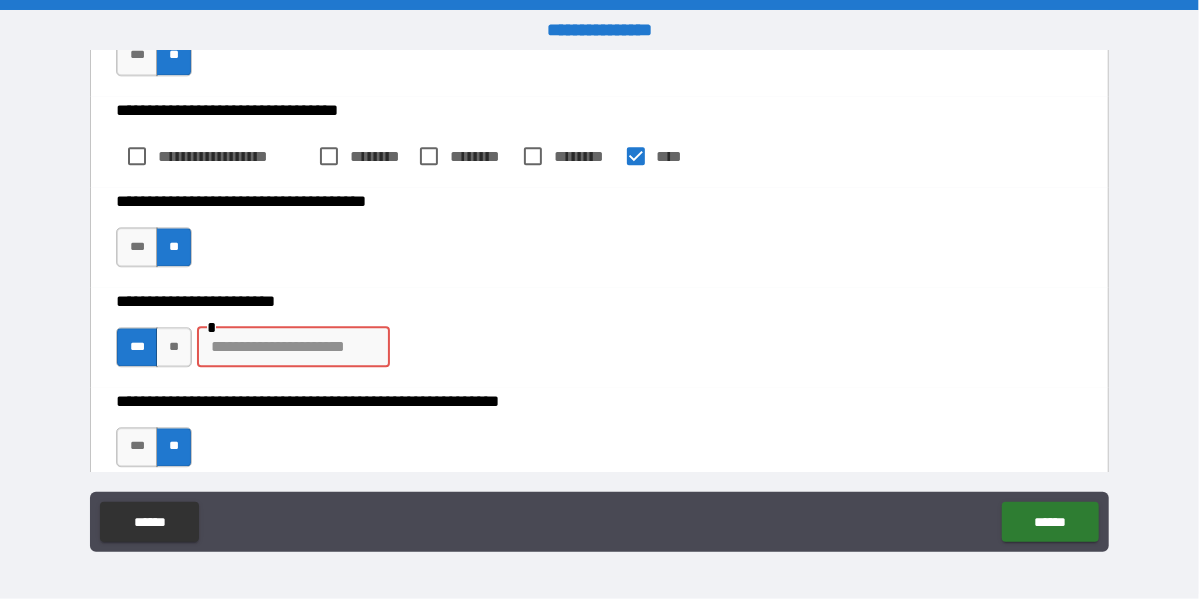 click at bounding box center [293, 347] 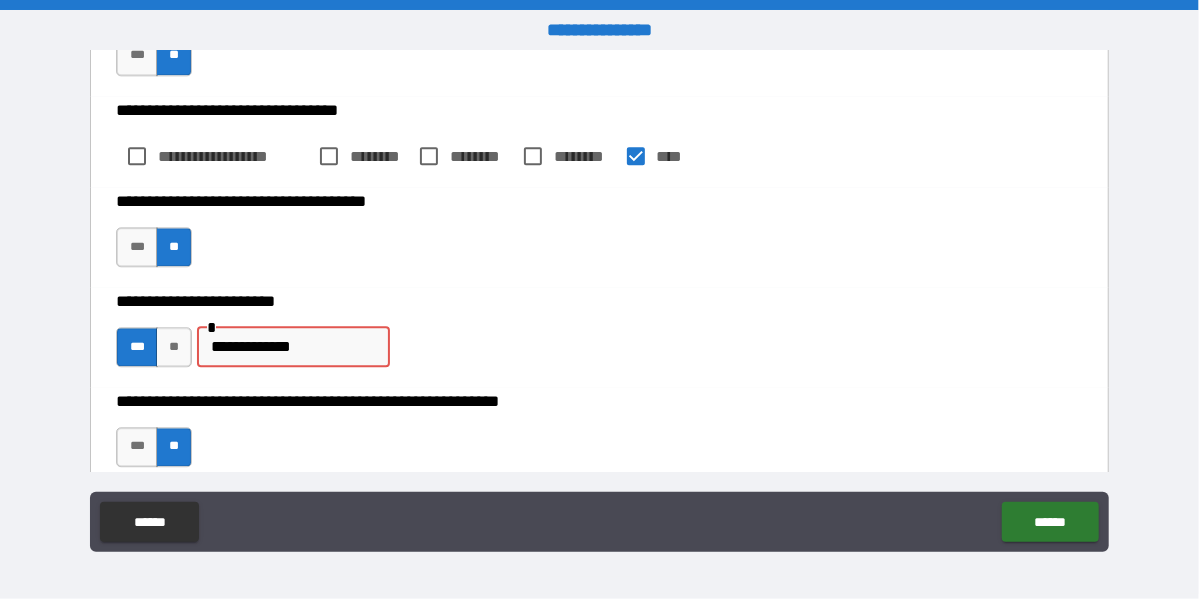 click on "**********" at bounding box center (293, 347) 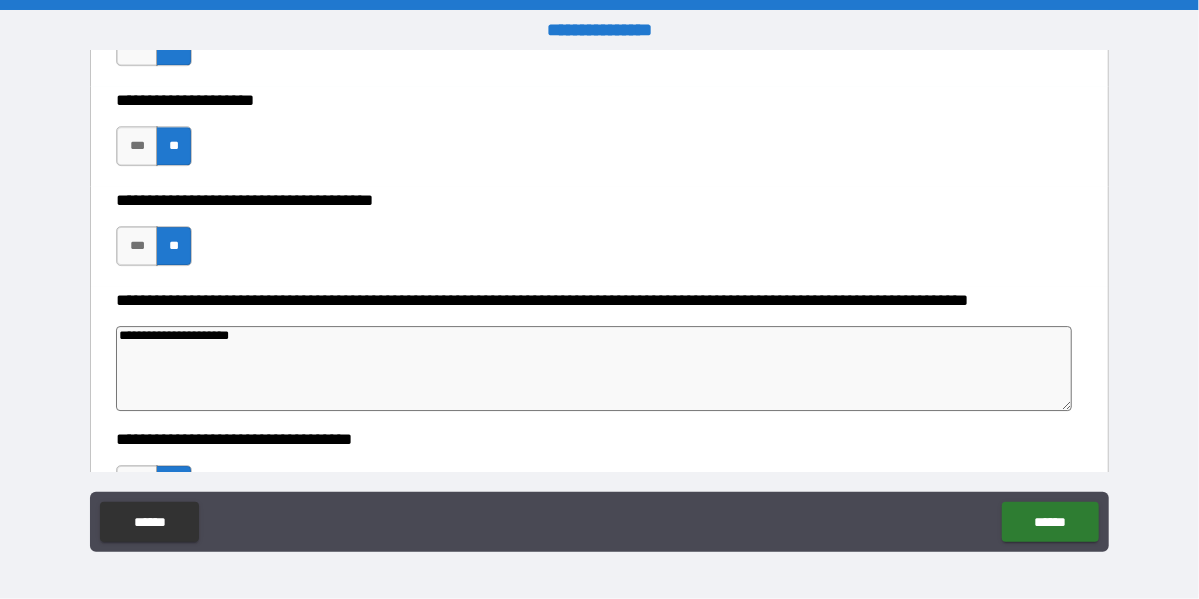 scroll, scrollTop: 3284, scrollLeft: 0, axis: vertical 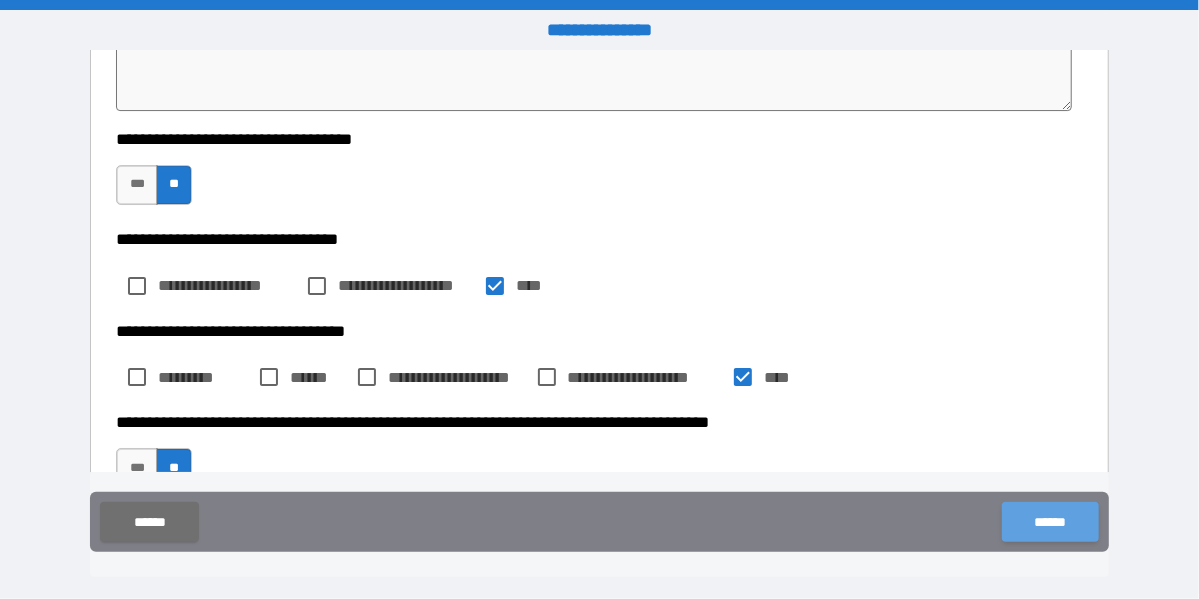 click on "******" at bounding box center [1050, 522] 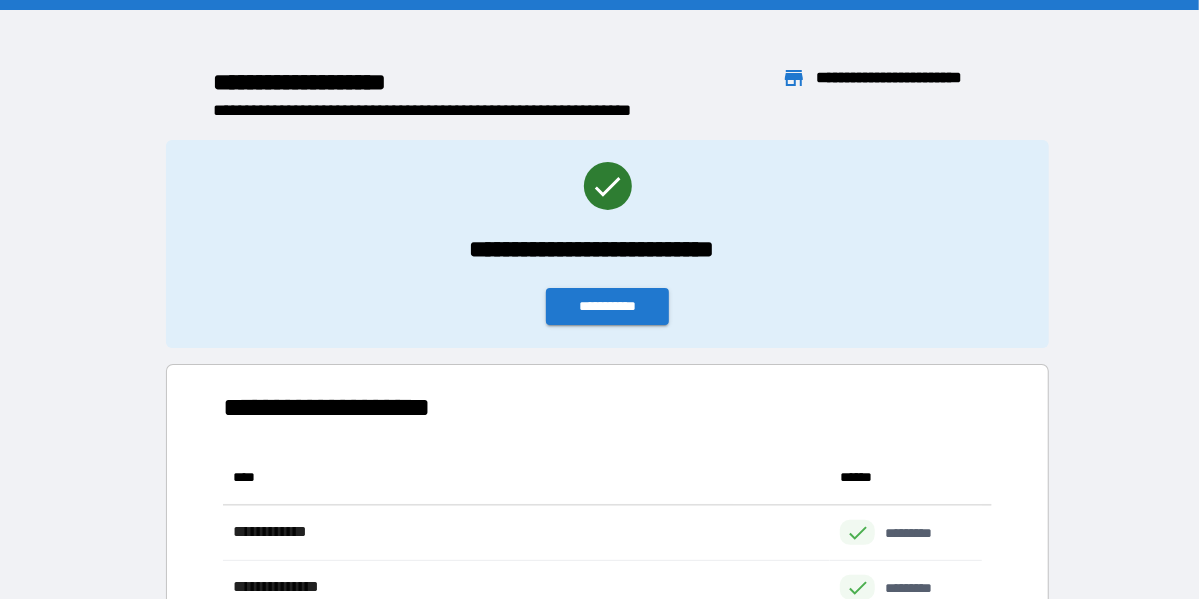 scroll, scrollTop: 16, scrollLeft: 16, axis: both 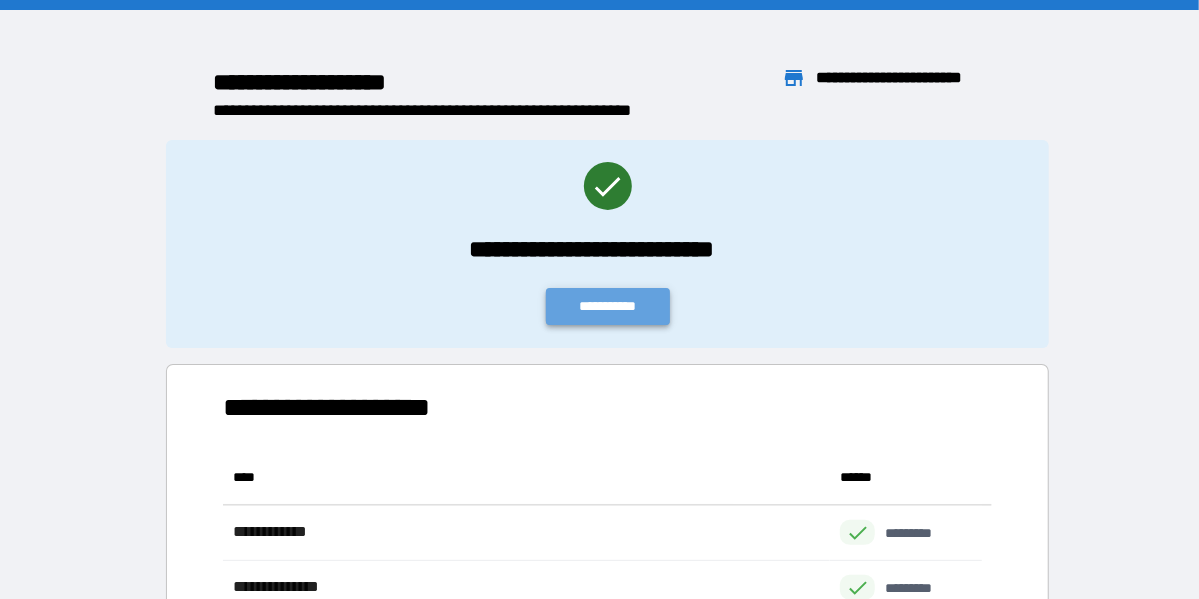 click on "**********" at bounding box center (608, 306) 